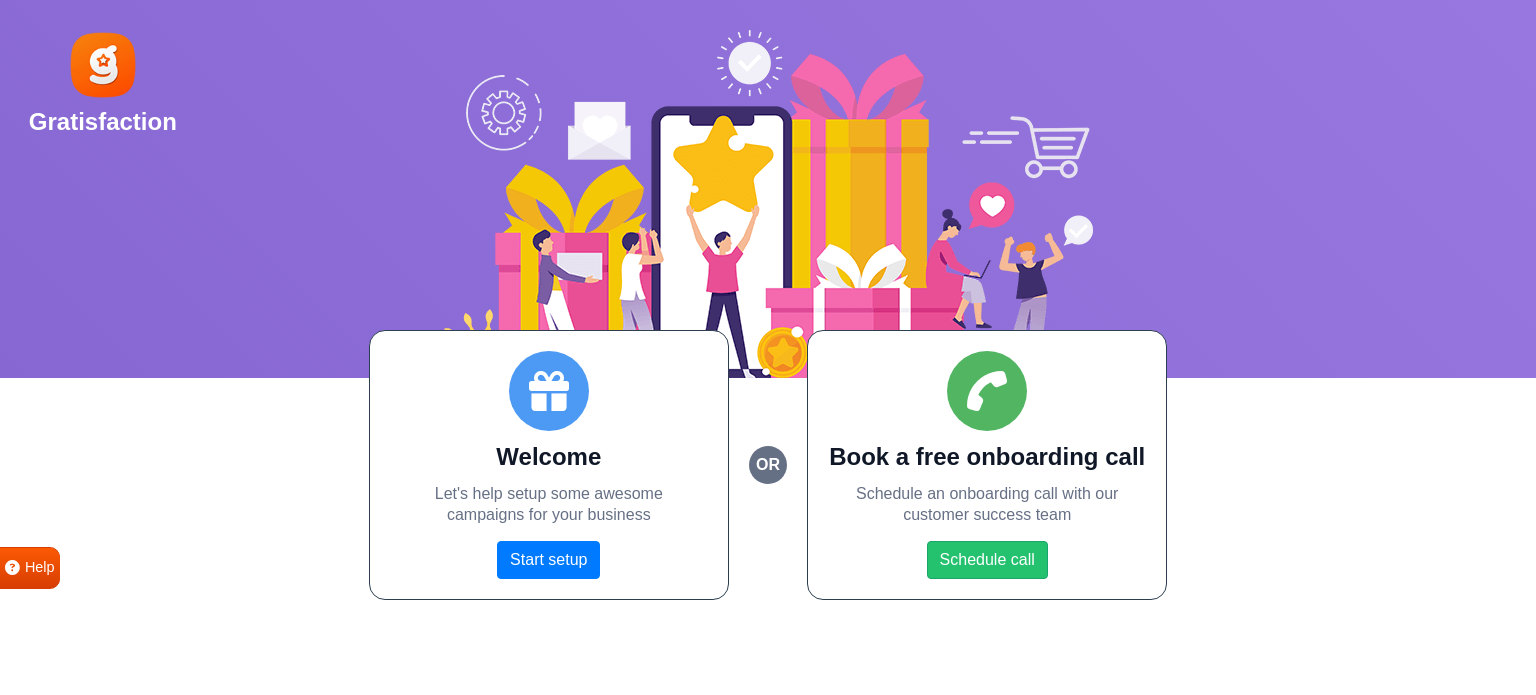 scroll, scrollTop: 0, scrollLeft: 0, axis: both 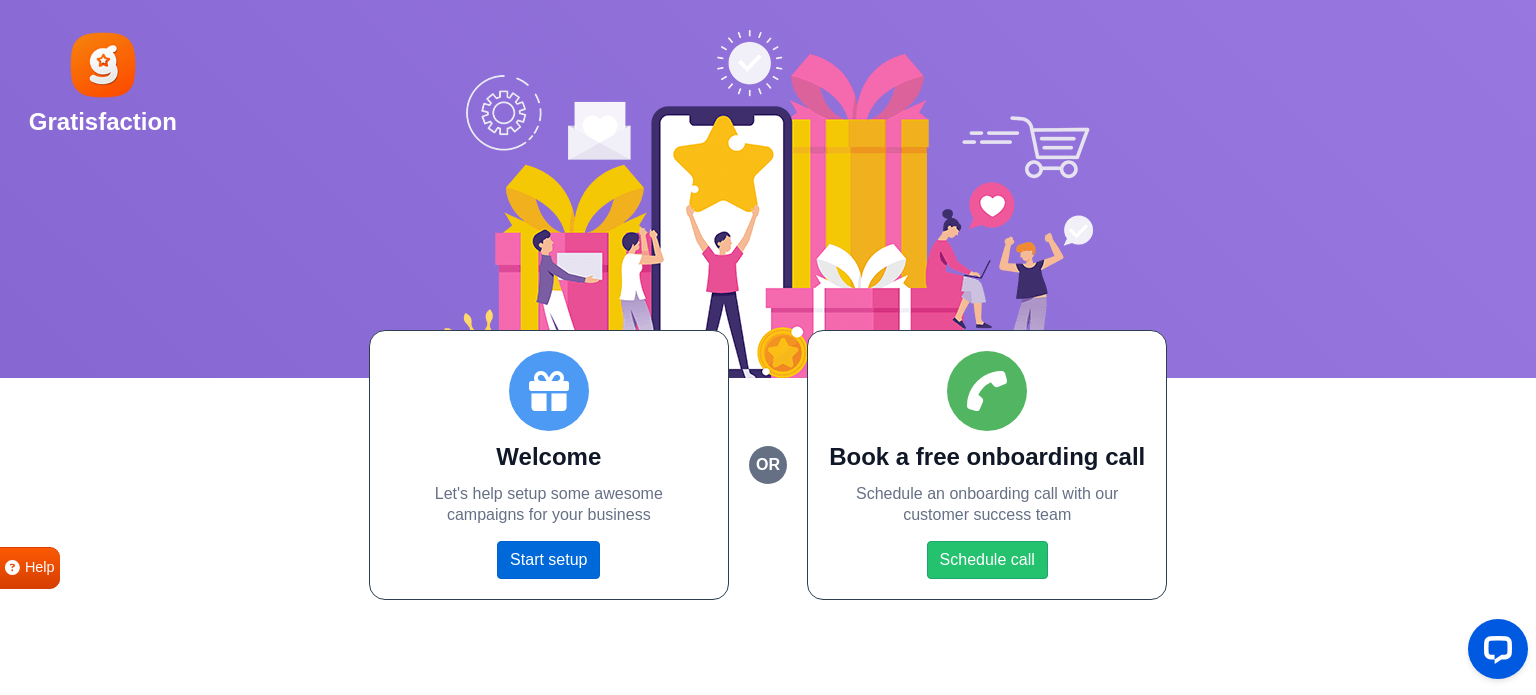 click on "Start setup" at bounding box center [548, 560] 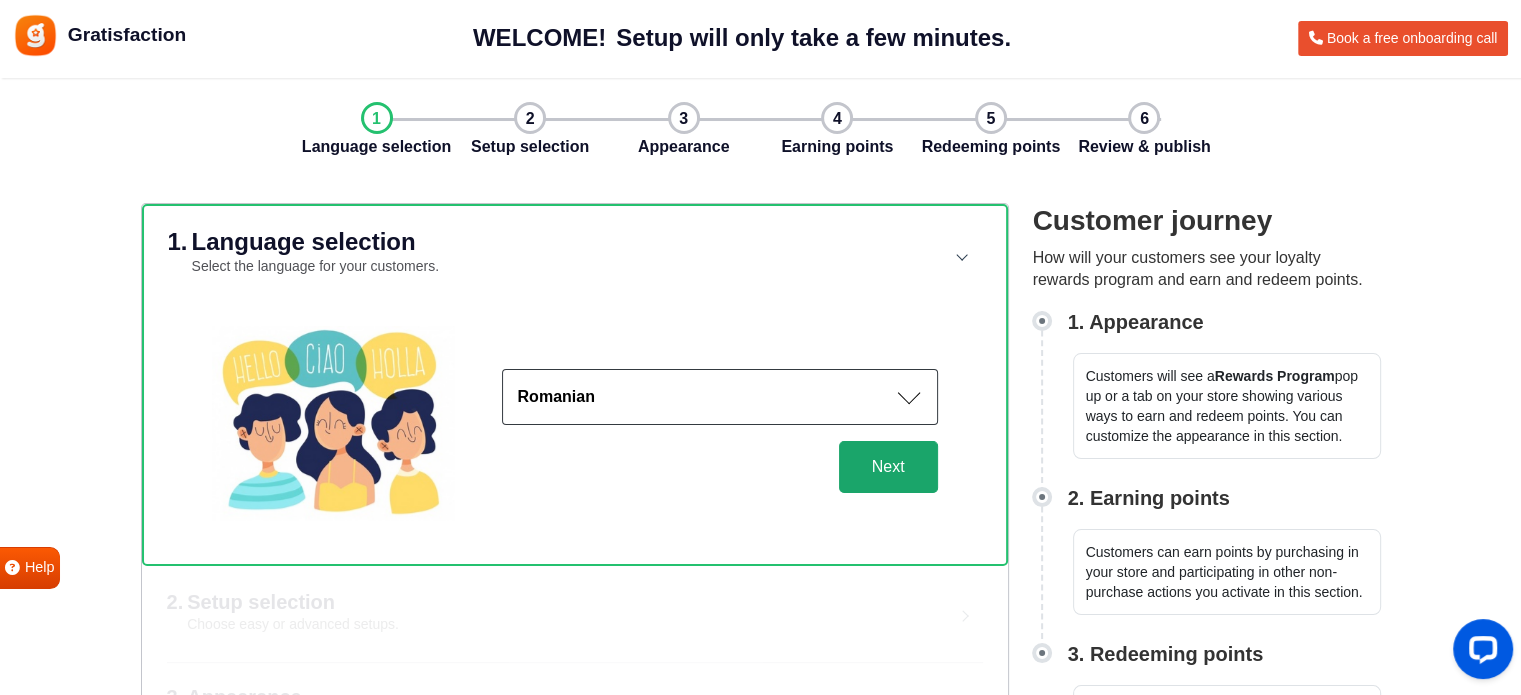 click on "Next" at bounding box center (888, 467) 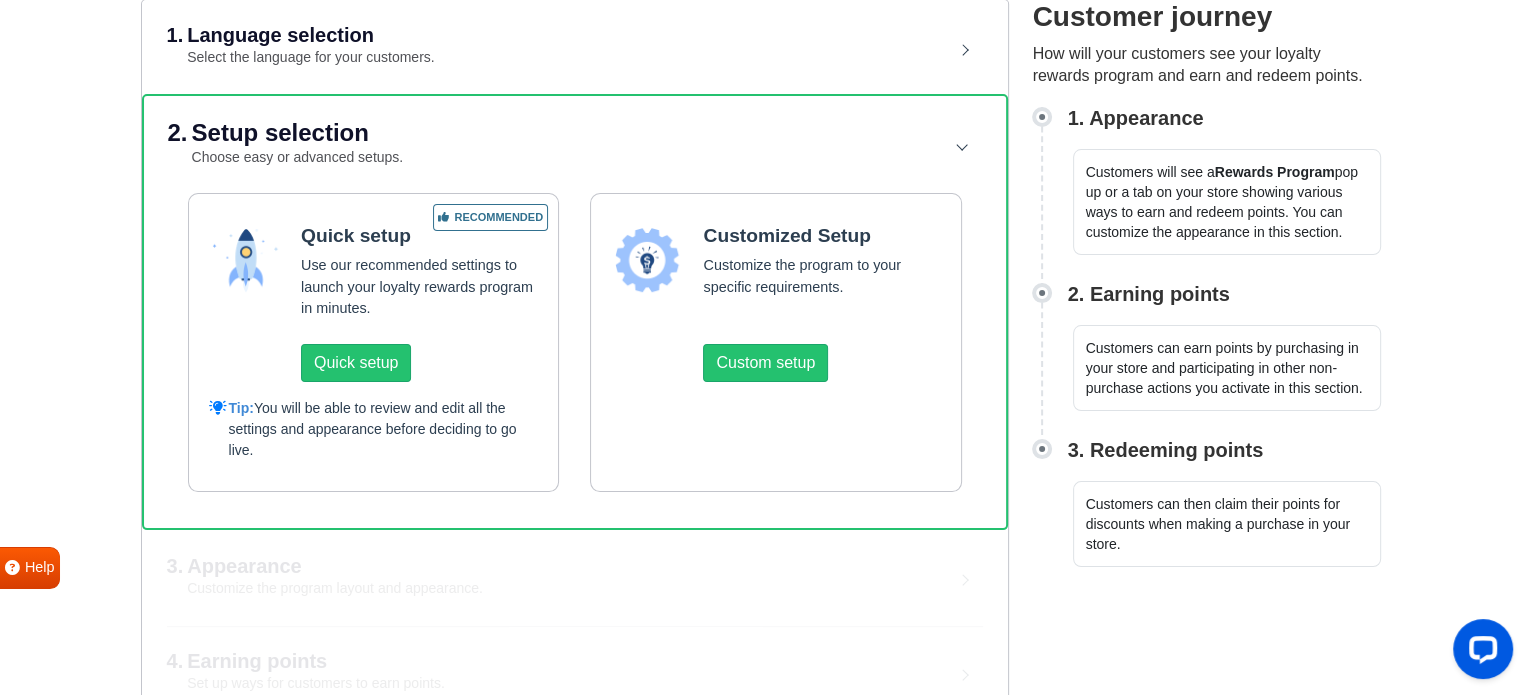 scroll, scrollTop: 166, scrollLeft: 0, axis: vertical 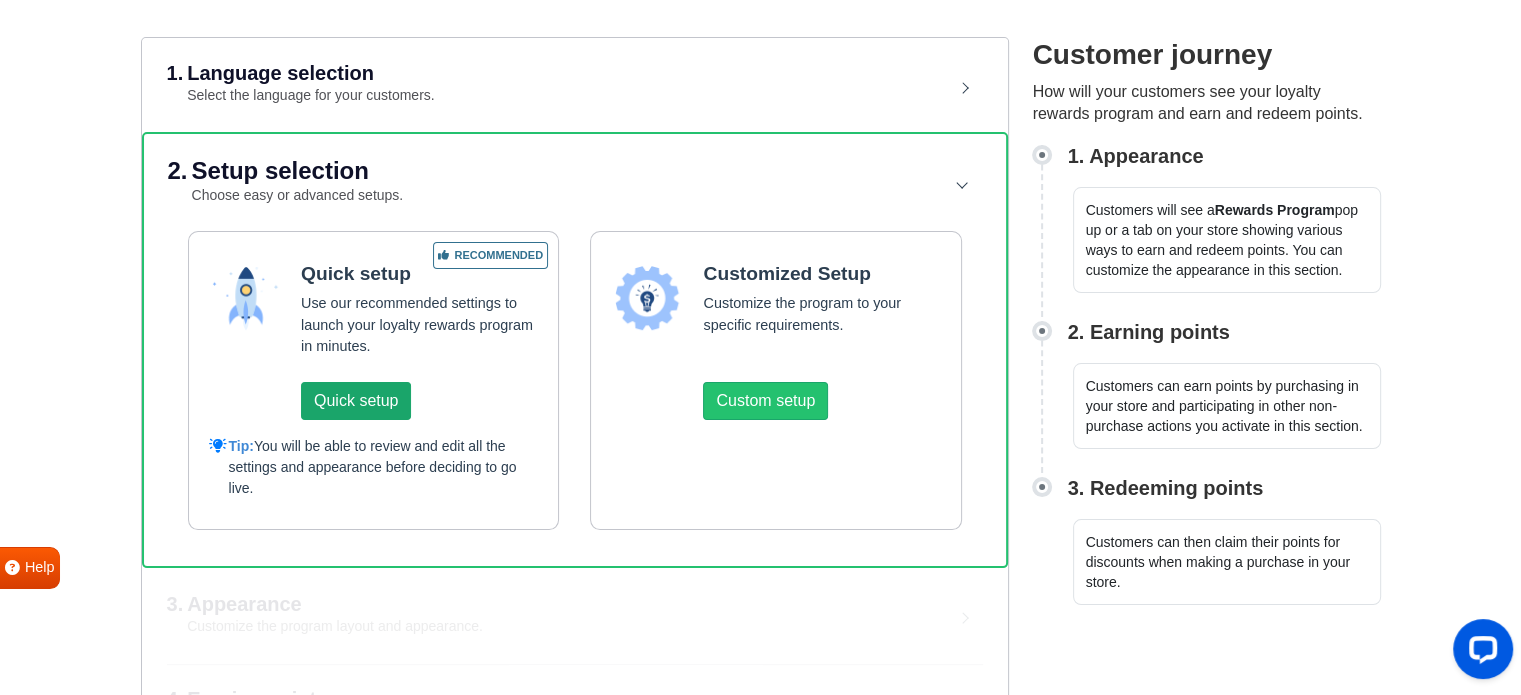 click on "Quick setup" at bounding box center (356, 401) 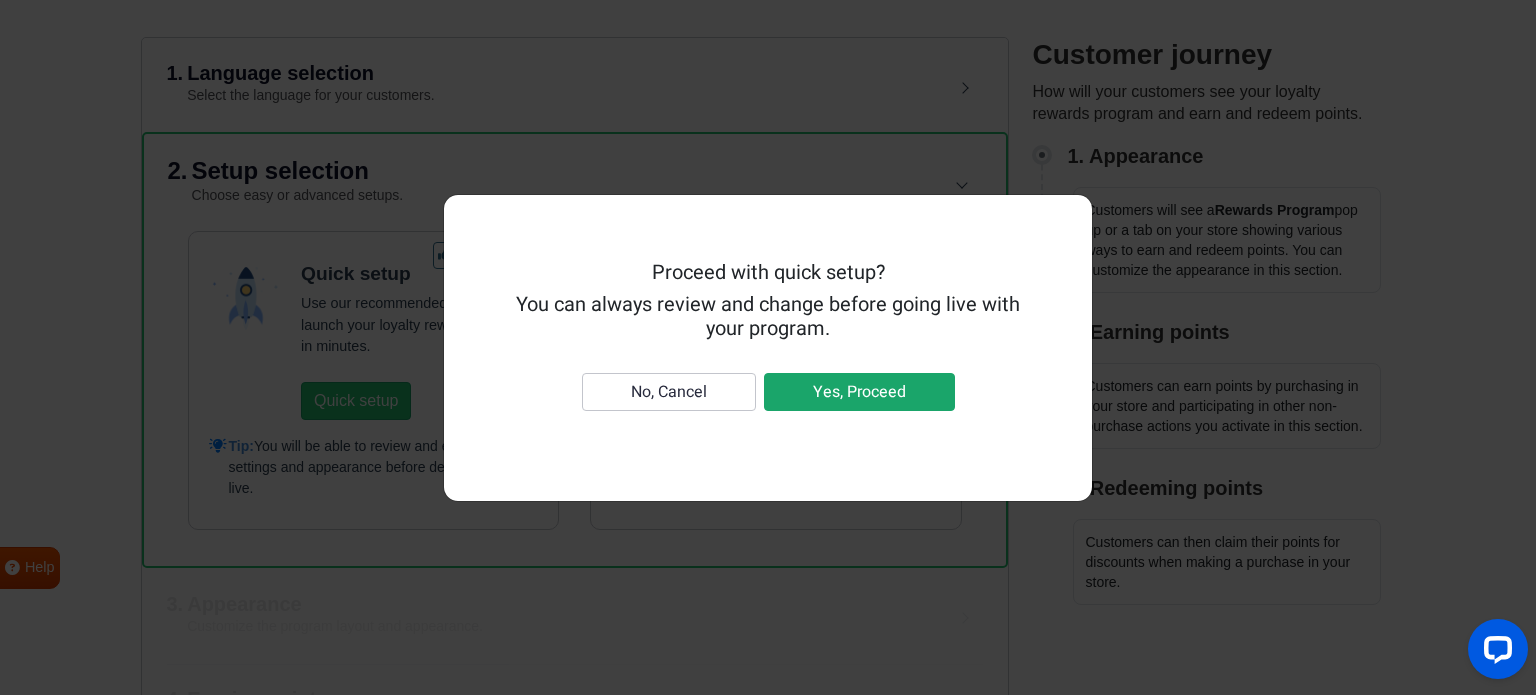 click on "Yes, Proceed" at bounding box center [859, 392] 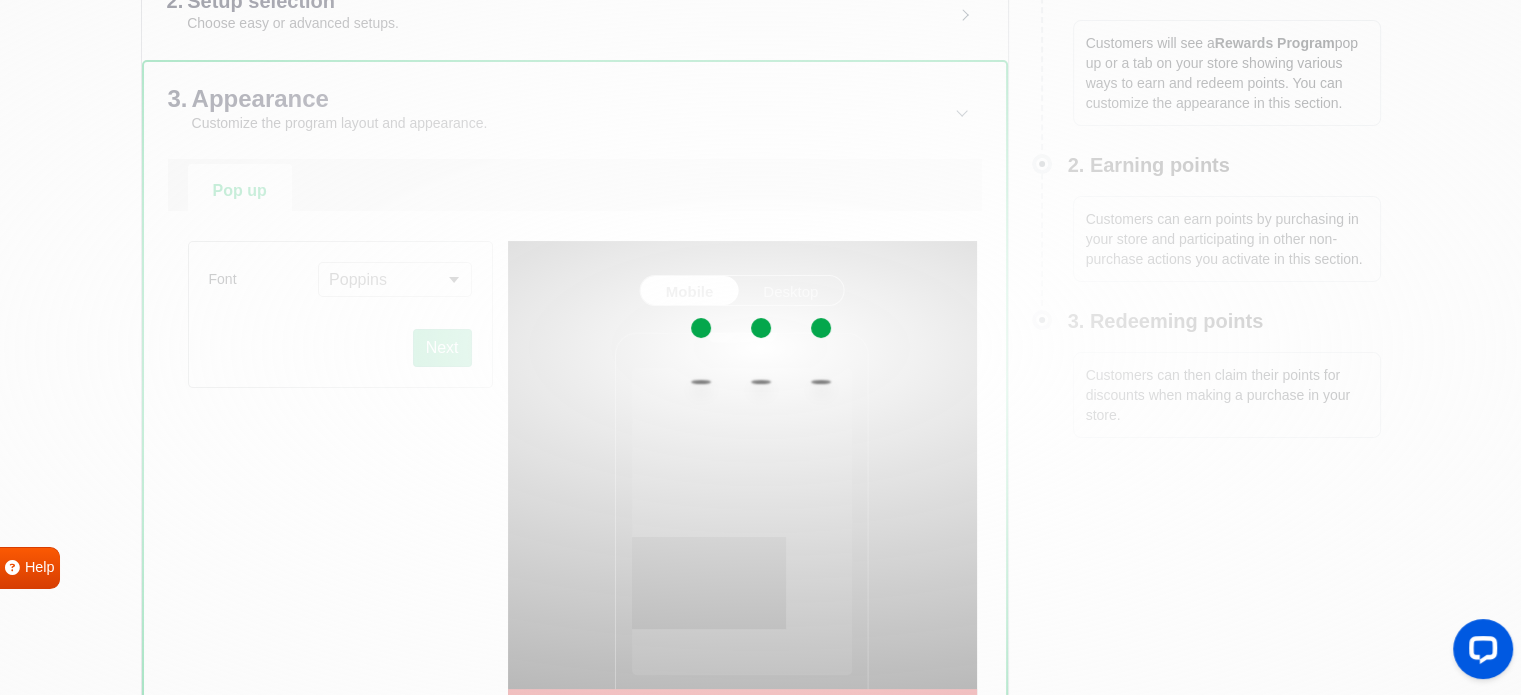 scroll, scrollTop: 500, scrollLeft: 0, axis: vertical 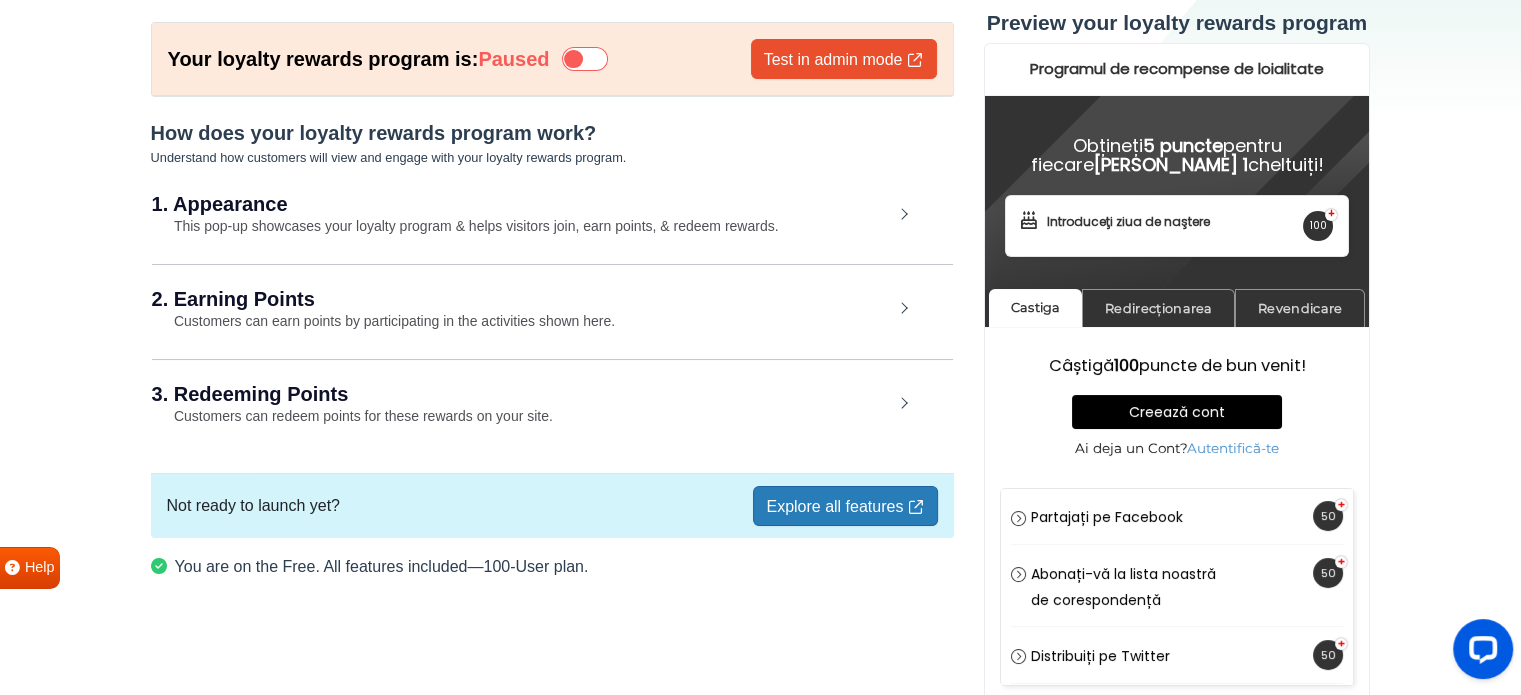 click on "How does your loyalty rewards program work?   Understand how customers will view and engage with your loyalty rewards program.  1. Appearance This pop-up showcases your loyalty program & helps visitors join, earn points, & redeem rewards. Pop up Widget Setup Font Poppins     [PERSON_NAME] Alfa Slab One Anton Archivo Archivo Black Arimo Arvo Assistant [PERSON_NAME] [PERSON_NAME] Condensed Bebas Neue Bitter Bungee Cabin Cairo Caveat Comfortaa Crimson Text Dancing Script DM Sans Dosis EB Garamond Exo 2 Figtree Fira Sans Fjalla One Heebo Hind Hind Siliguri IBM Plex Sans IBM Plex Serif Inconsolata Inter Josefin Sans [PERSON_NAME] [PERSON_NAME] Lexend Libre [PERSON_NAME] Libre [PERSON_NAME] Lobster [PERSON_NAME] M PLUS Rounded 1c Manrope Material Icons Material Icons Outlined Material Icons Round Material Symbols Outlined [PERSON_NAME] Michroma Montserrat [PERSON_NAME] Mulish Nanum Gothic [PERSON_NAME] Color Emoji [PERSON_NAME] Sans [PERSON_NAME] Sans [PERSON_NAME] Sans [PERSON_NAME] Sans SC [PERSON_NAME] Sans [PERSON_NAME] Serif [PERSON_NAME] Serif JP Nunito Nunito Sans Open Sans [PERSON_NAME] Outfit Oxygen [PERSON_NAME] Display" at bounding box center [552, 287] 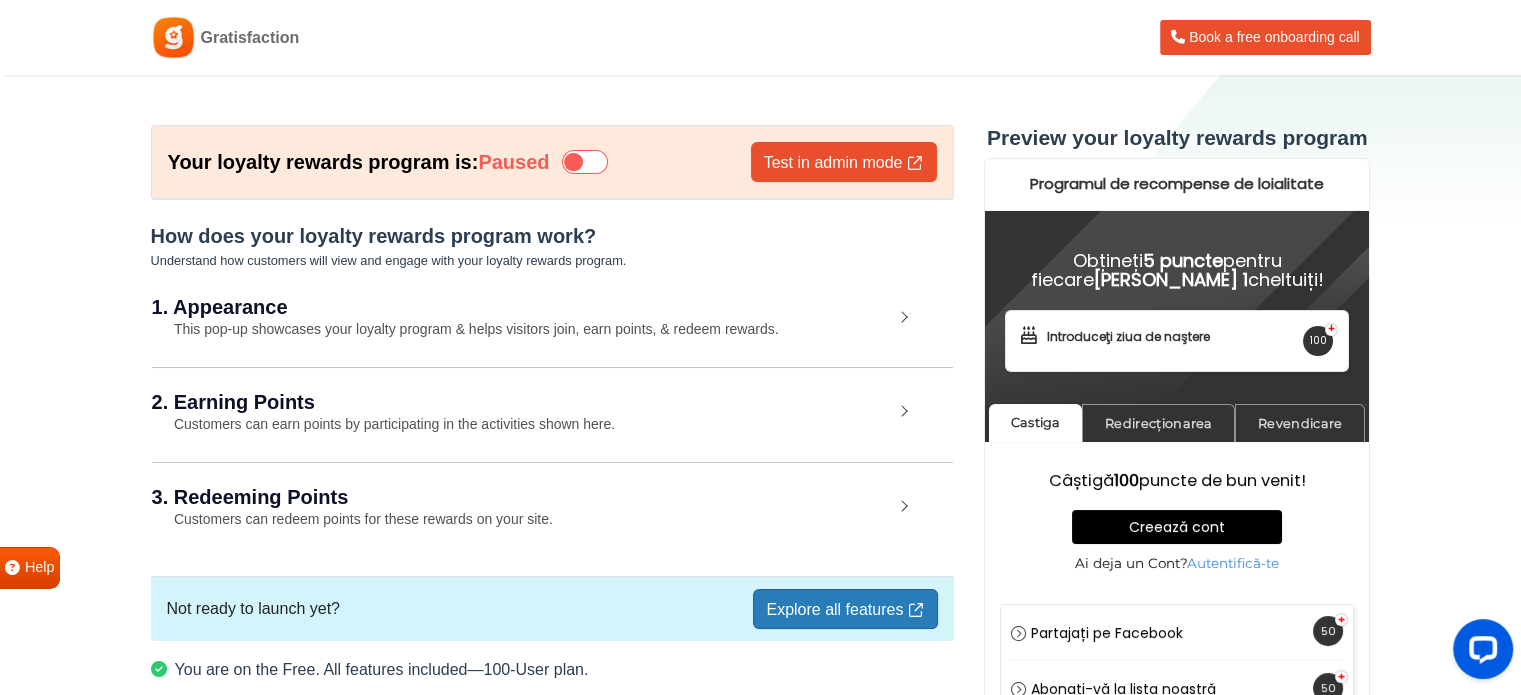 scroll, scrollTop: 99, scrollLeft: 0, axis: vertical 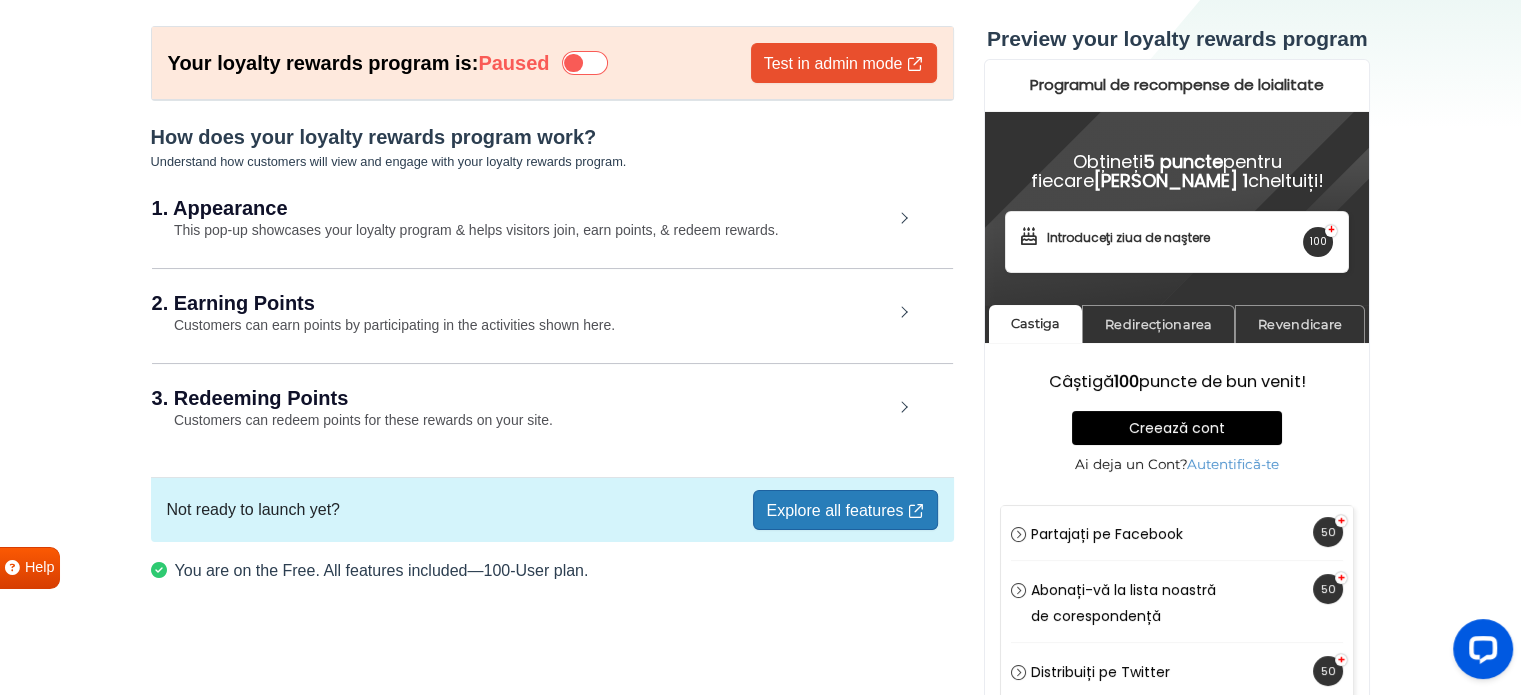 click on "This pop-up showcases your loyalty program & helps visitors join, earn points, & redeem rewards." at bounding box center (465, 230) 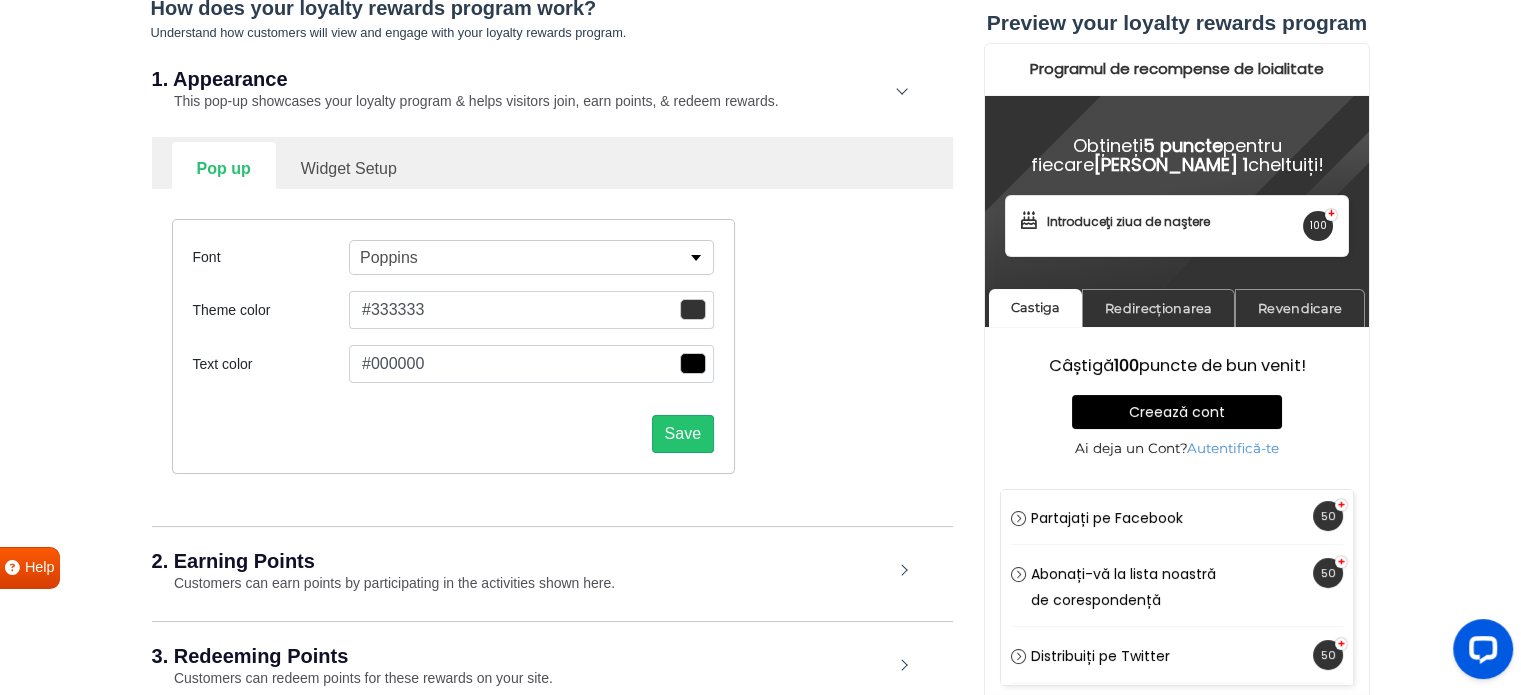 scroll, scrollTop: 265, scrollLeft: 0, axis: vertical 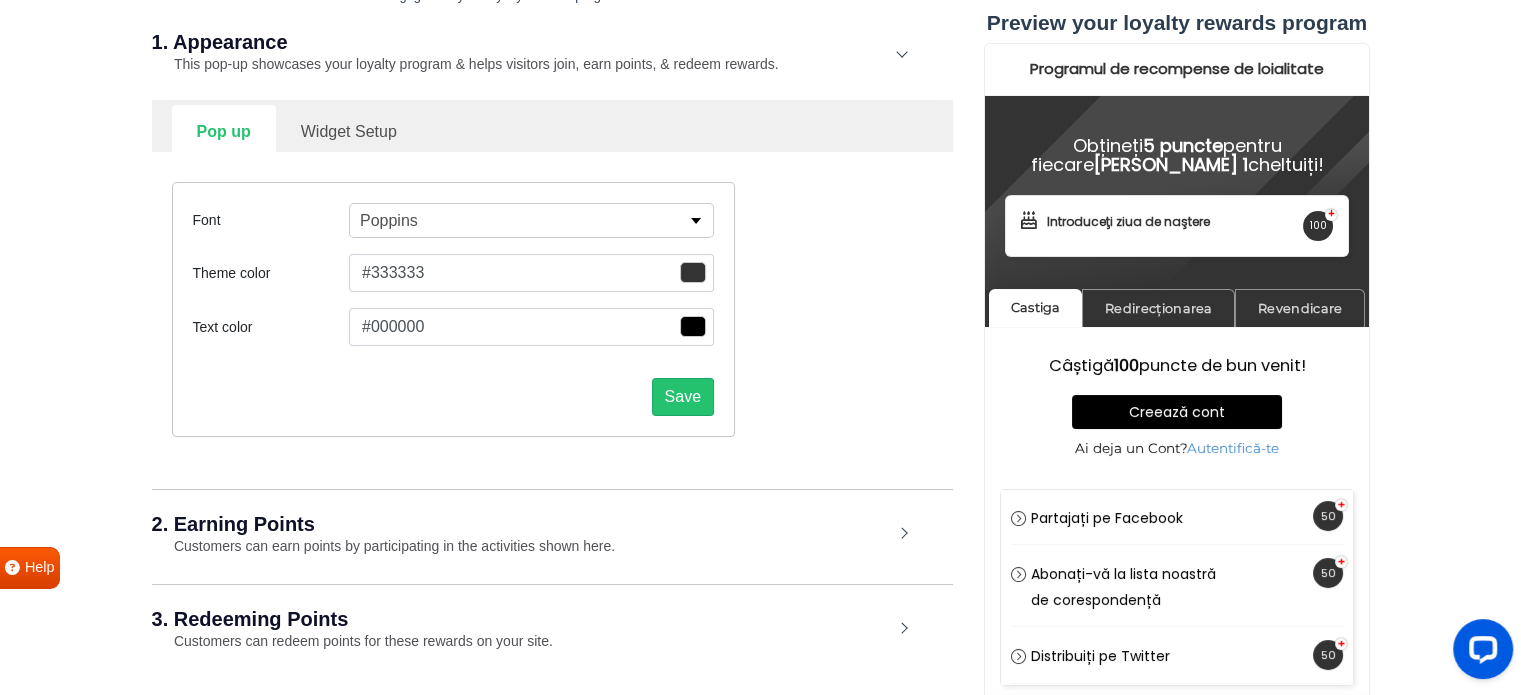 click on "Widget Setup" at bounding box center [349, 129] 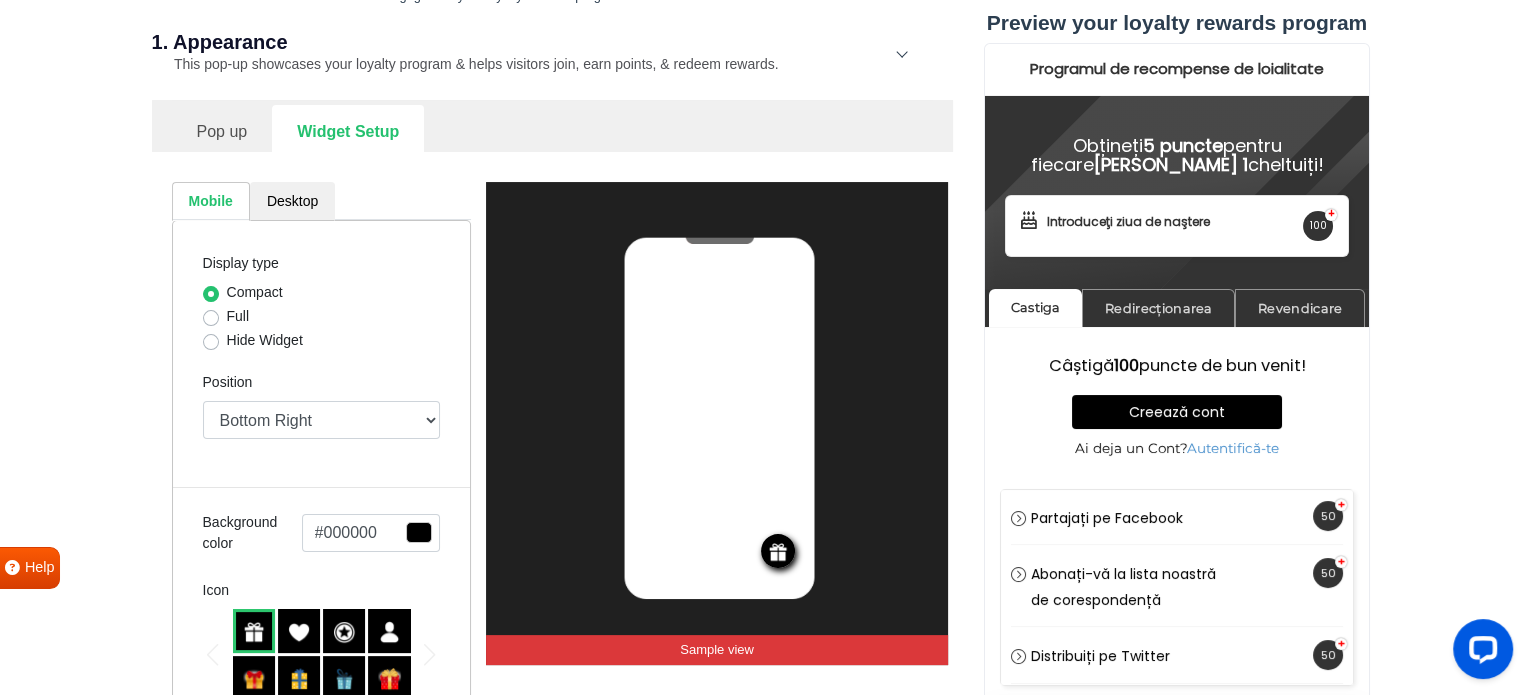 click on "Pop up" at bounding box center (222, 129) 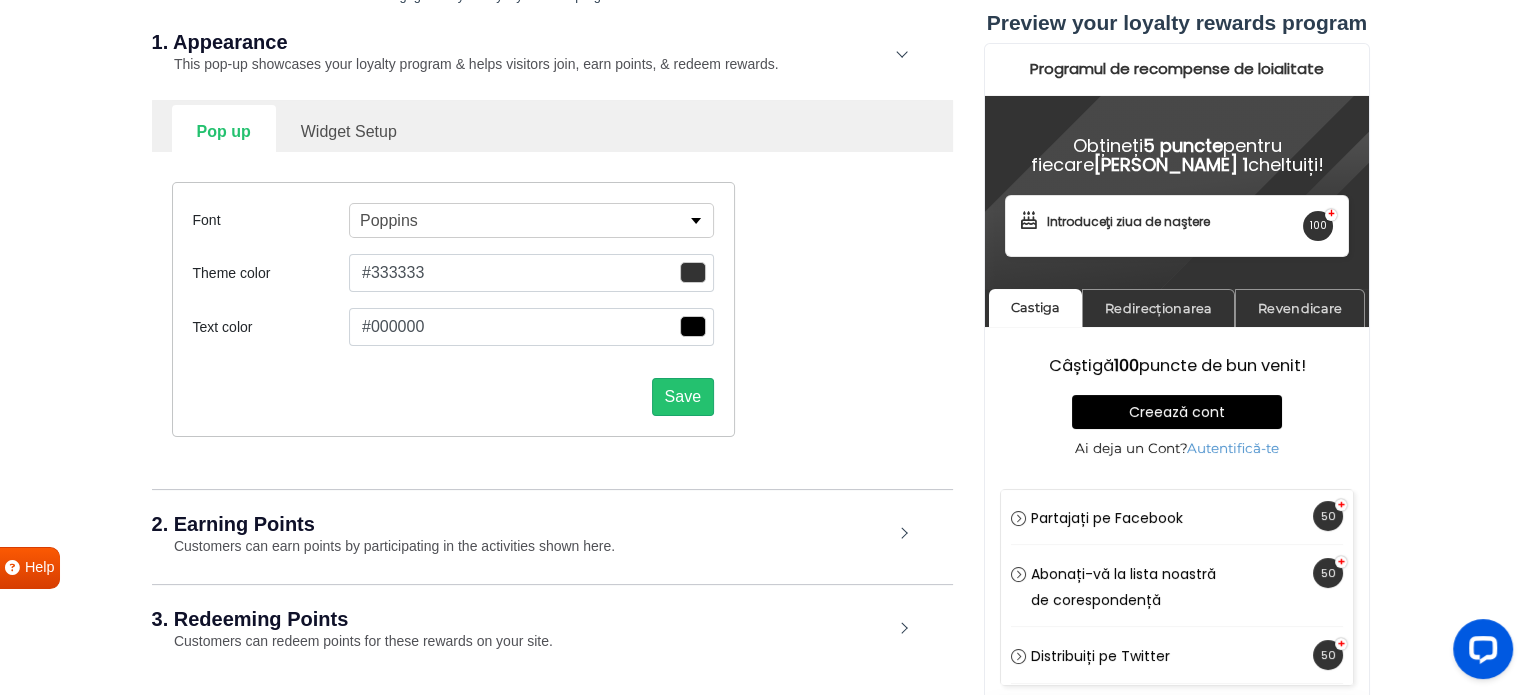 click on "Widget Setup" at bounding box center [349, 129] 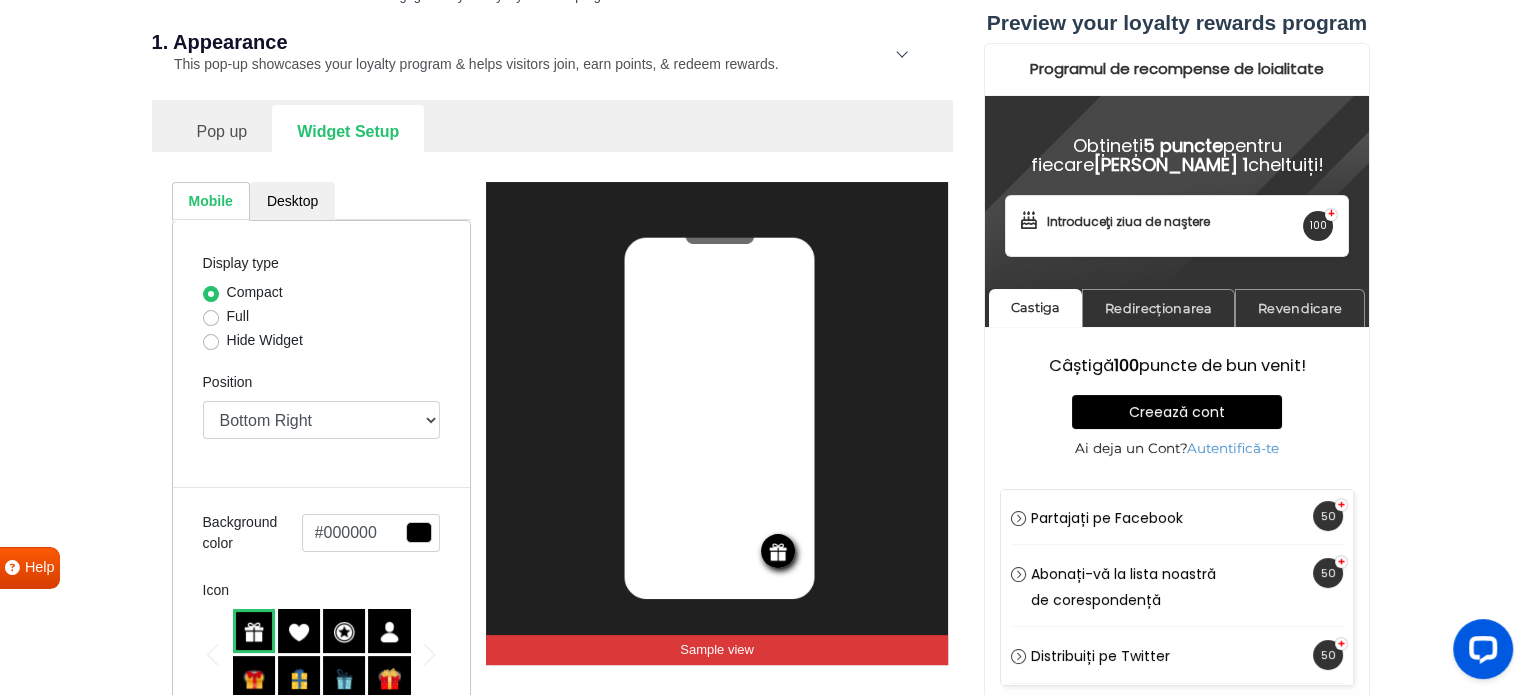 click on "Pop up" at bounding box center [222, 129] 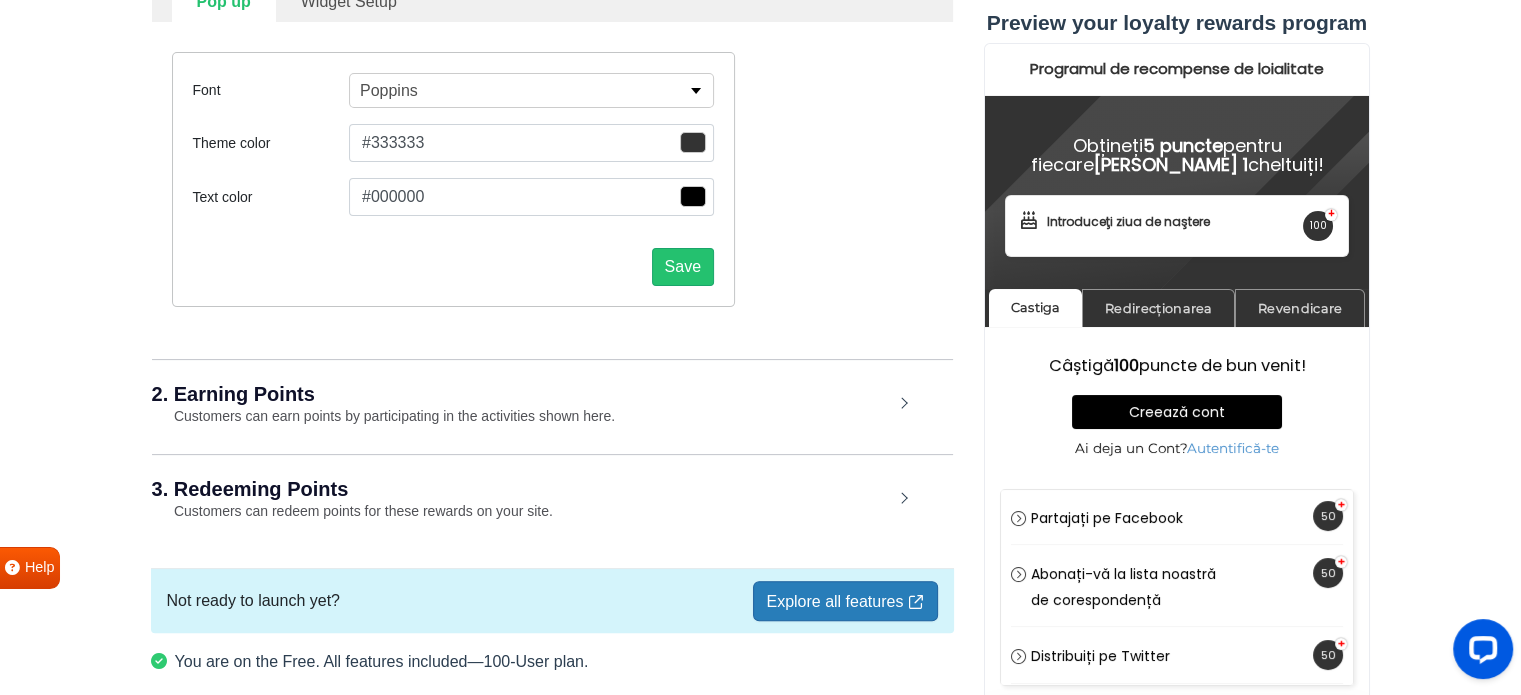 scroll, scrollTop: 432, scrollLeft: 0, axis: vertical 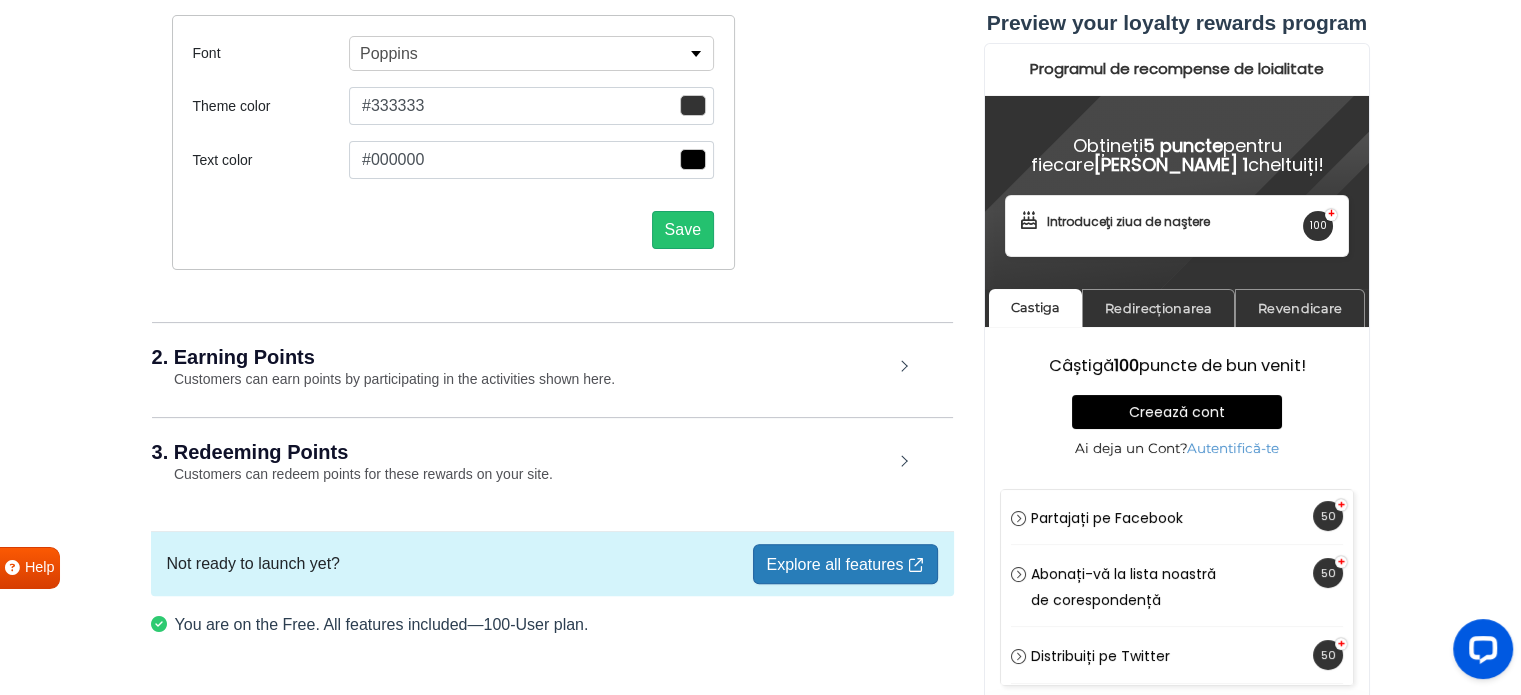 click on "2. Earning Points Customers can earn points by participating in the activities shown here." at bounding box center (552, 368) 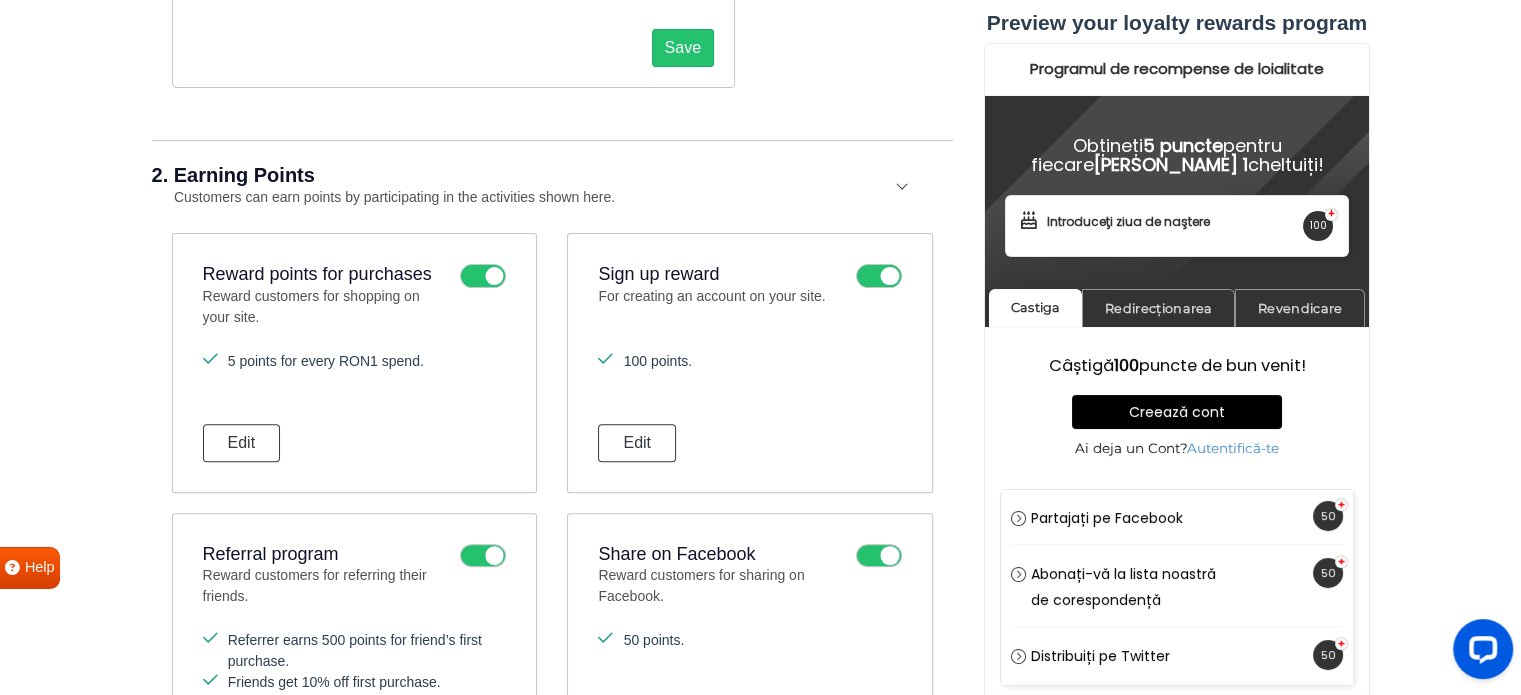 scroll, scrollTop: 765, scrollLeft: 0, axis: vertical 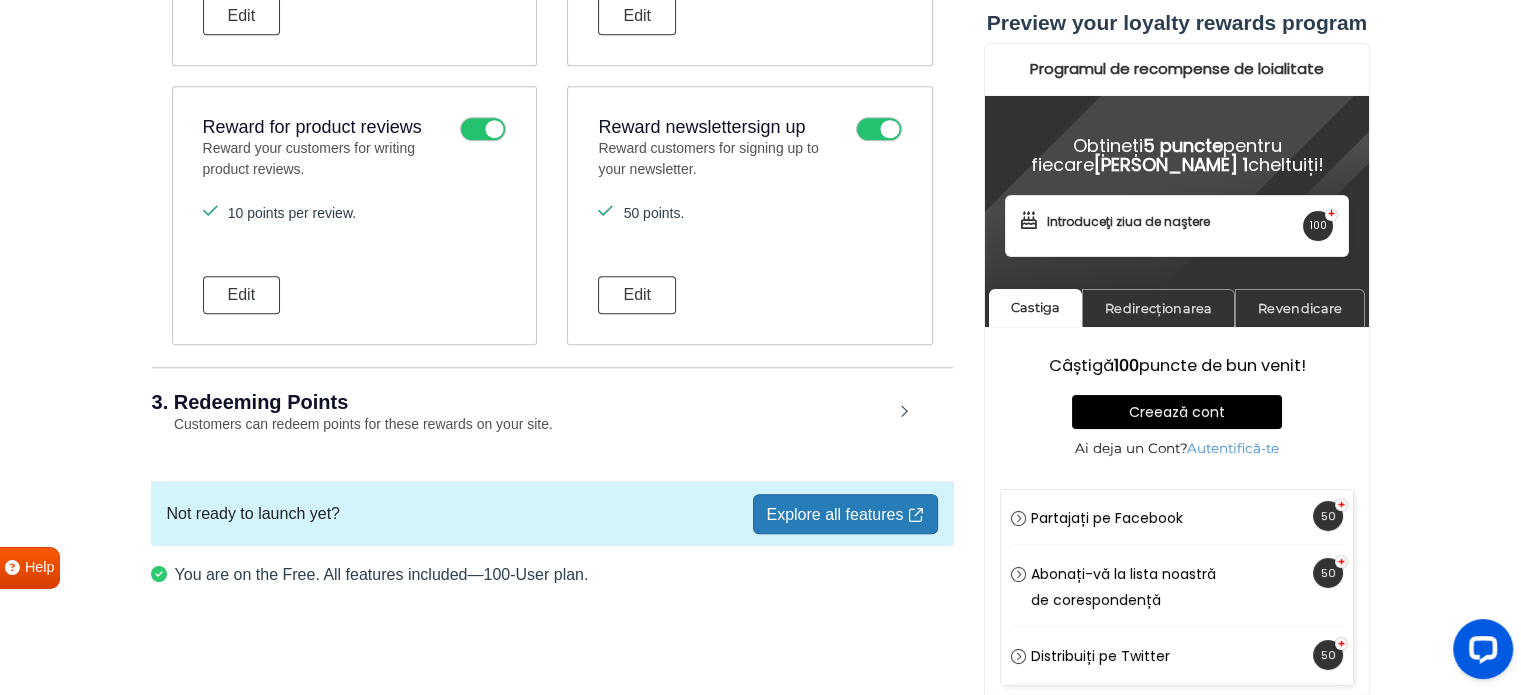 click on "3. Redeeming Points  Customers can redeem points for these rewards on your site." at bounding box center (552, 413) 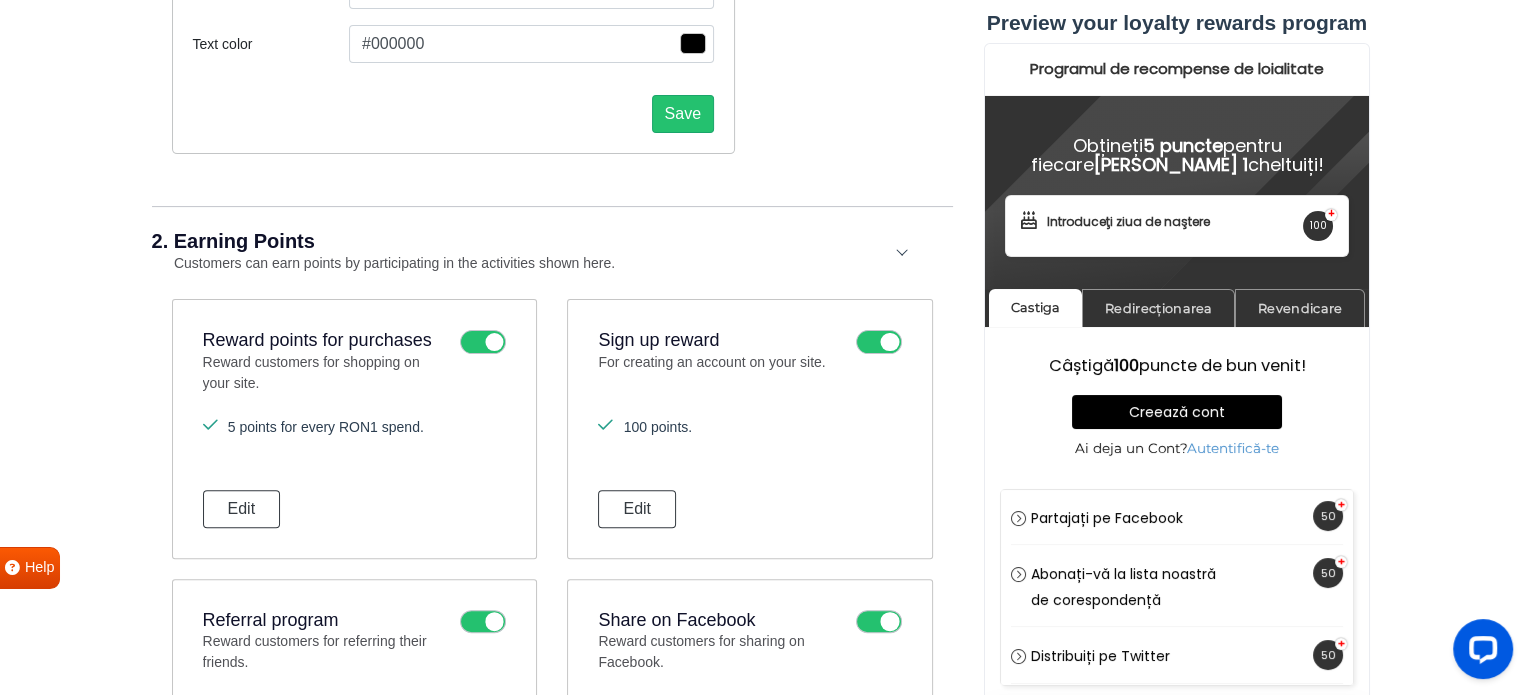 scroll, scrollTop: 0, scrollLeft: 0, axis: both 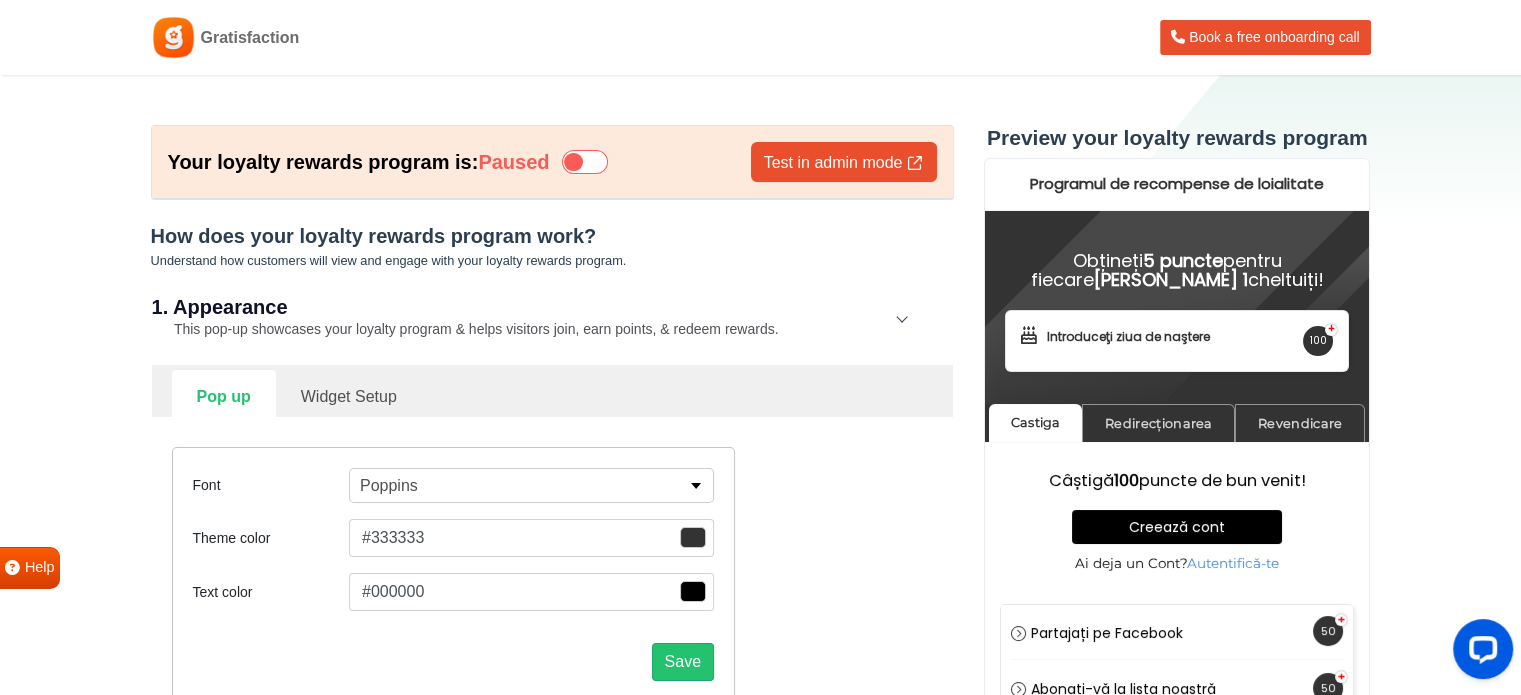 click at bounding box center (585, 162) 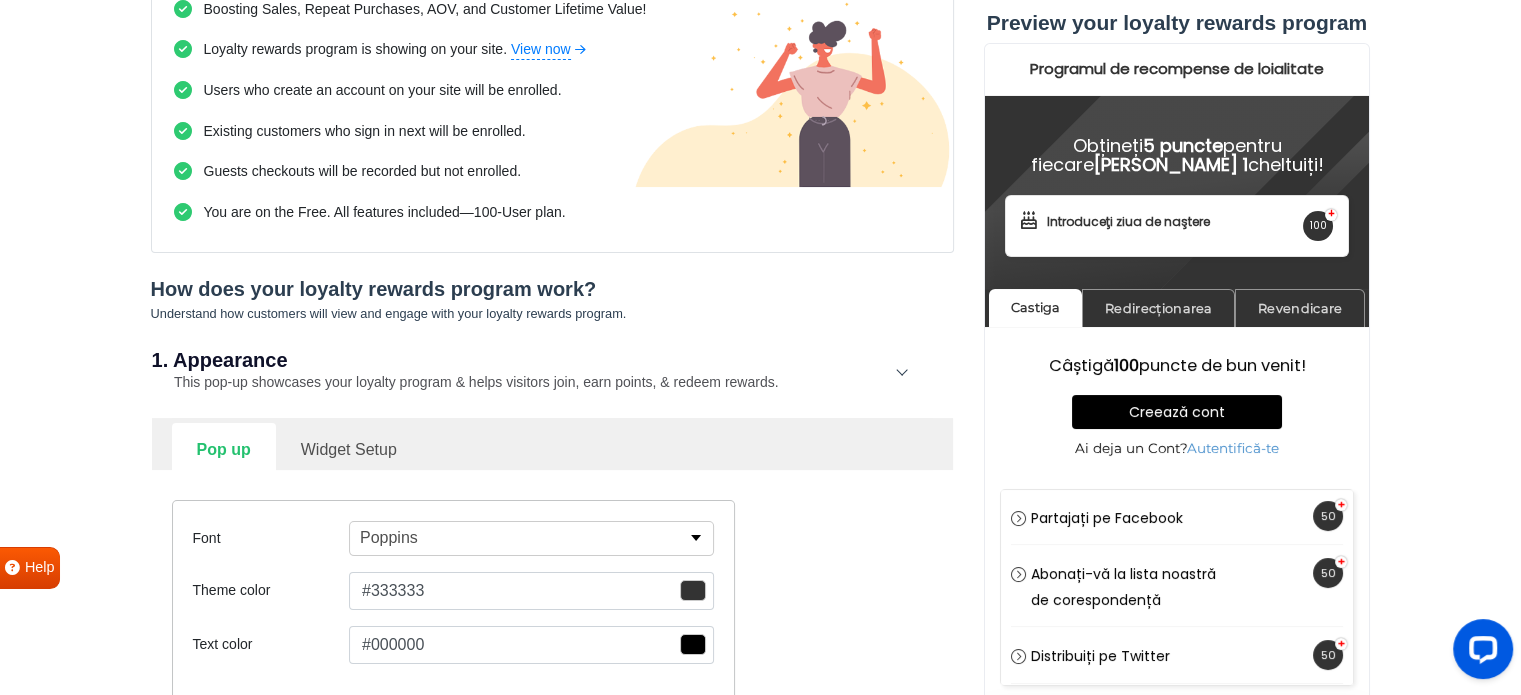 scroll, scrollTop: 0, scrollLeft: 0, axis: both 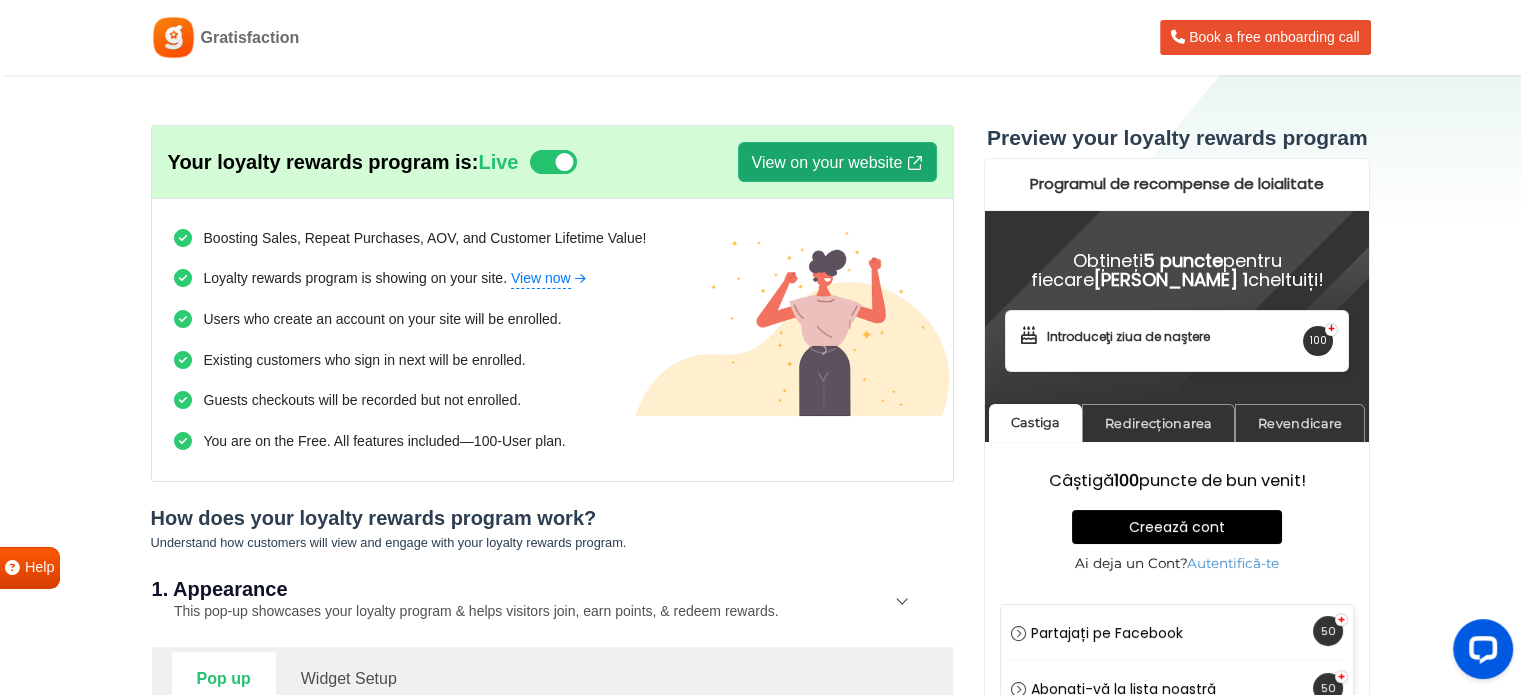 click on "View on your website" at bounding box center (837, 162) 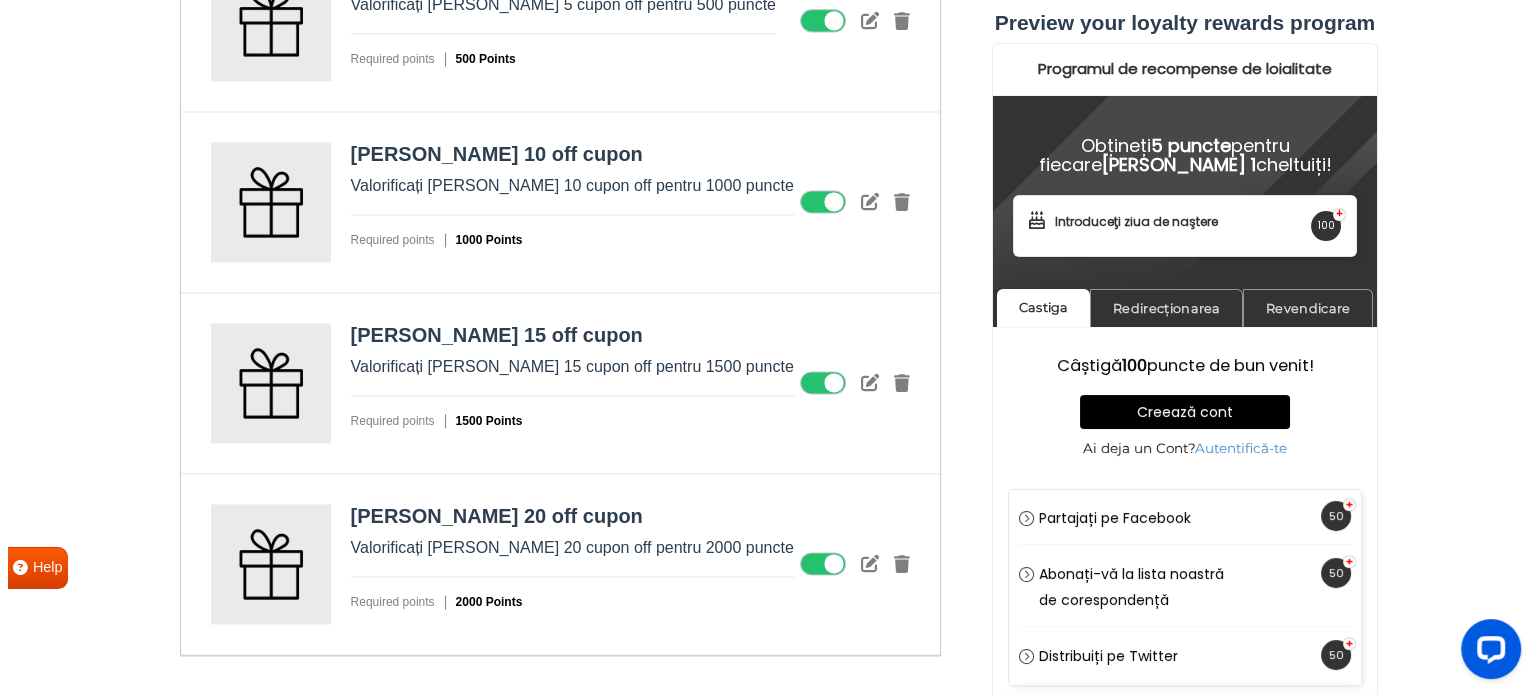 scroll, scrollTop: 2648, scrollLeft: 0, axis: vertical 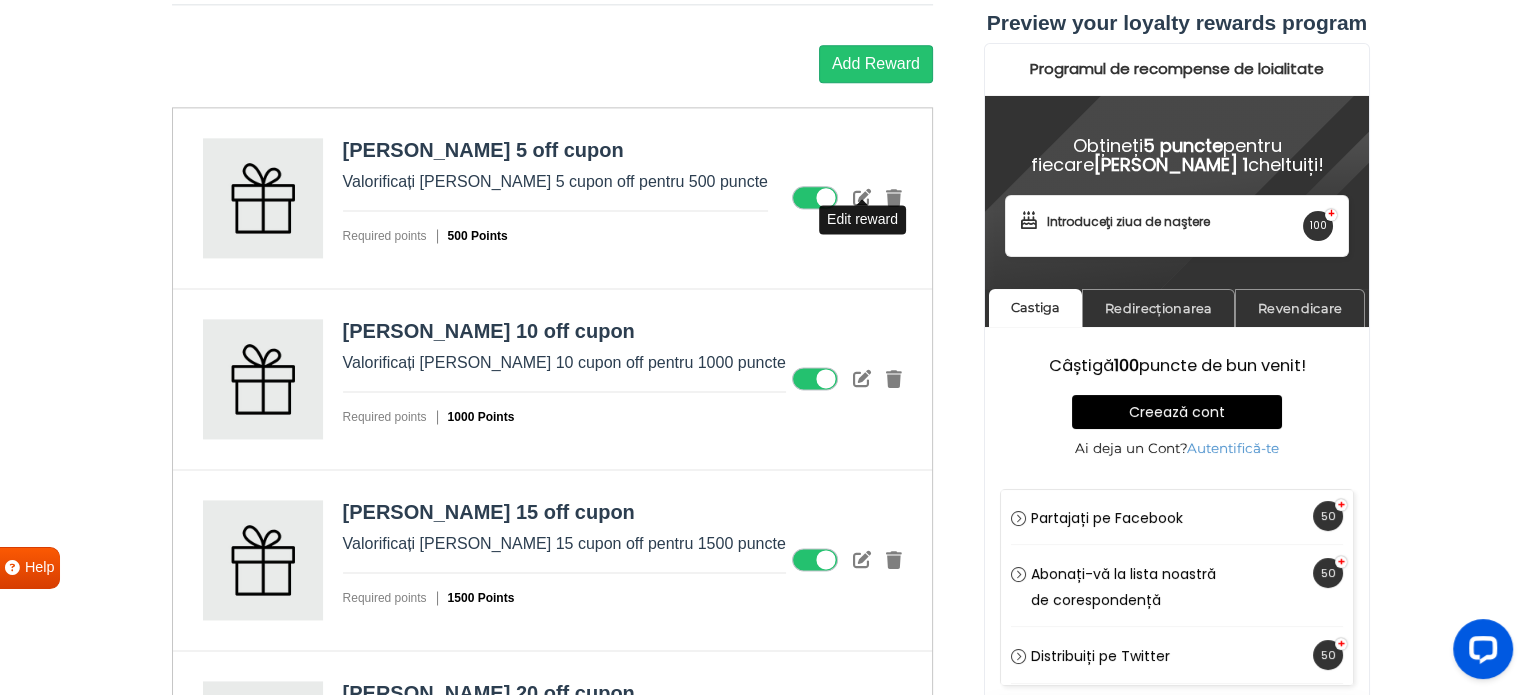 click at bounding box center (862, 197) 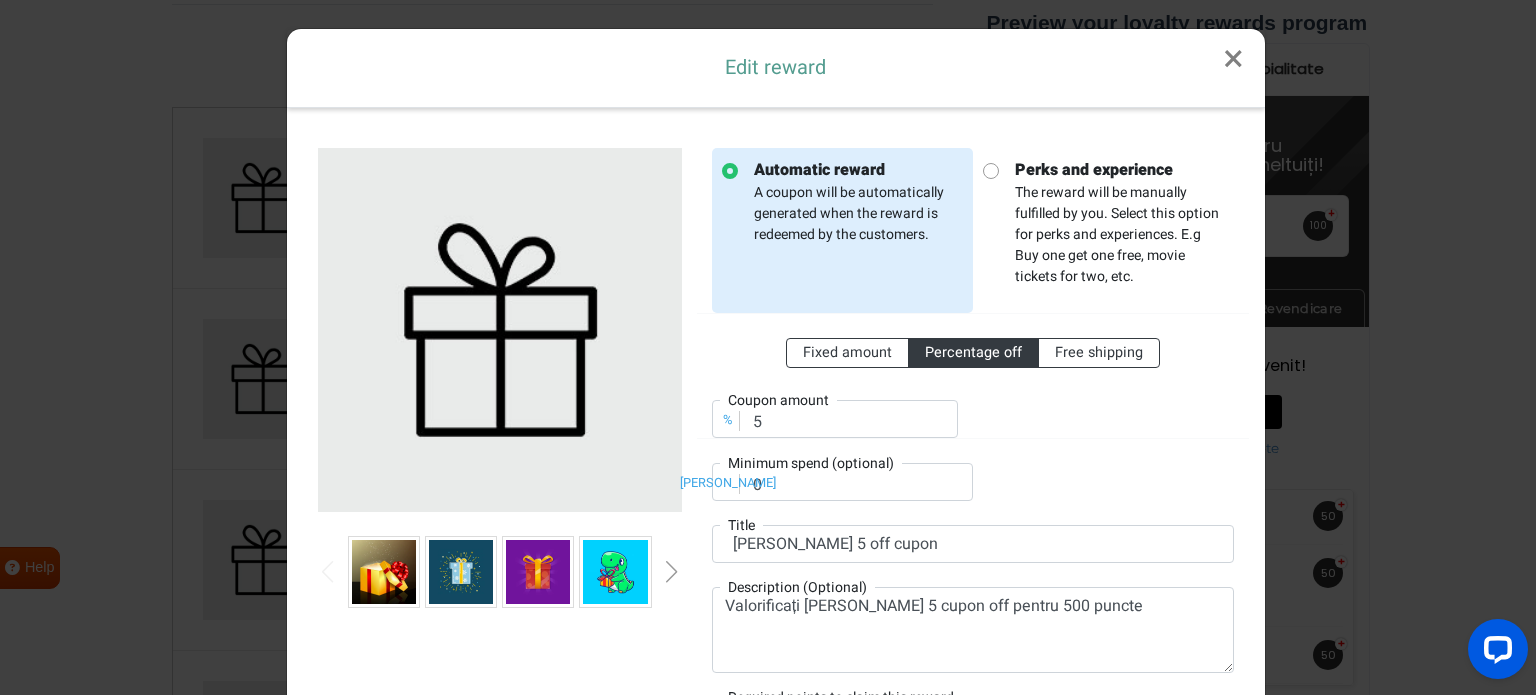 scroll, scrollTop: 0, scrollLeft: 0, axis: both 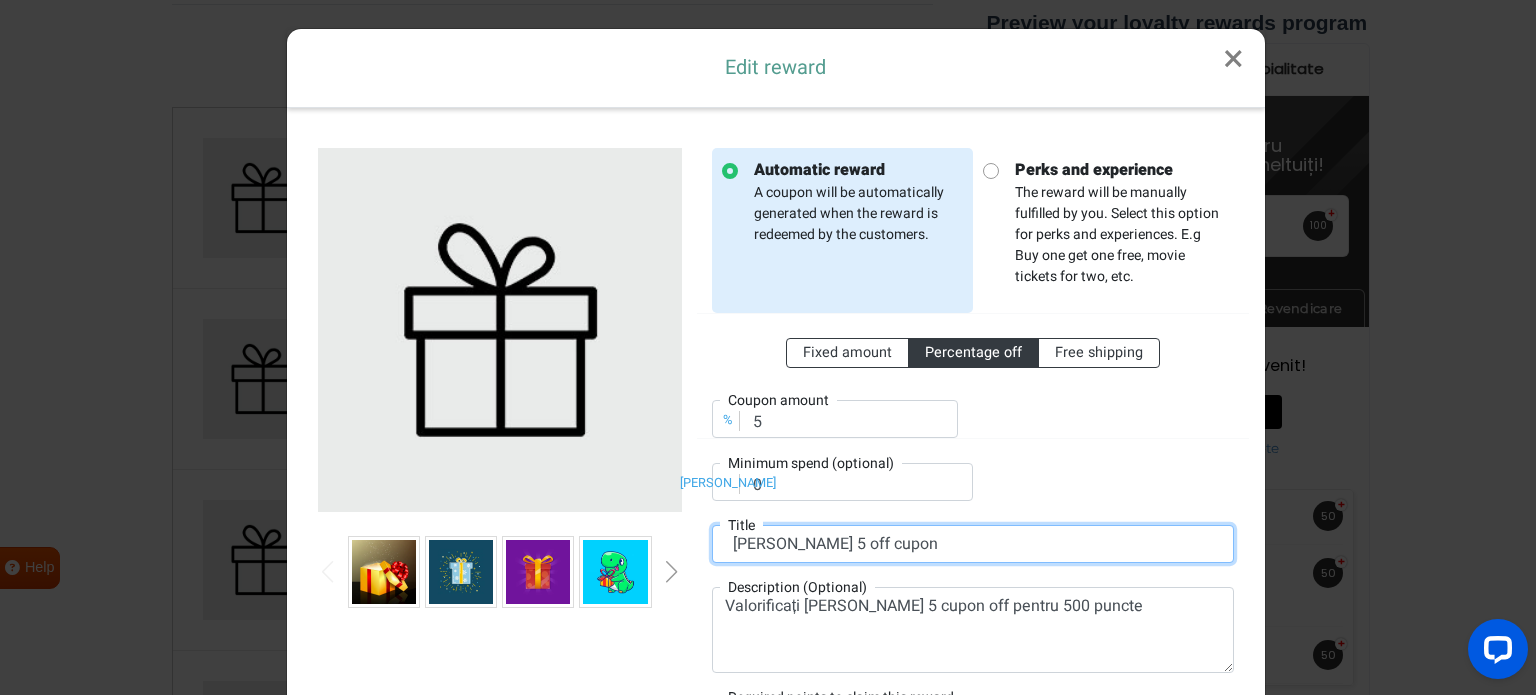 click on "RON 5 off cupon" at bounding box center [973, 544] 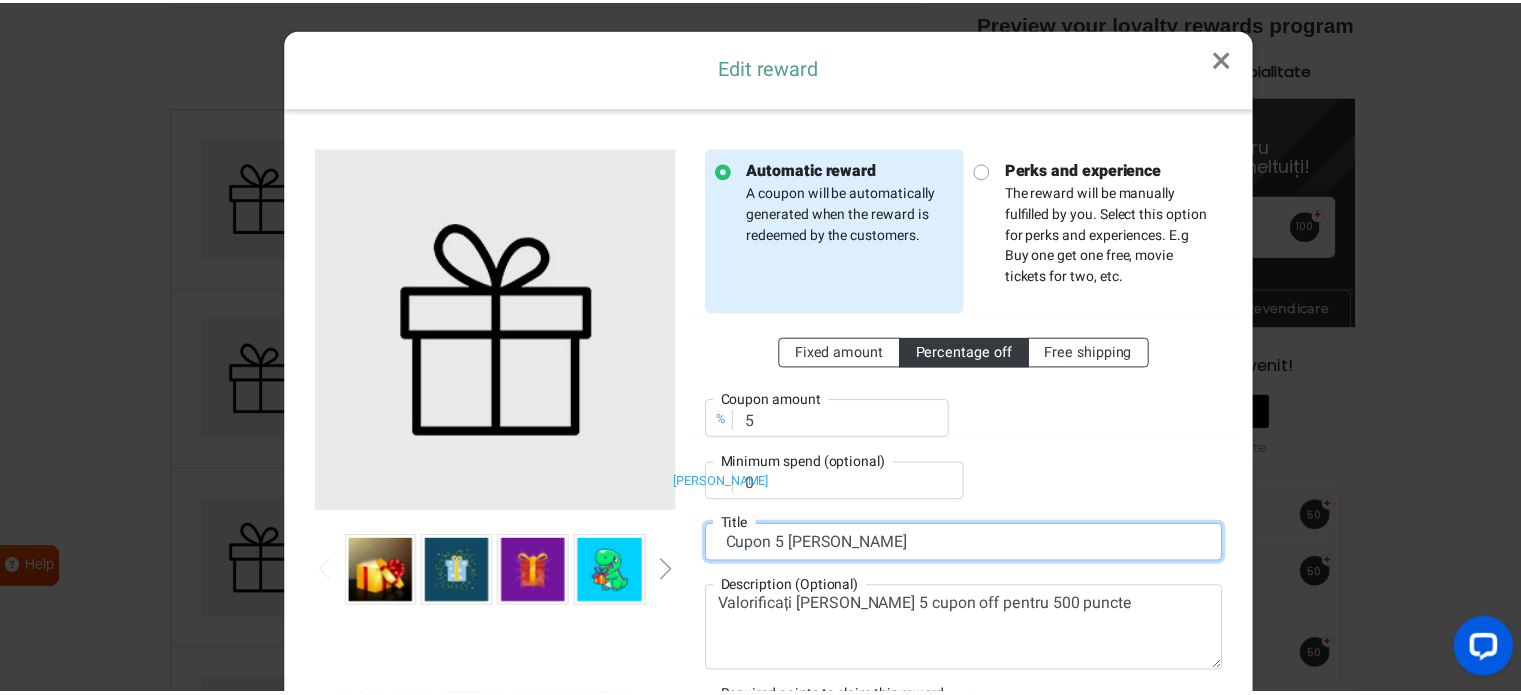 scroll, scrollTop: 166, scrollLeft: 0, axis: vertical 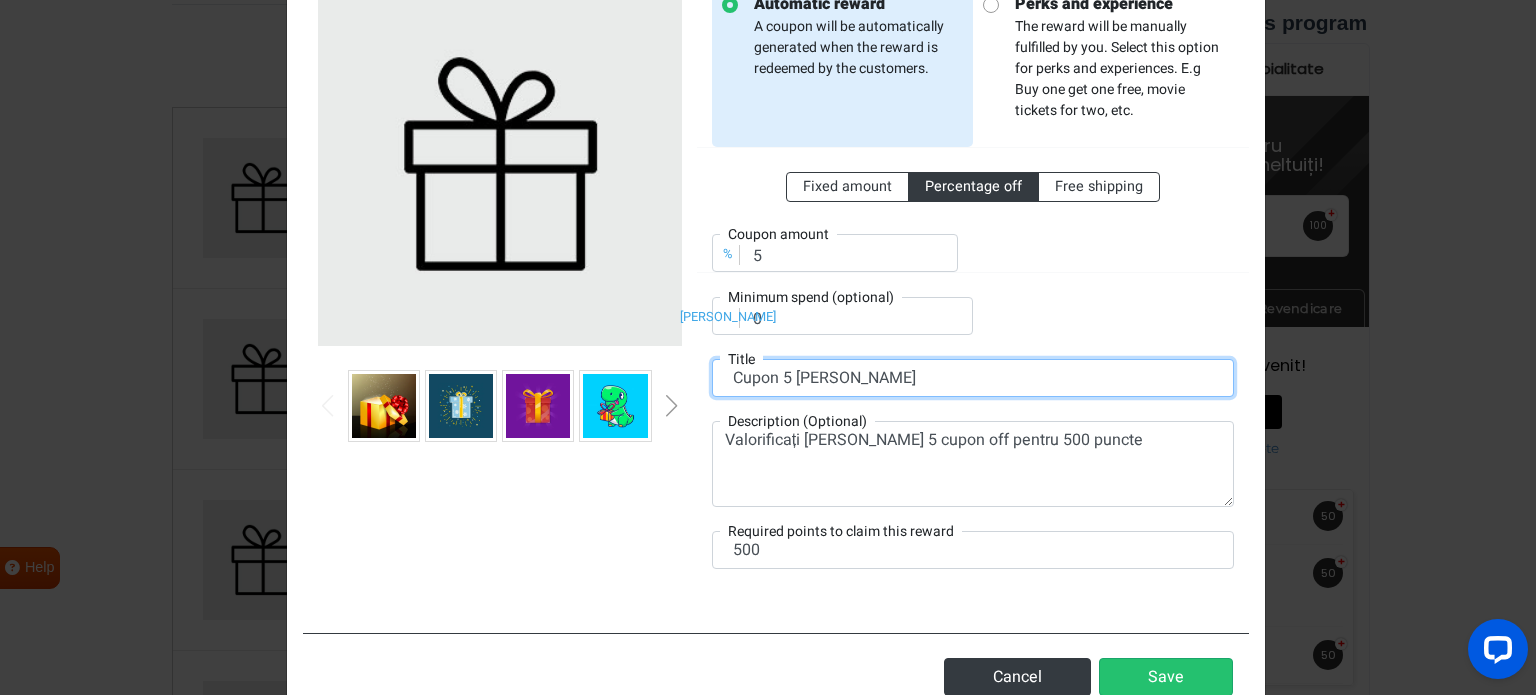 type on "Cupon 5 RON" 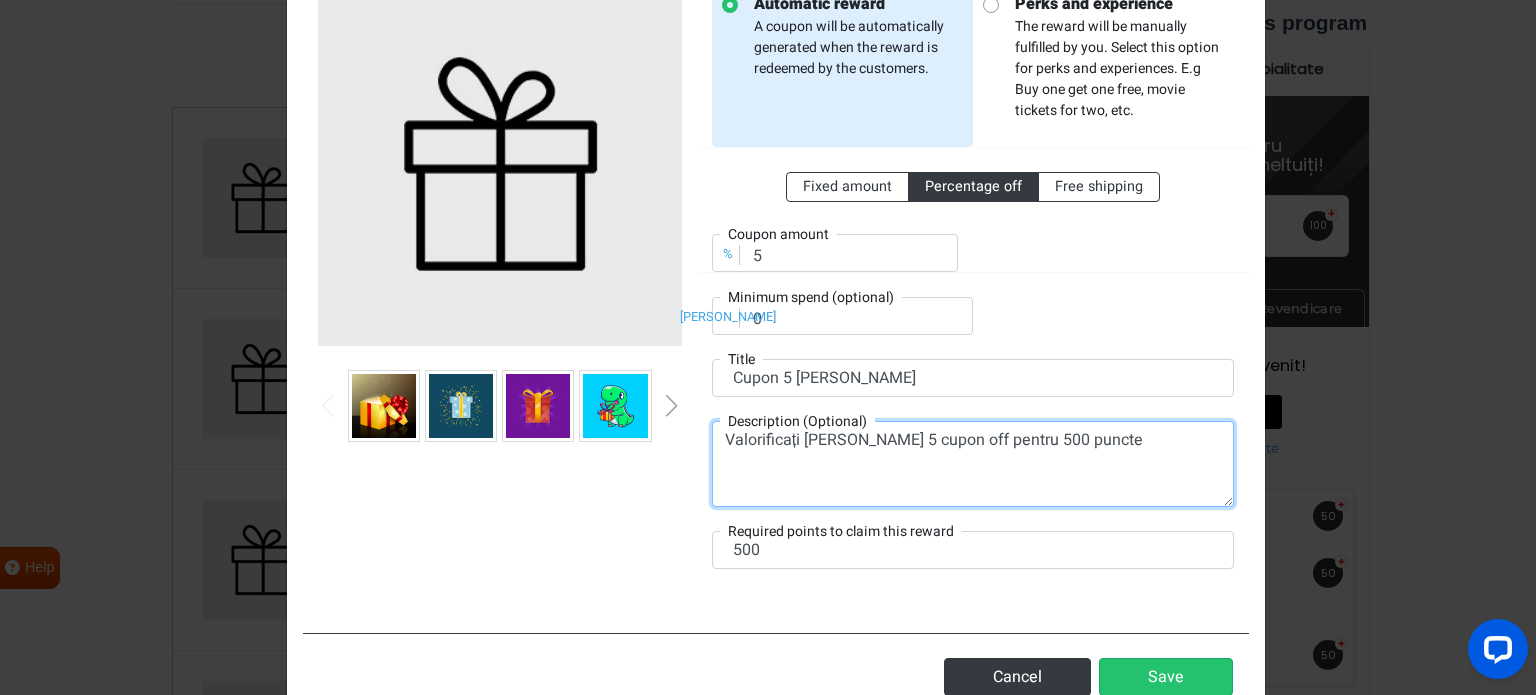 click on "Valorificați RON 5 cupon off pentru 500 puncte" at bounding box center [973, 464] 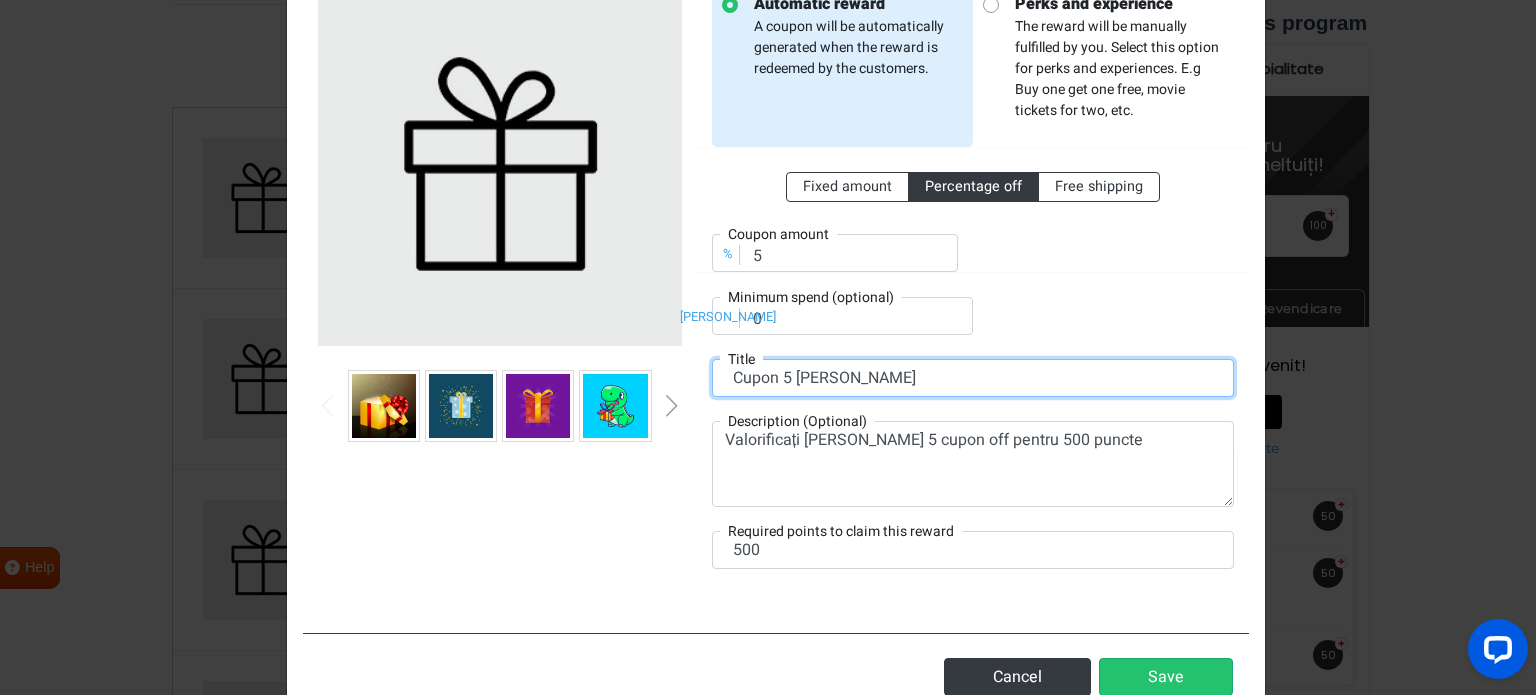 drag, startPoint x: 750, startPoint y: 377, endPoint x: 651, endPoint y: 372, distance: 99.12618 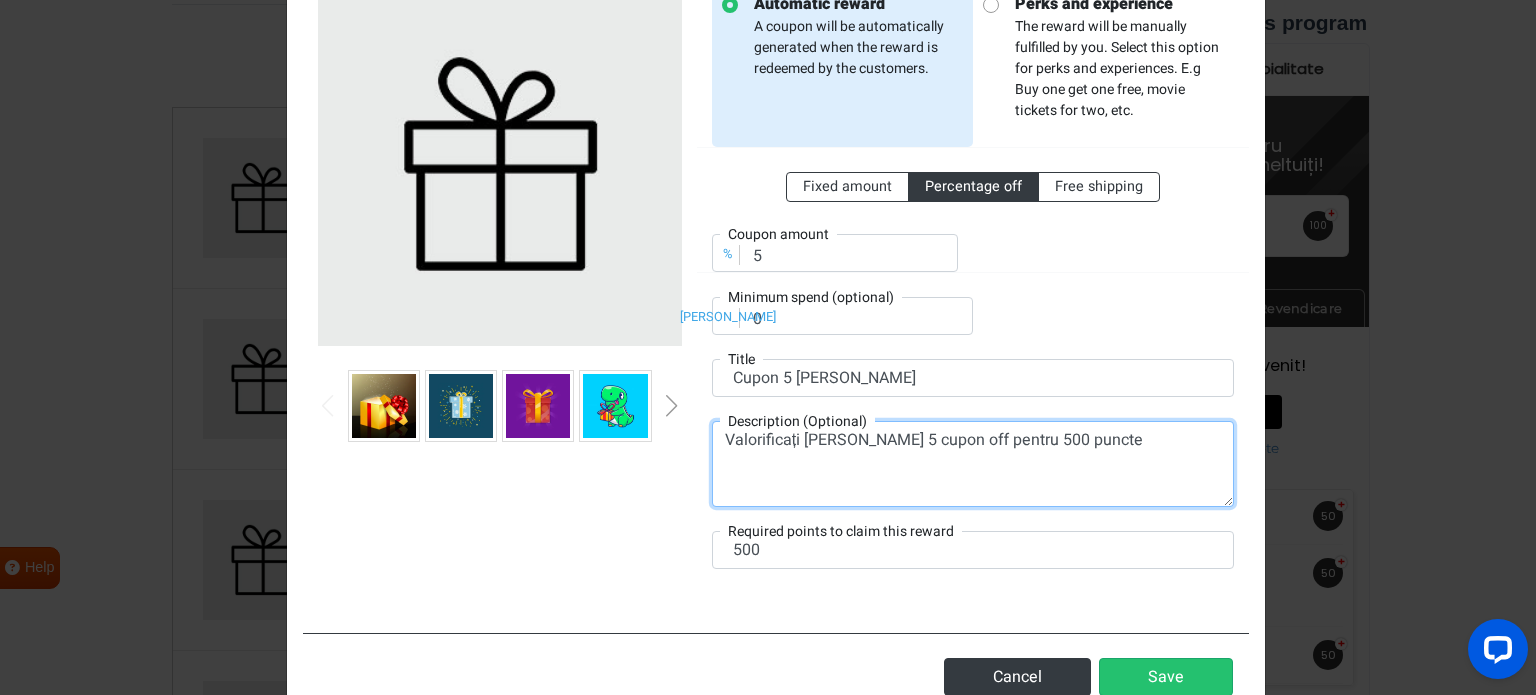 click on "Valorificați RON 5 cupon off pentru 500 puncte" at bounding box center (973, 464) 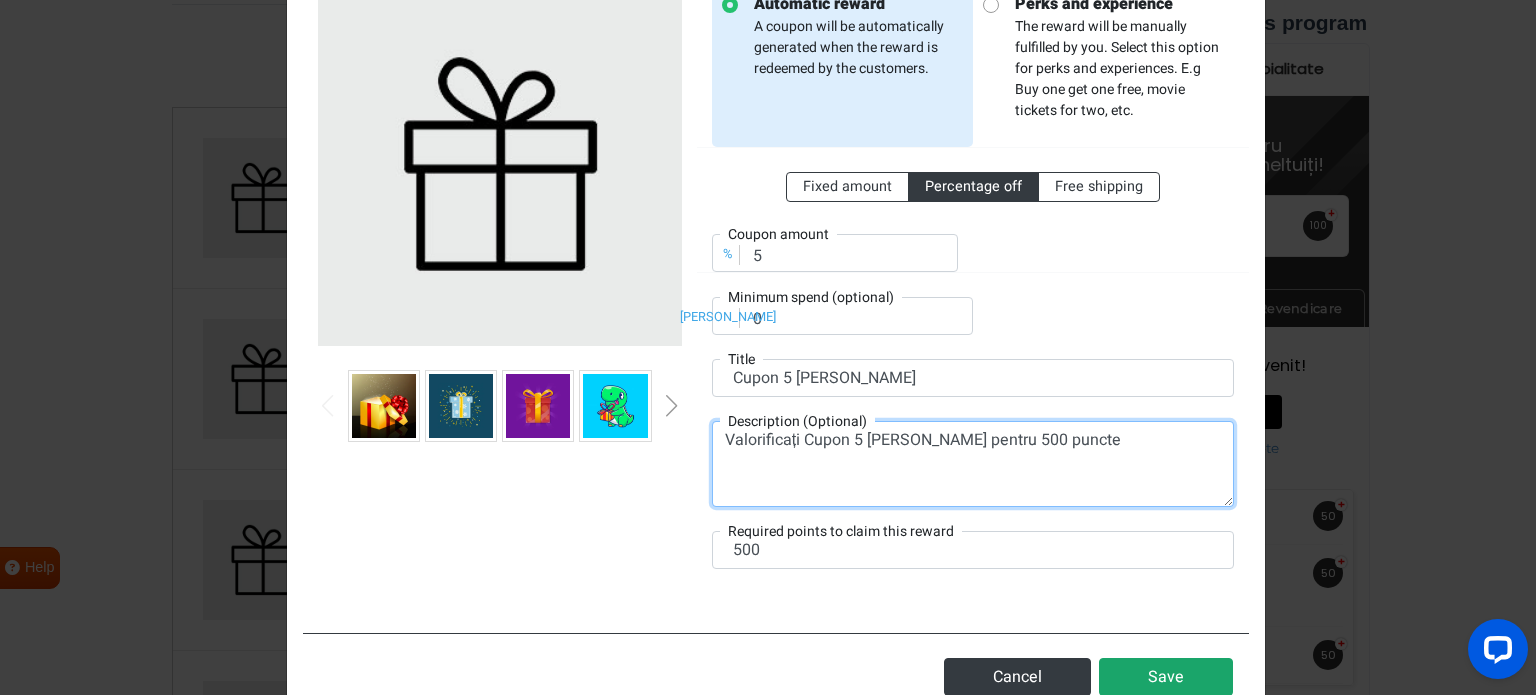 type on "Valorificați Cupon 5 RON pentru 500 puncte" 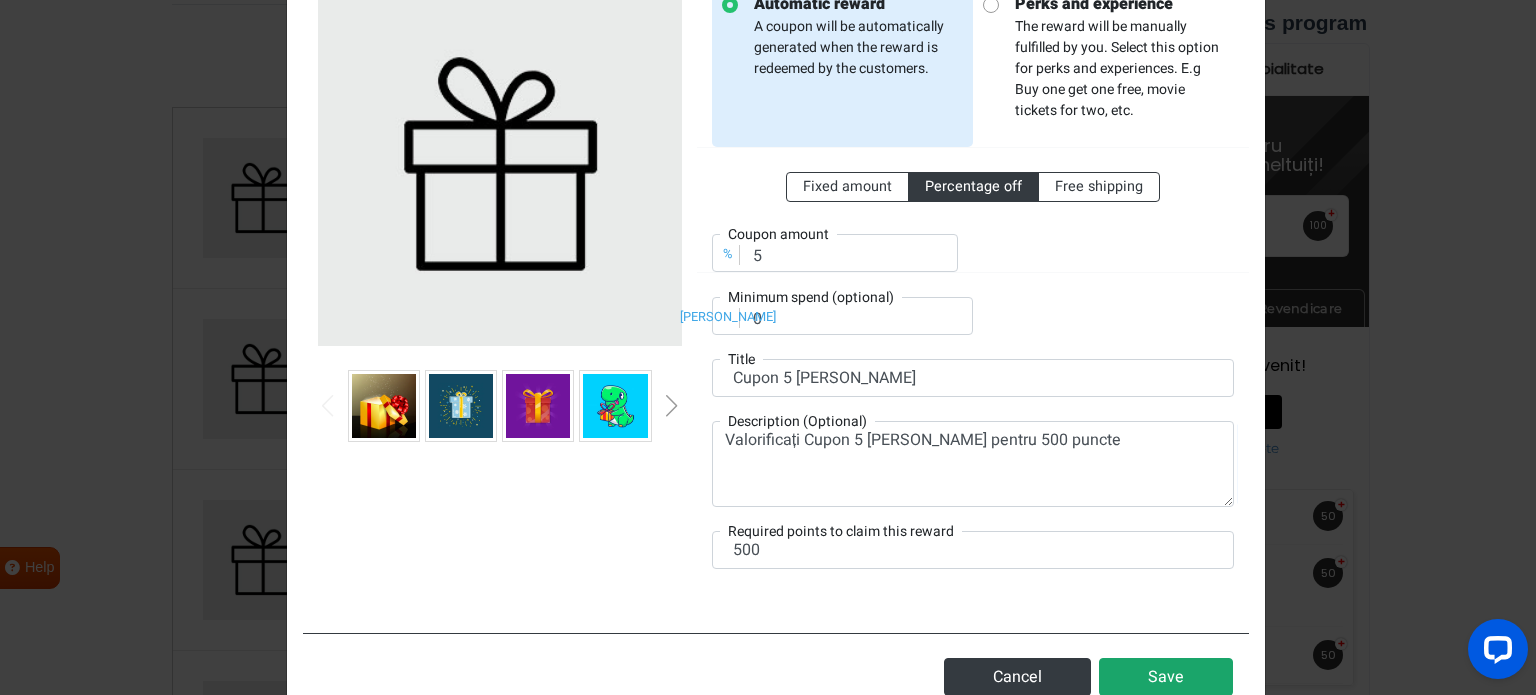 click on "Save" at bounding box center (1166, 677) 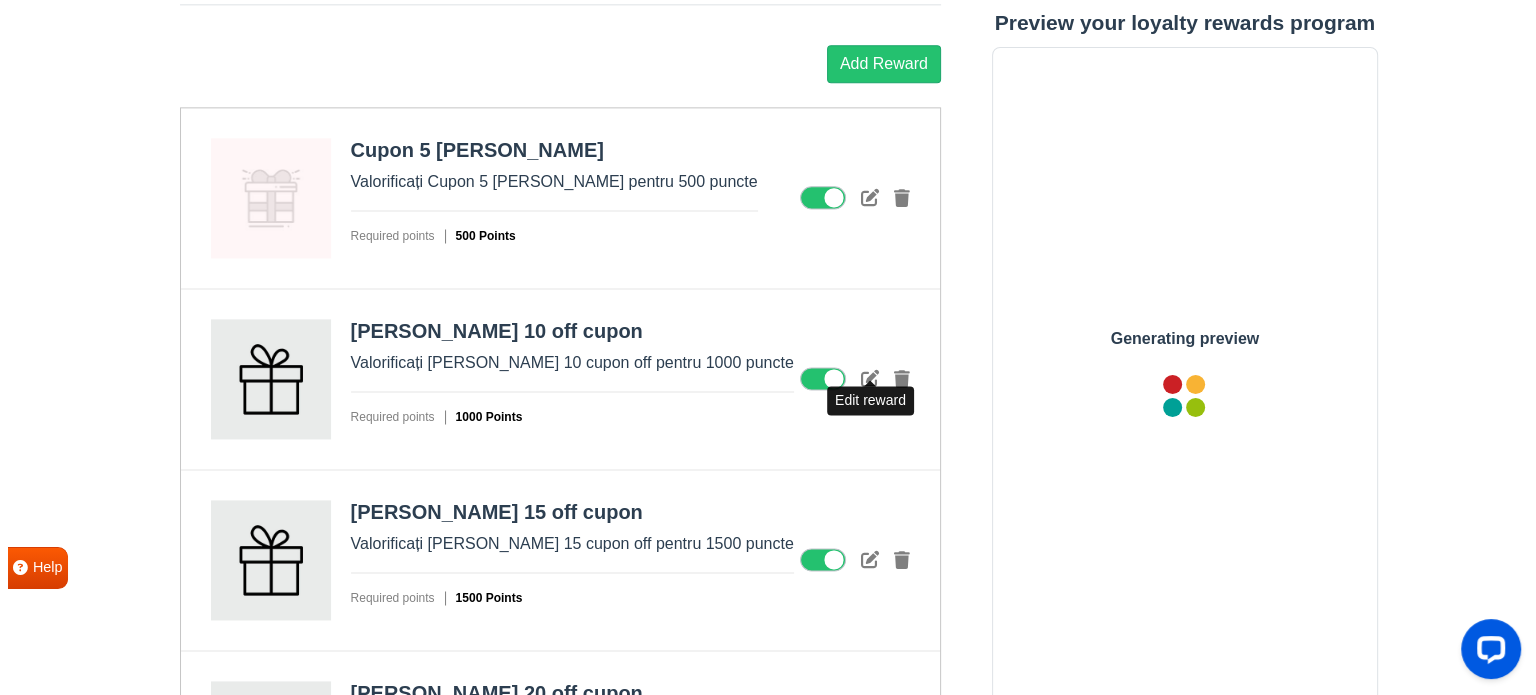 scroll, scrollTop: 0, scrollLeft: 0, axis: both 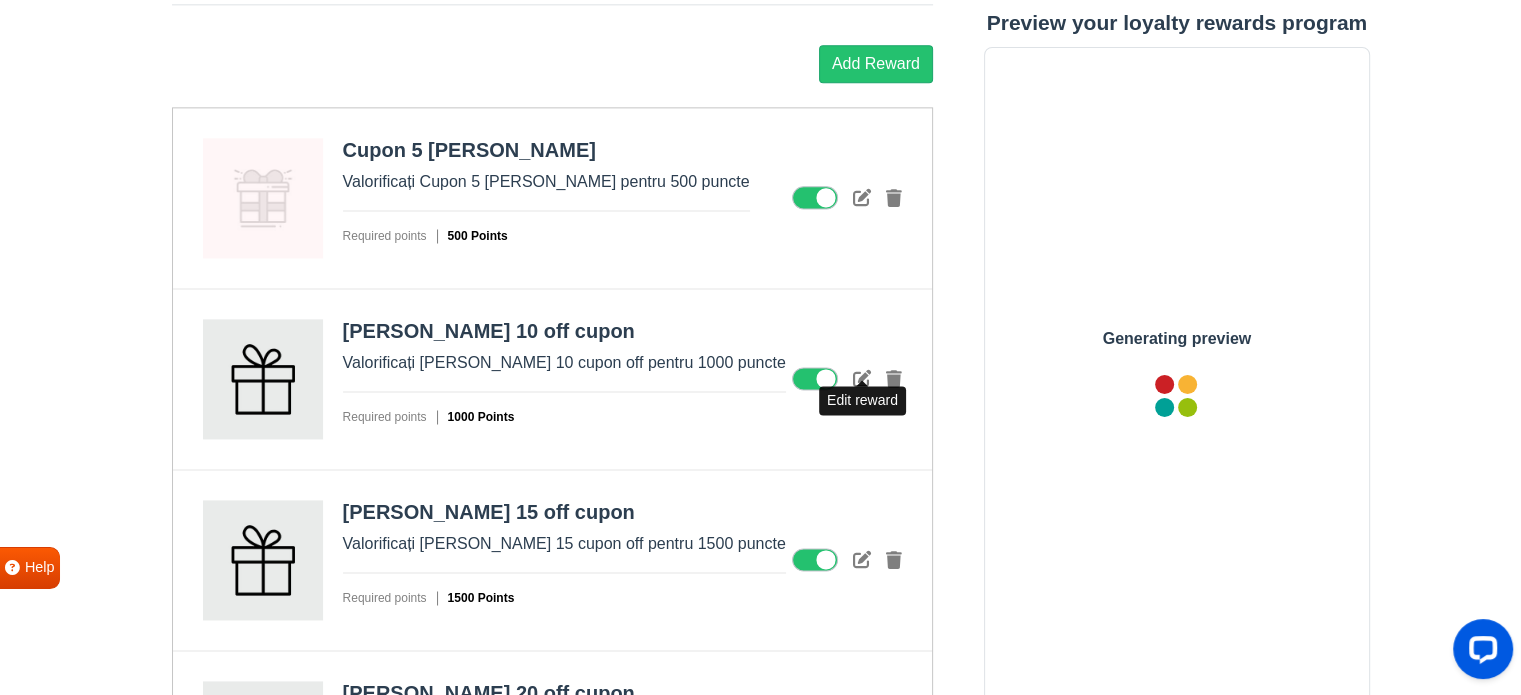 click at bounding box center (862, 378) 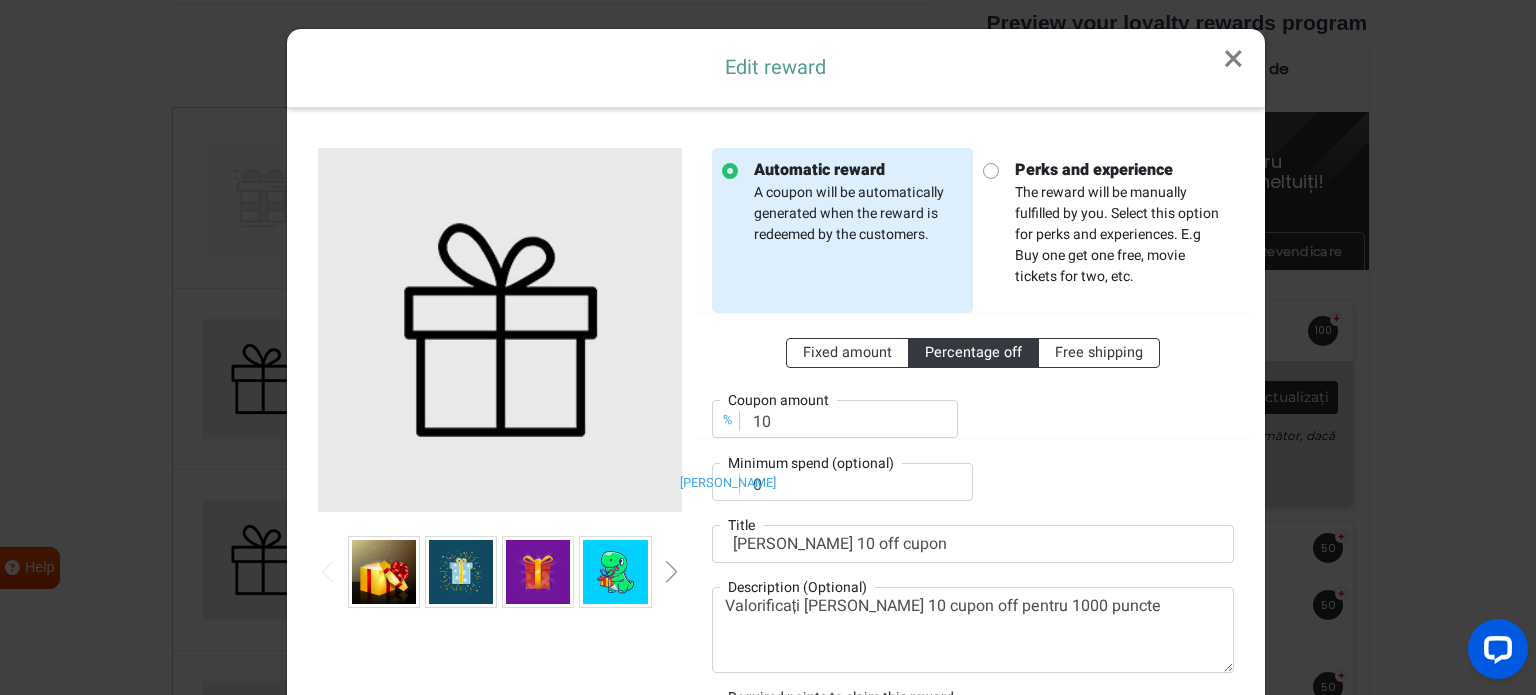 scroll, scrollTop: 0, scrollLeft: 0, axis: both 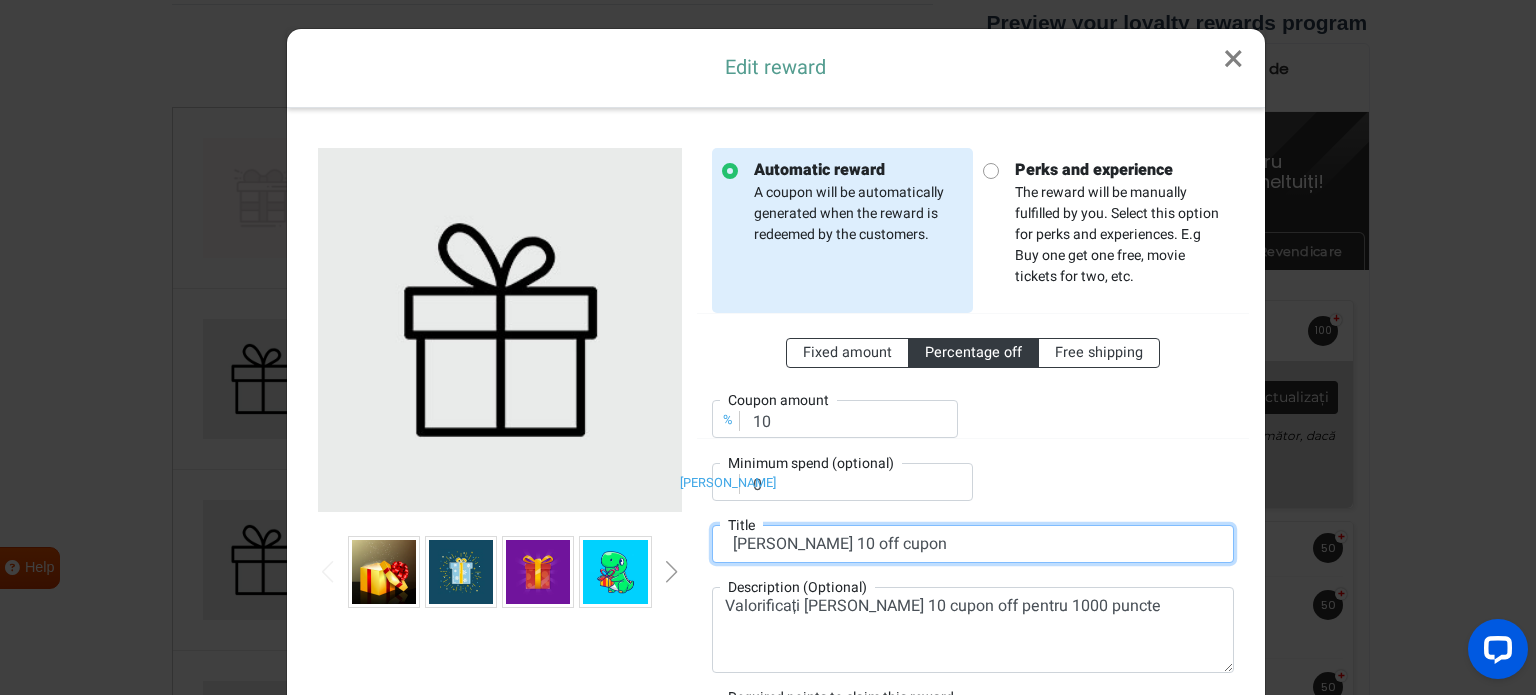 drag, startPoint x: 855, startPoint y: 536, endPoint x: 668, endPoint y: 523, distance: 187.45132 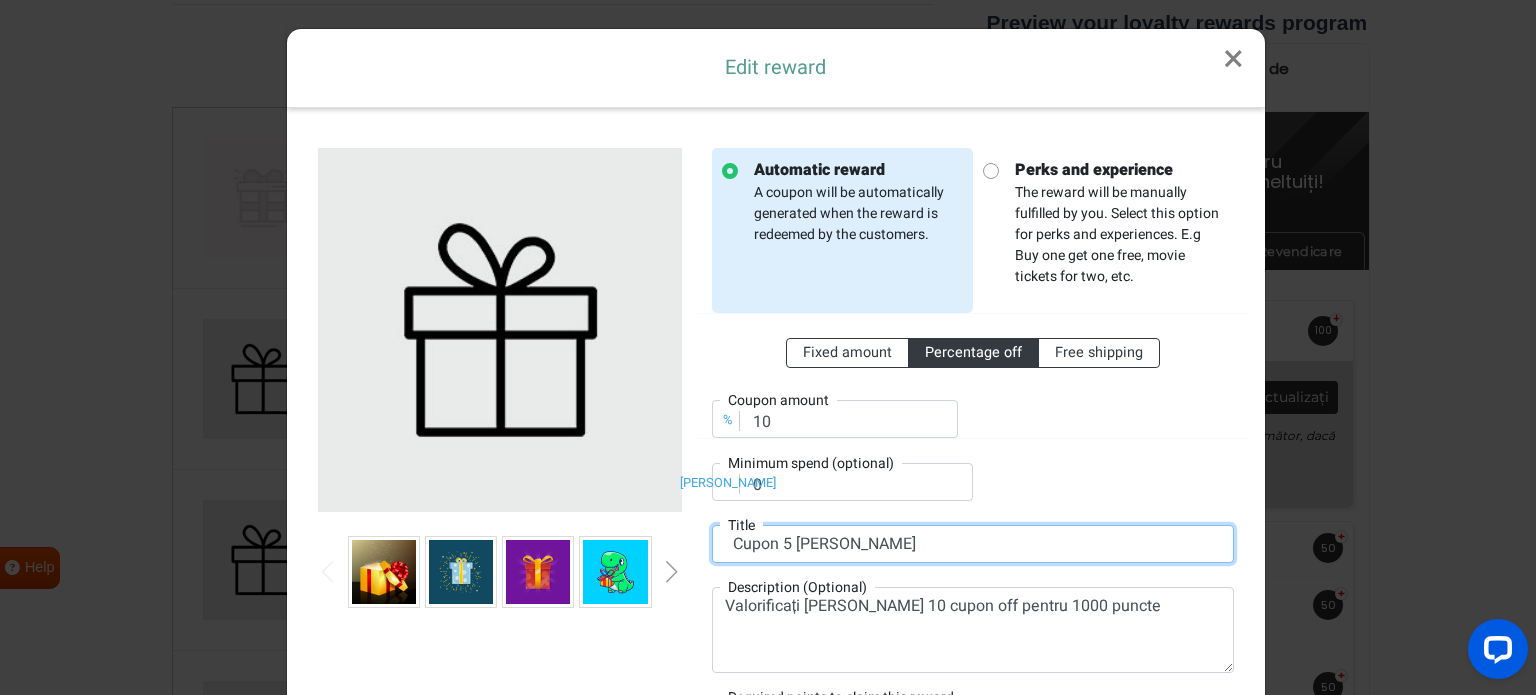 click on "Cupon 5 RON" at bounding box center [973, 544] 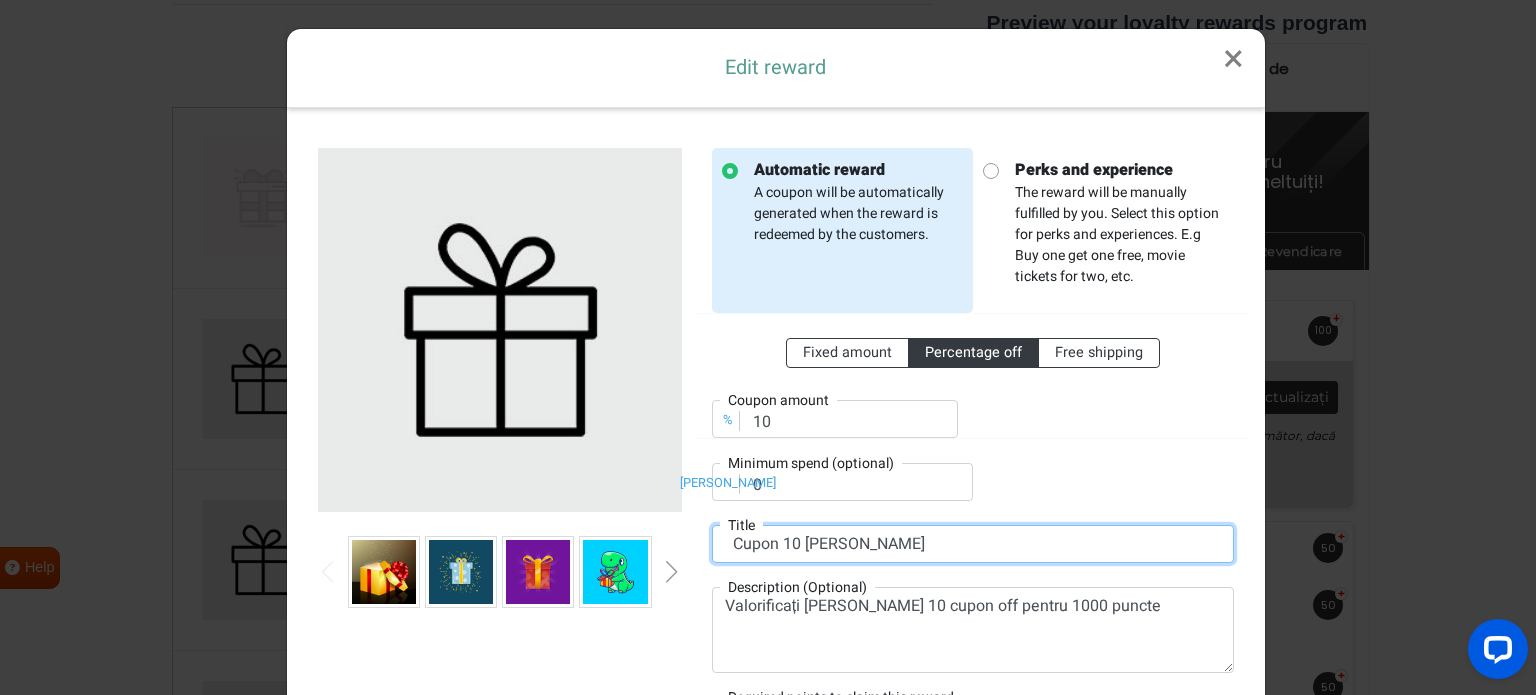drag, startPoint x: 828, startPoint y: 542, endPoint x: 688, endPoint y: 537, distance: 140.08926 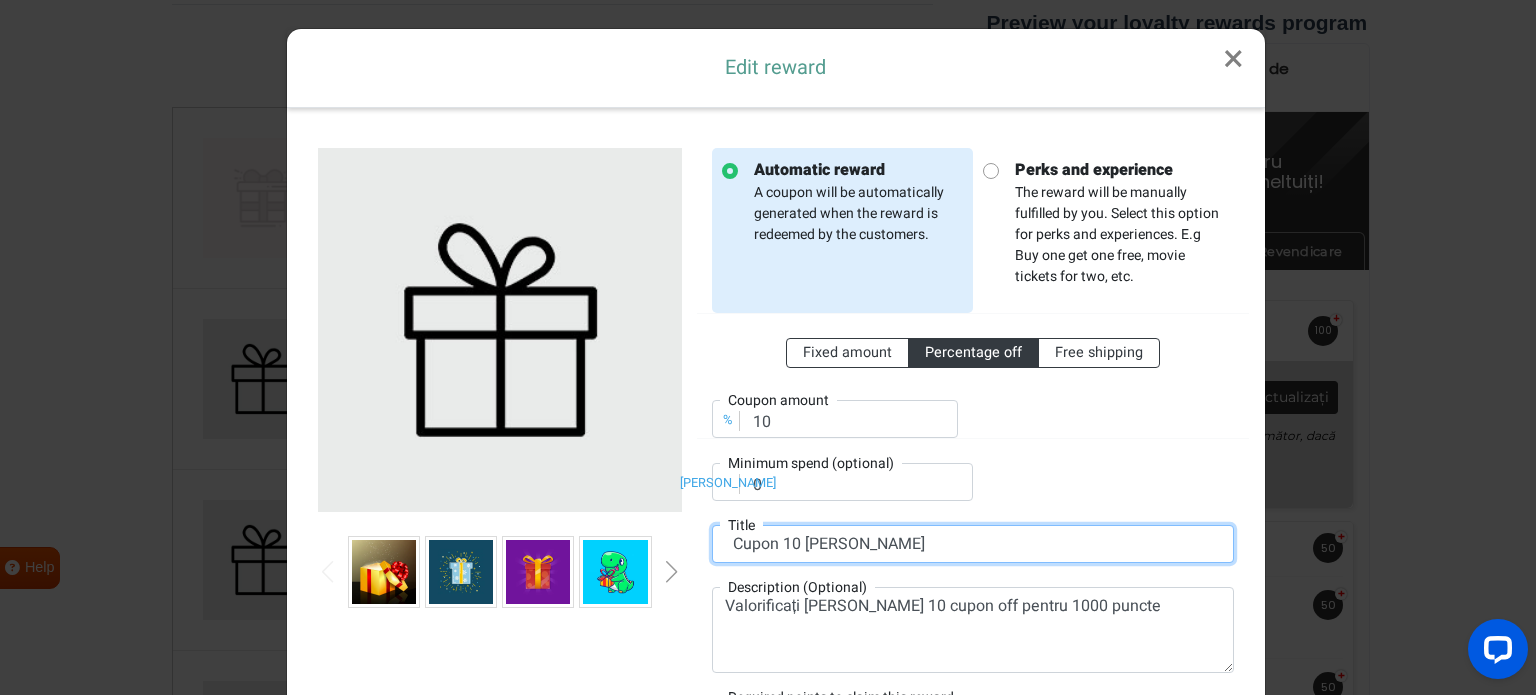 type on "Cupon 10 RON" 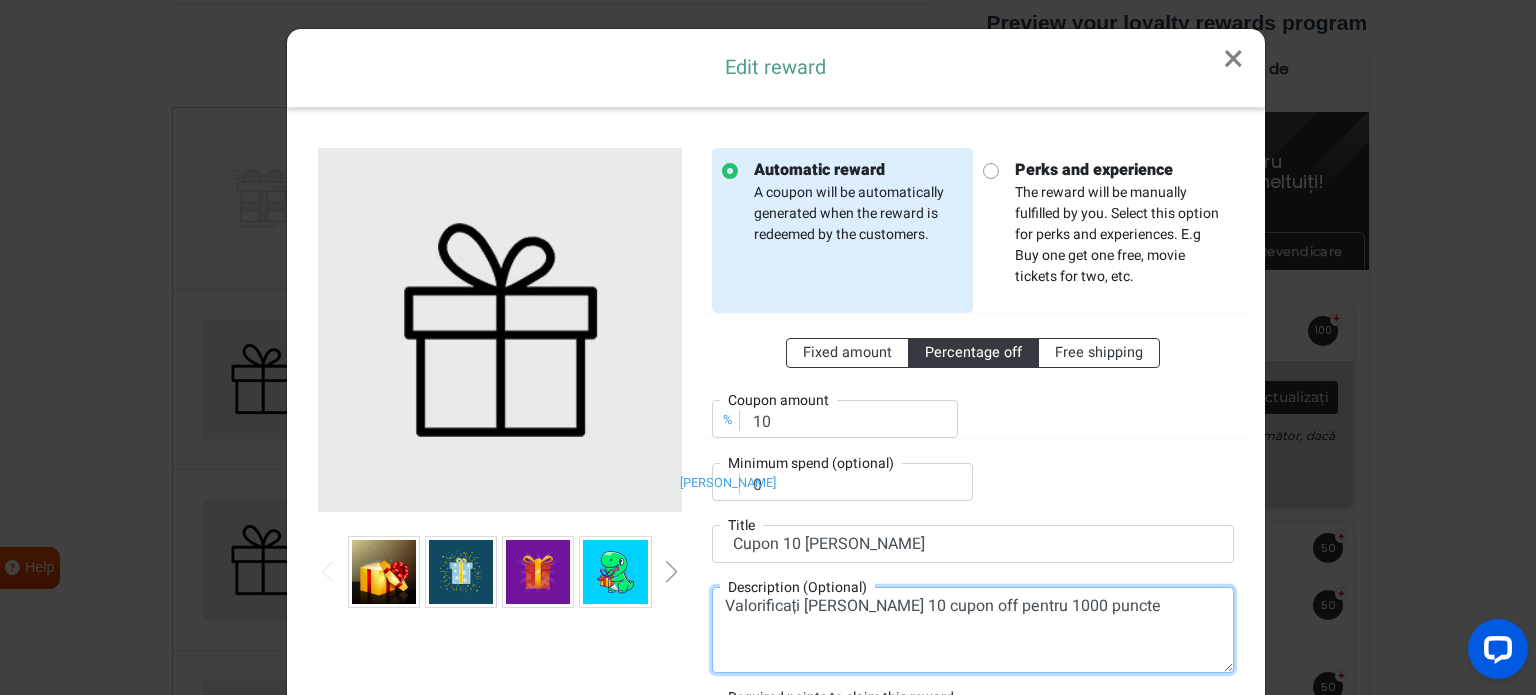 drag, startPoint x: 922, startPoint y: 603, endPoint x: 799, endPoint y: 605, distance: 123.01626 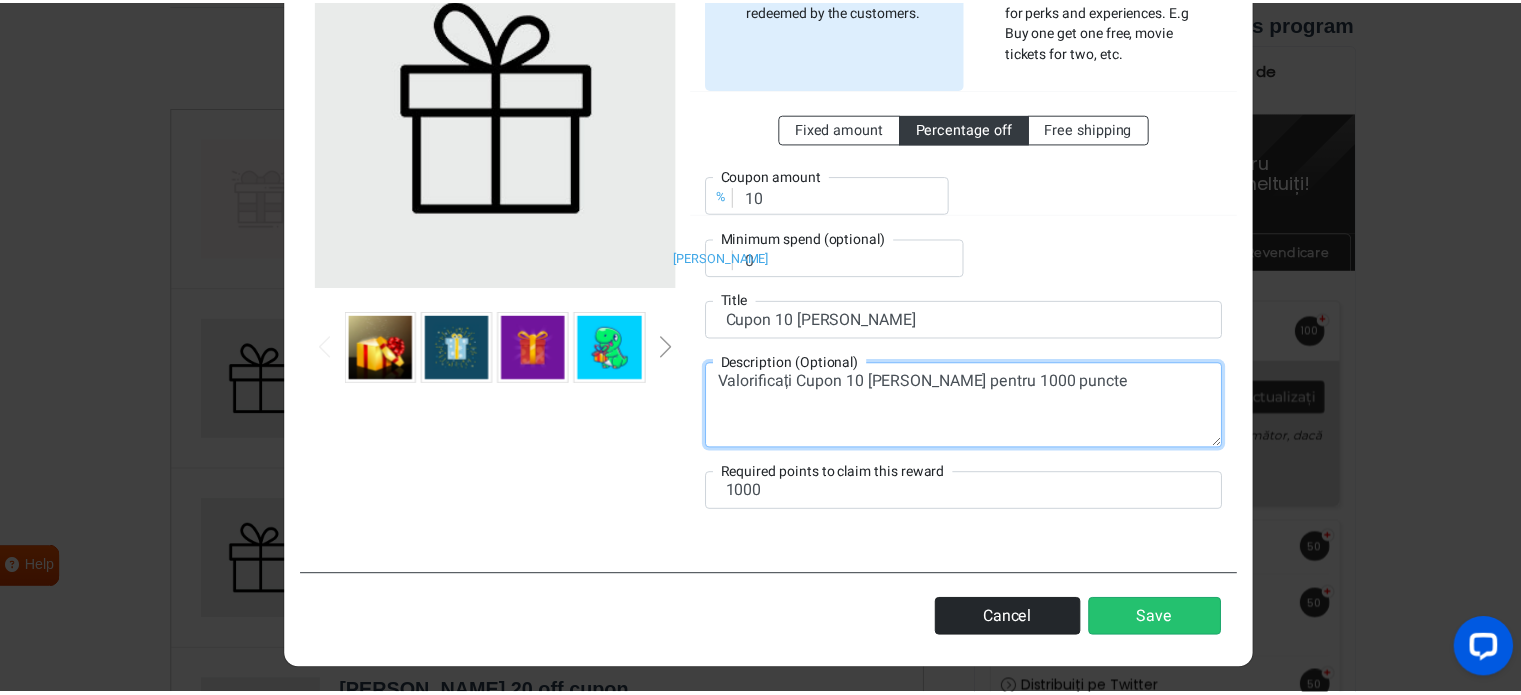scroll, scrollTop: 225, scrollLeft: 0, axis: vertical 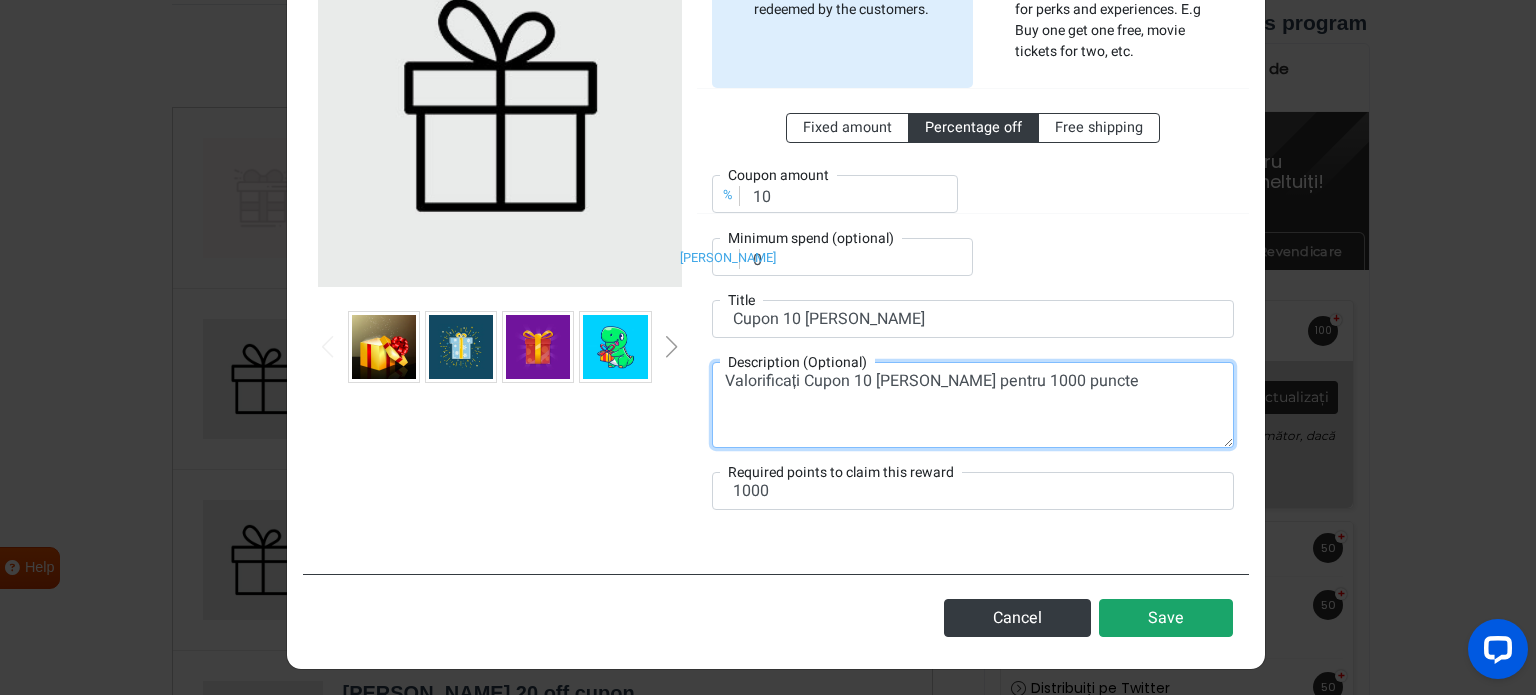 type on "Valorificați Cupon 10 RON pentru 1000 puncte" 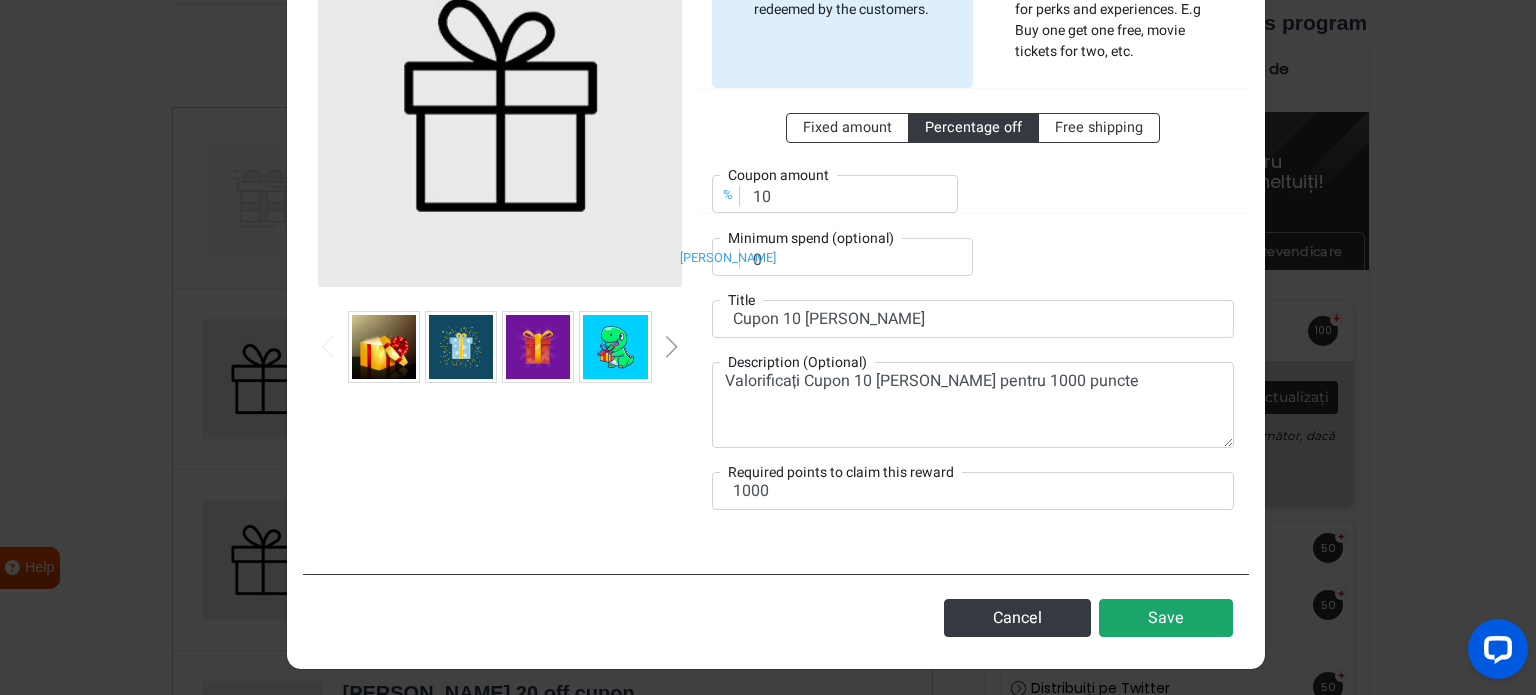click on "Save" at bounding box center [1166, 618] 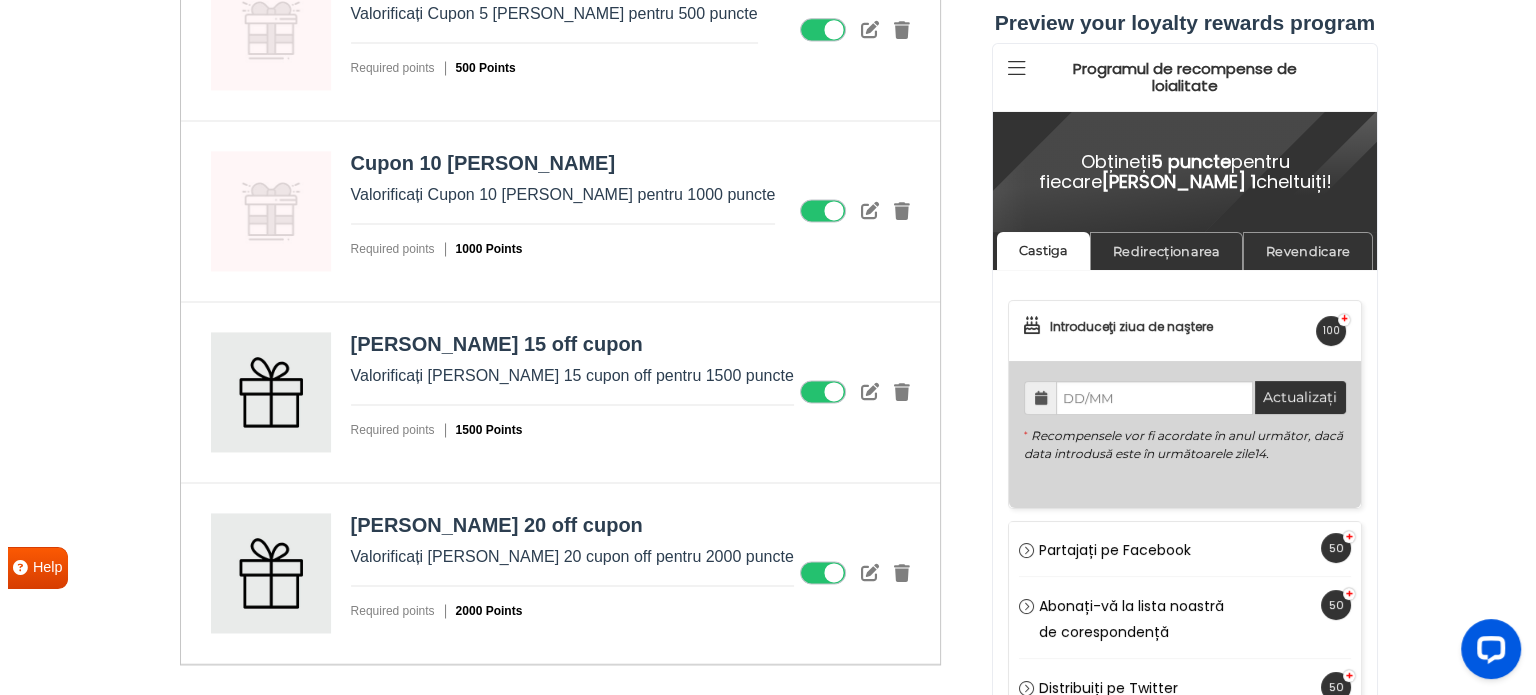 scroll, scrollTop: 2648, scrollLeft: 0, axis: vertical 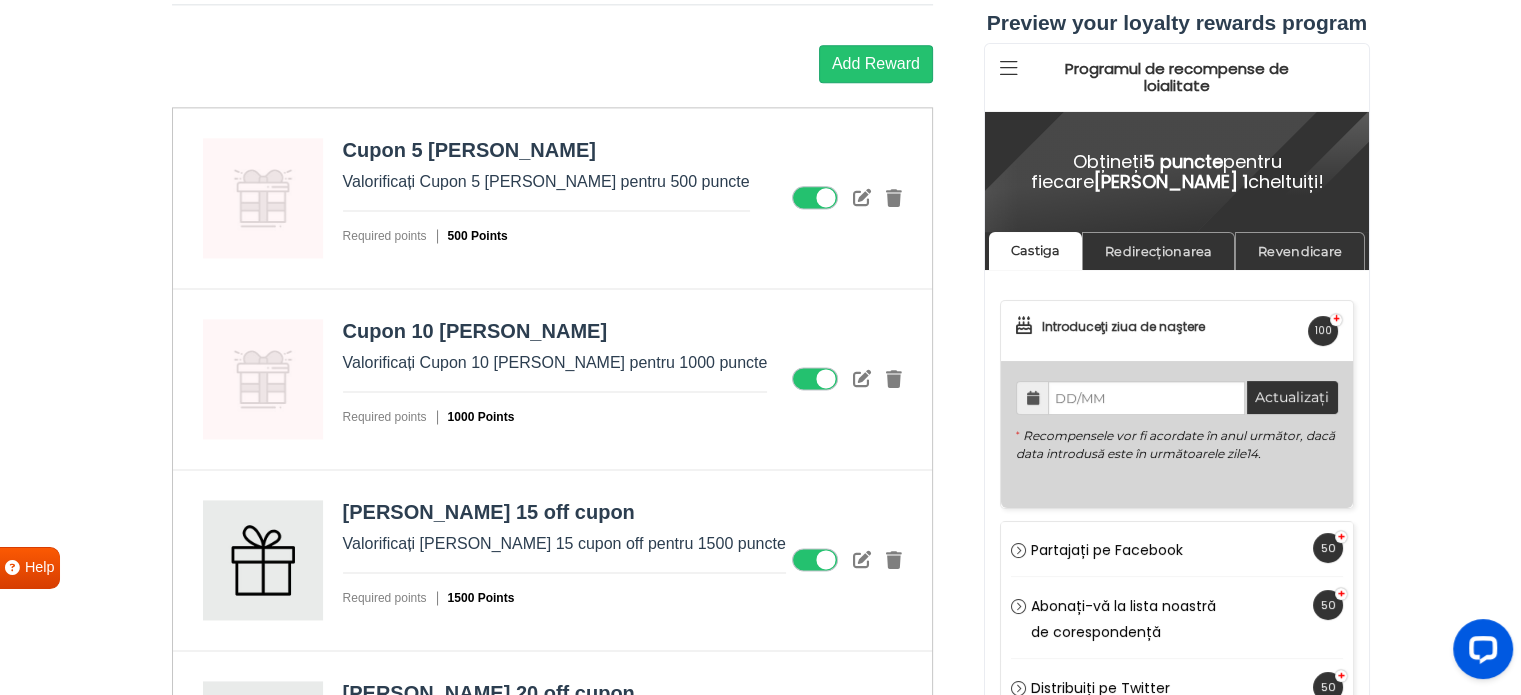 click at bounding box center [862, 197] 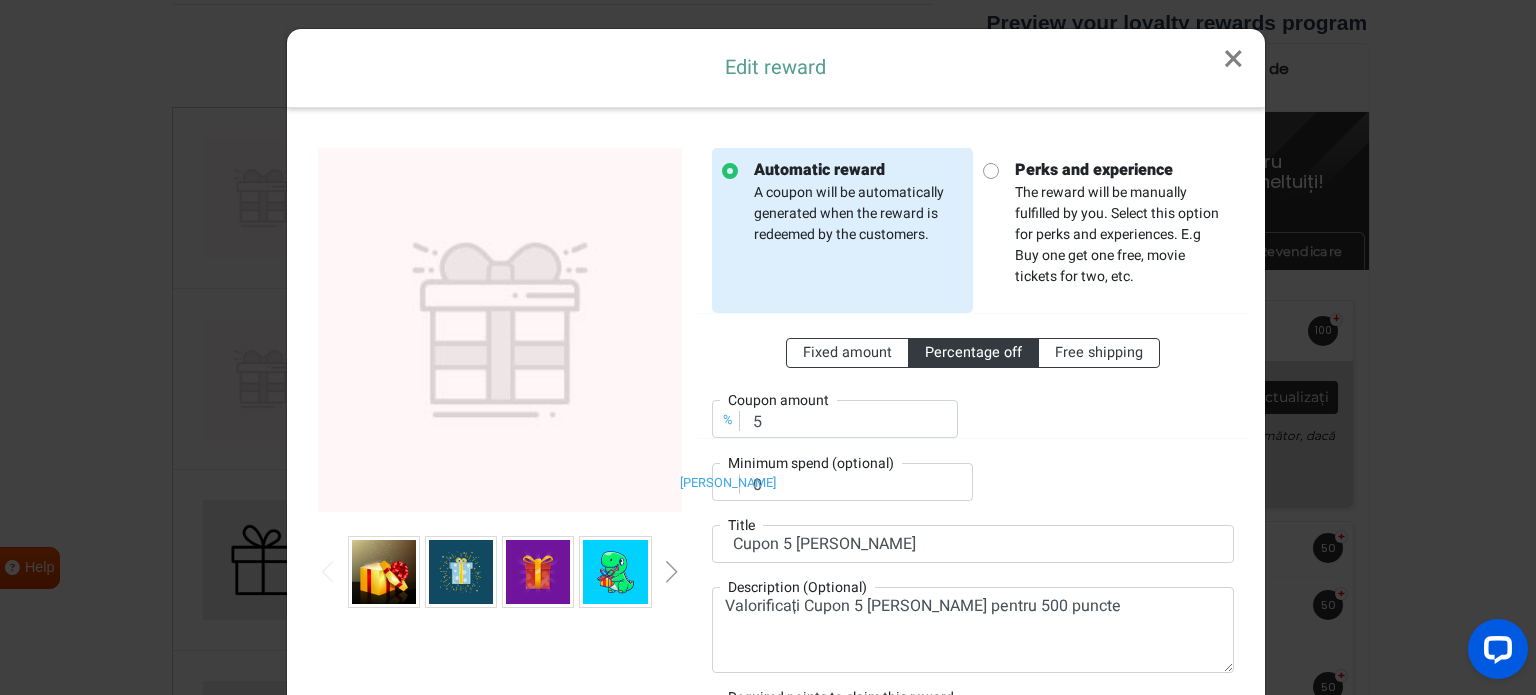 scroll, scrollTop: 0, scrollLeft: 0, axis: both 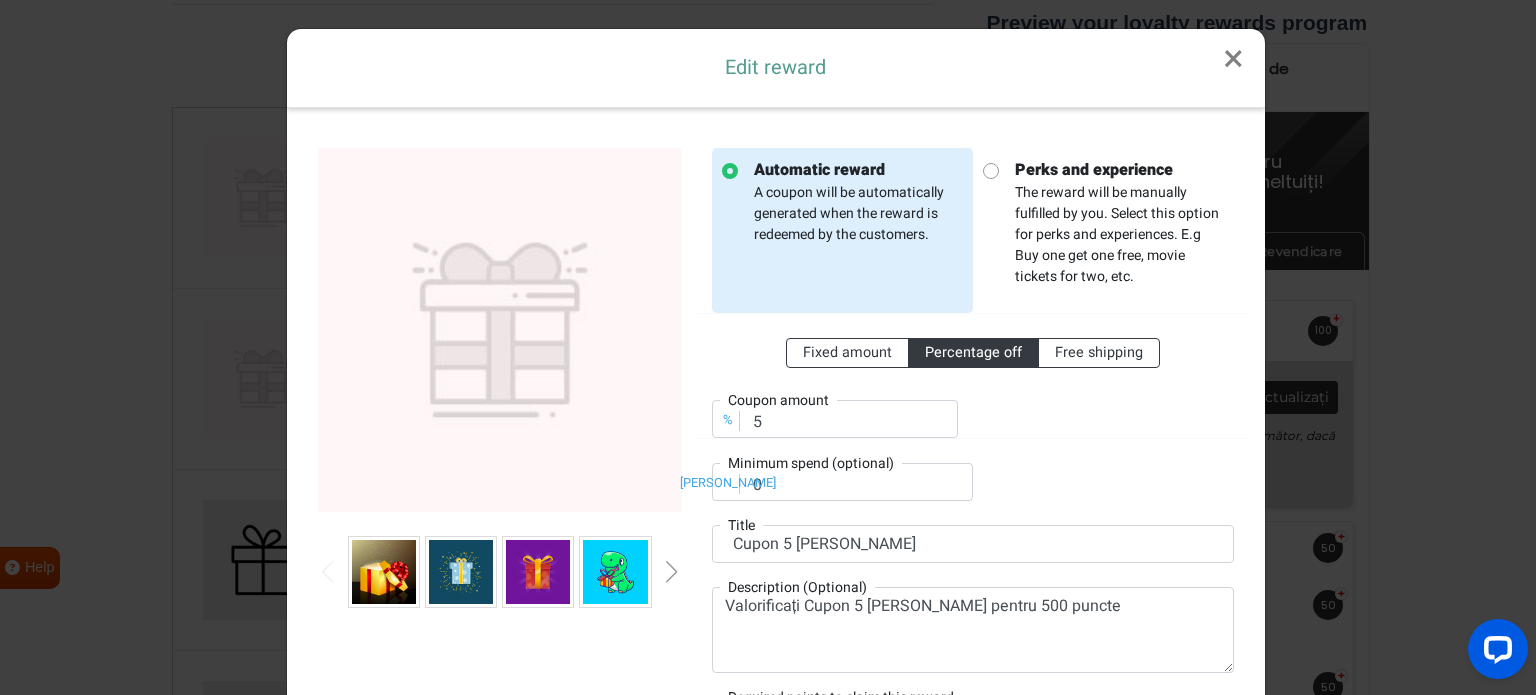 click at bounding box center [384, 572] 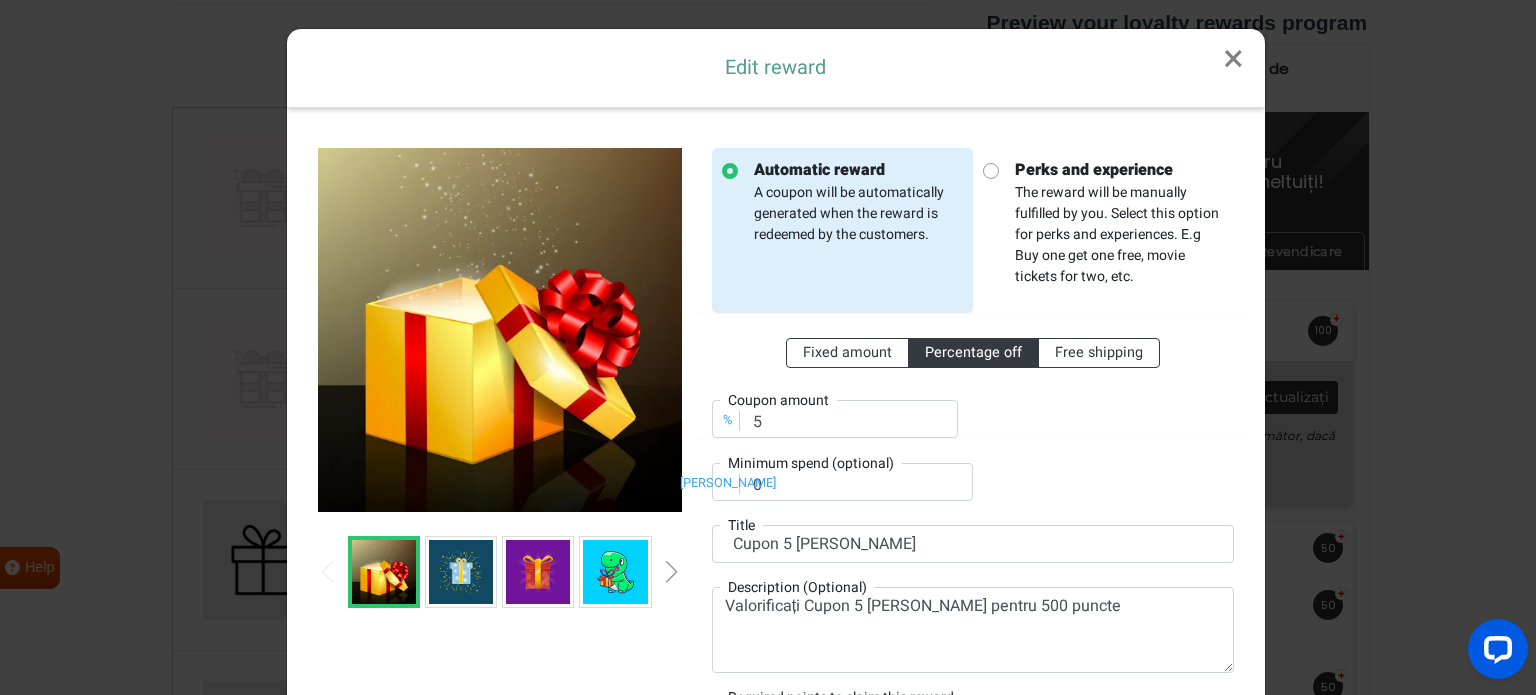 click at bounding box center [461, 572] 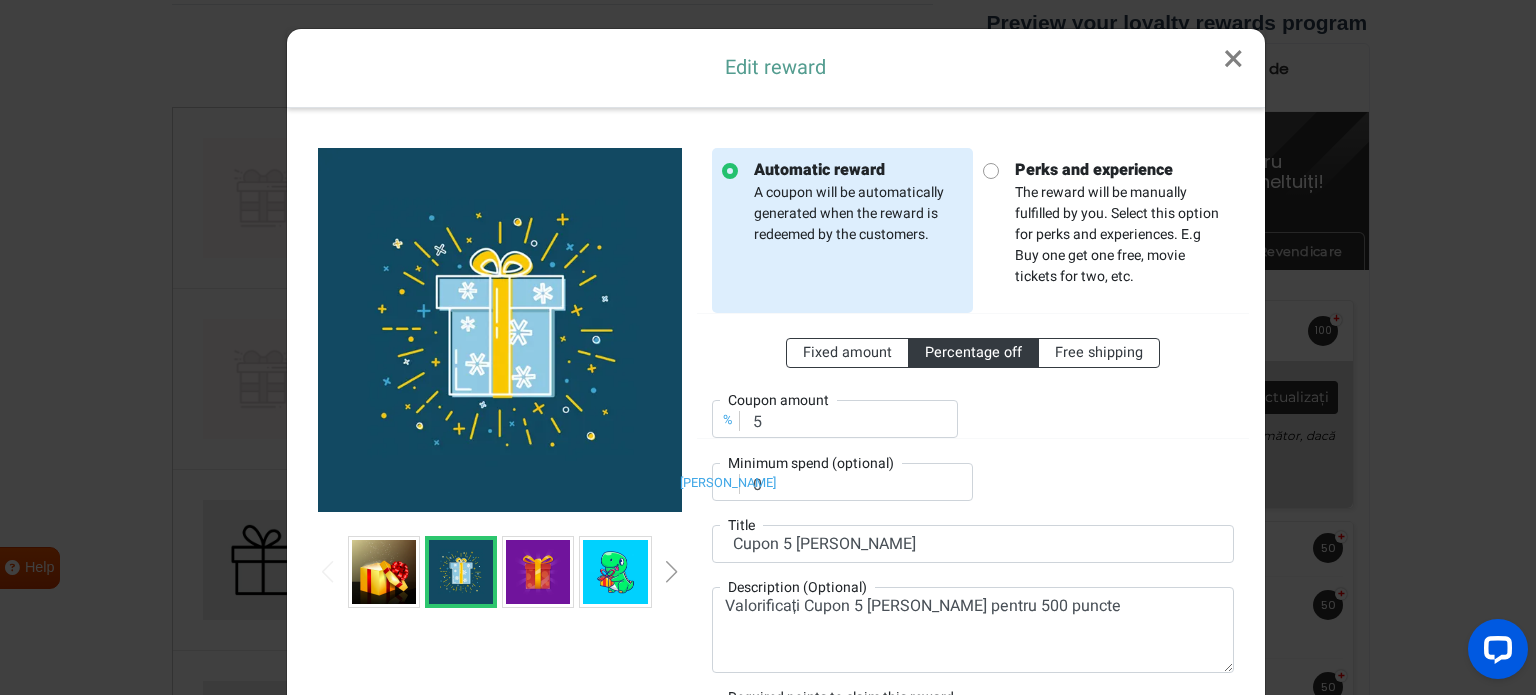 click at bounding box center (538, 572) 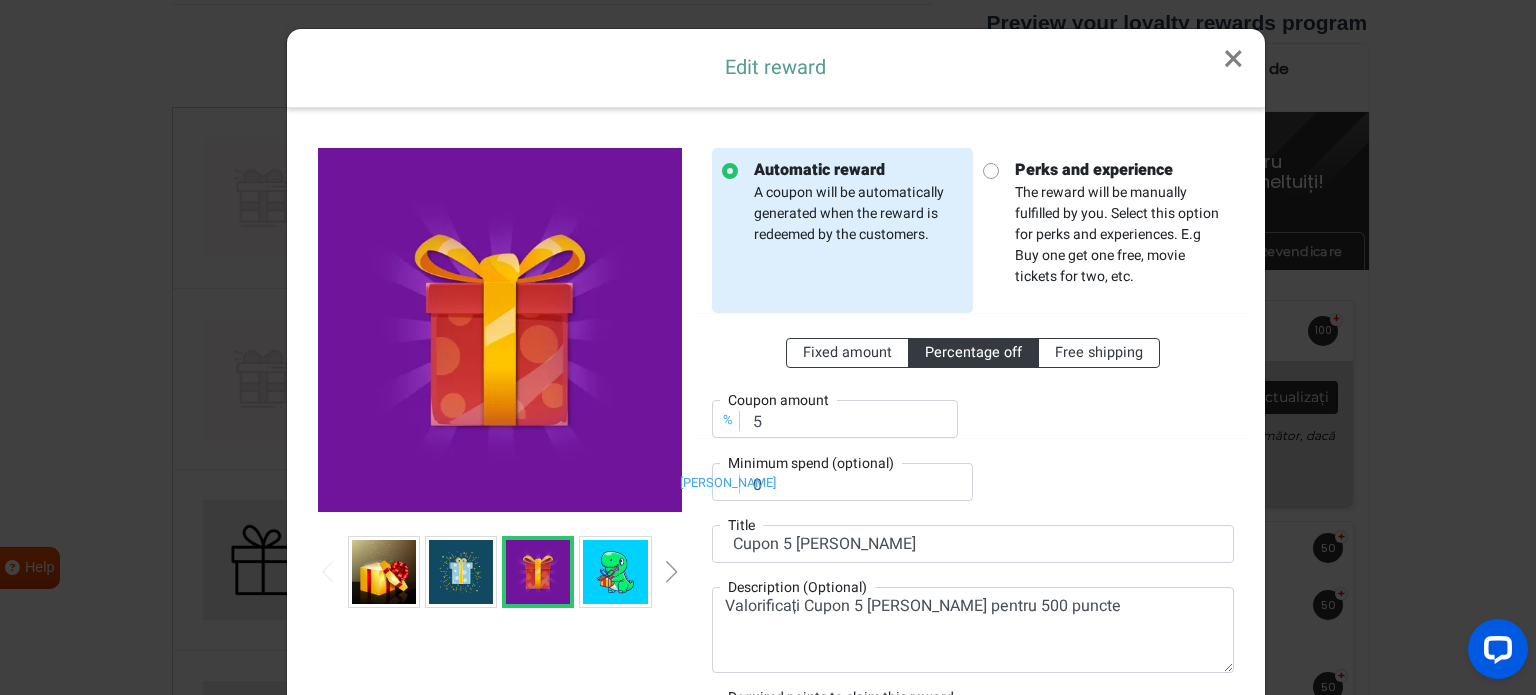 click at bounding box center [615, 572] 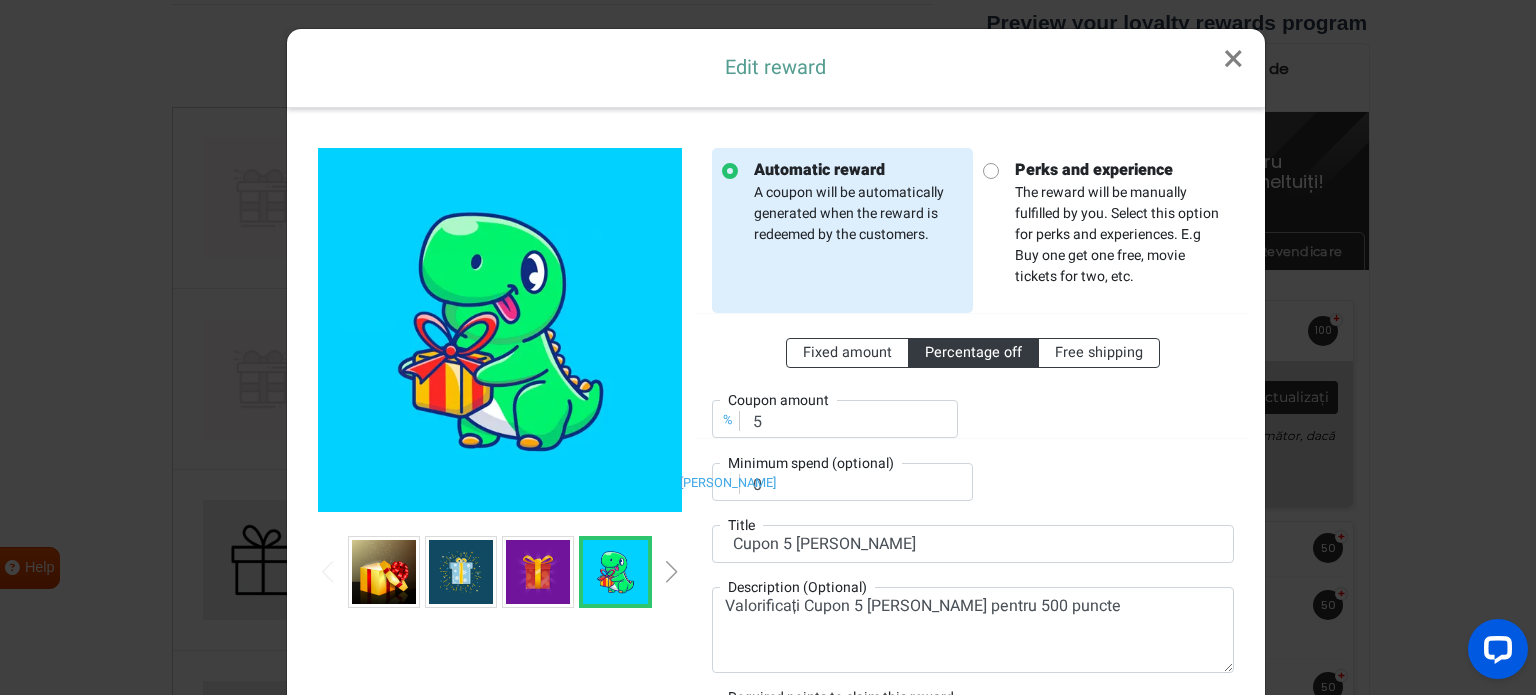 click at bounding box center (672, 572) 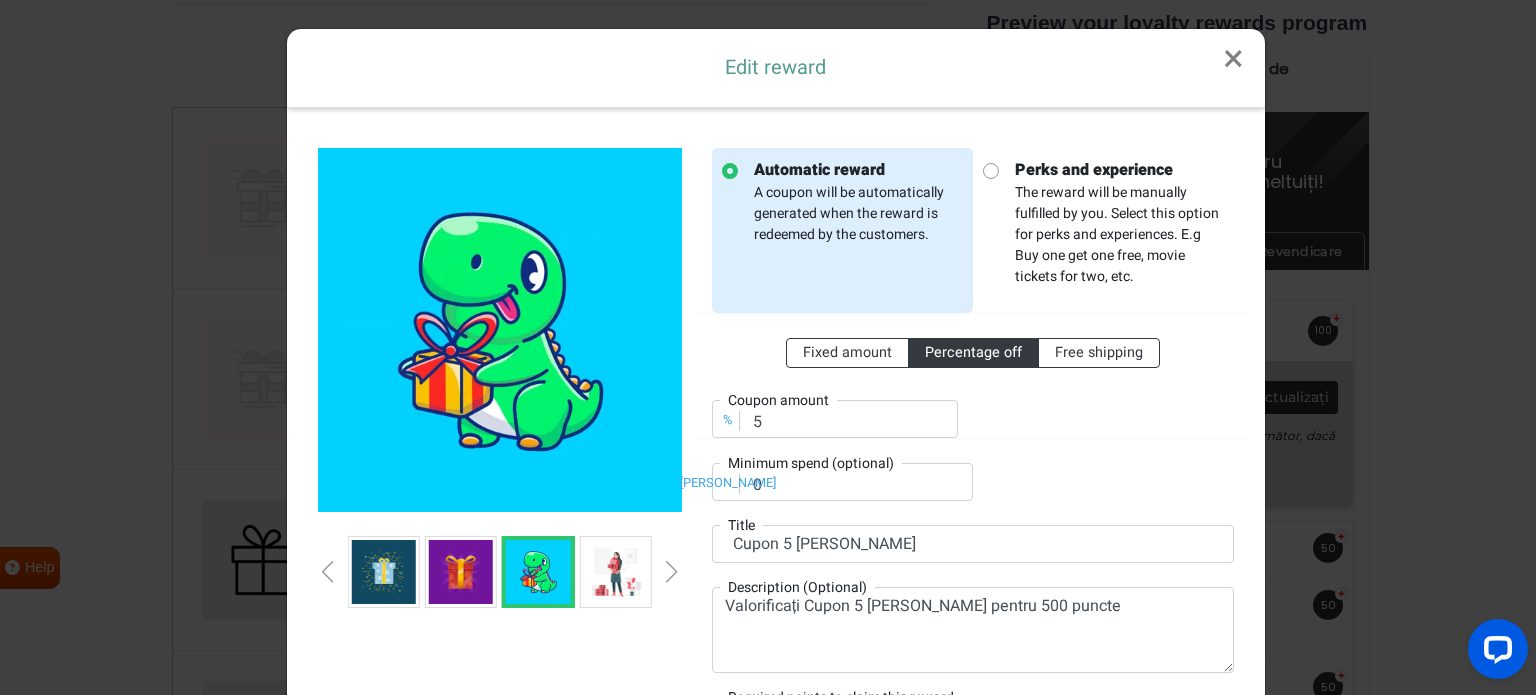 click at bounding box center [672, 572] 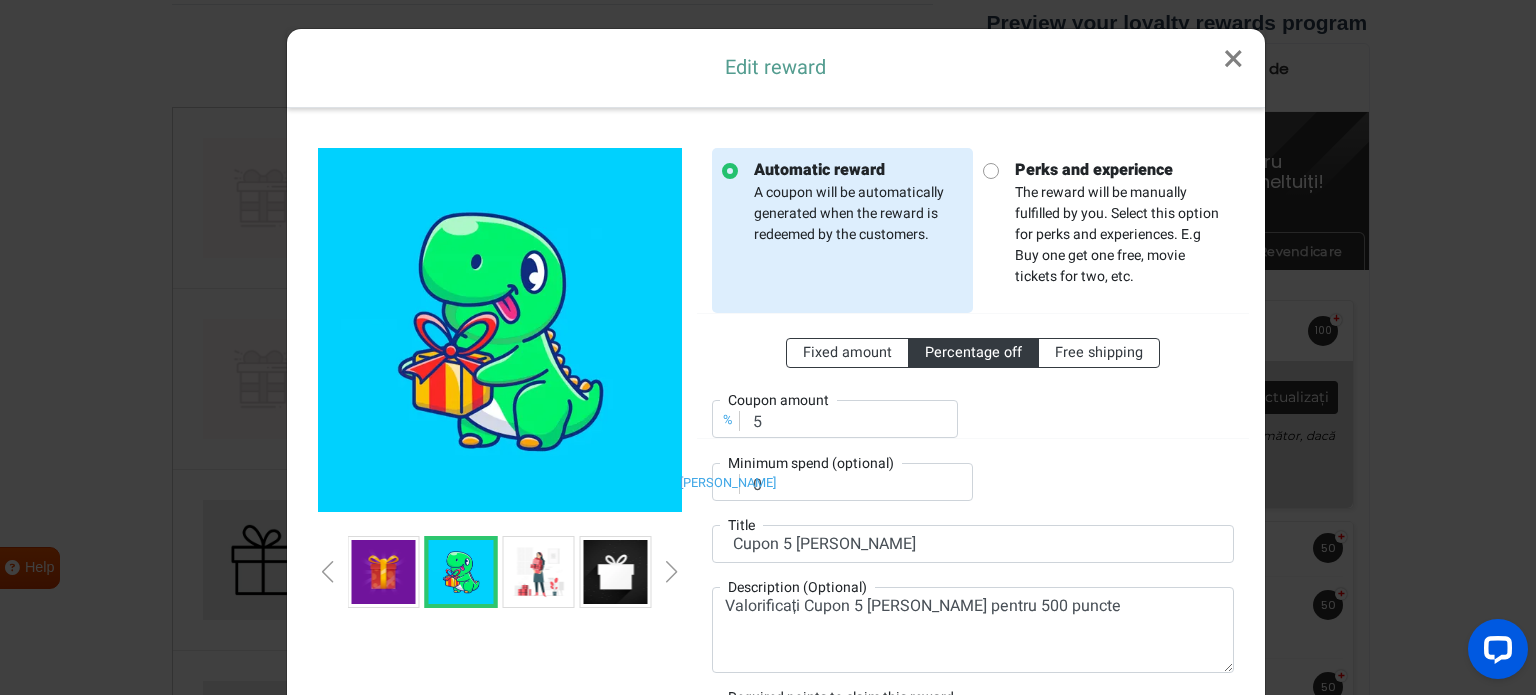 click at bounding box center [615, 572] 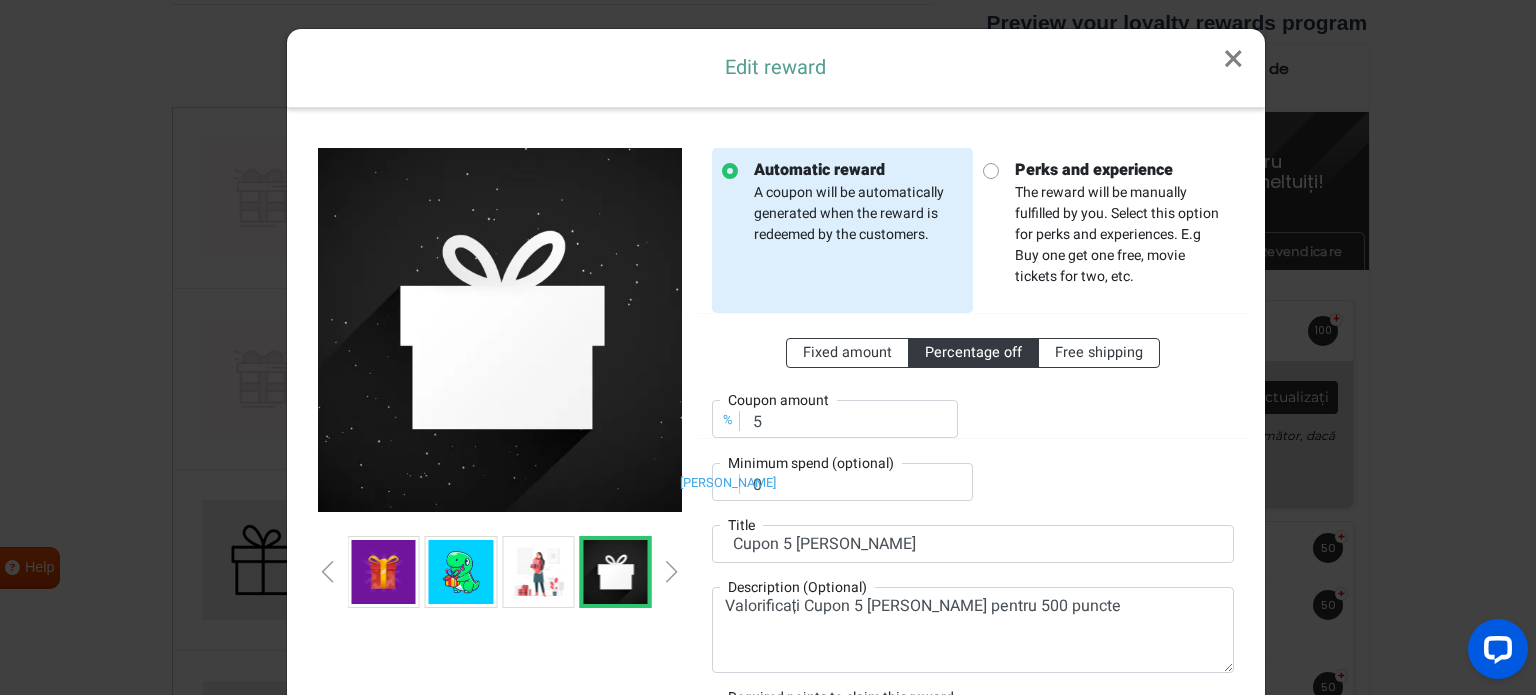 click at bounding box center [538, 572] 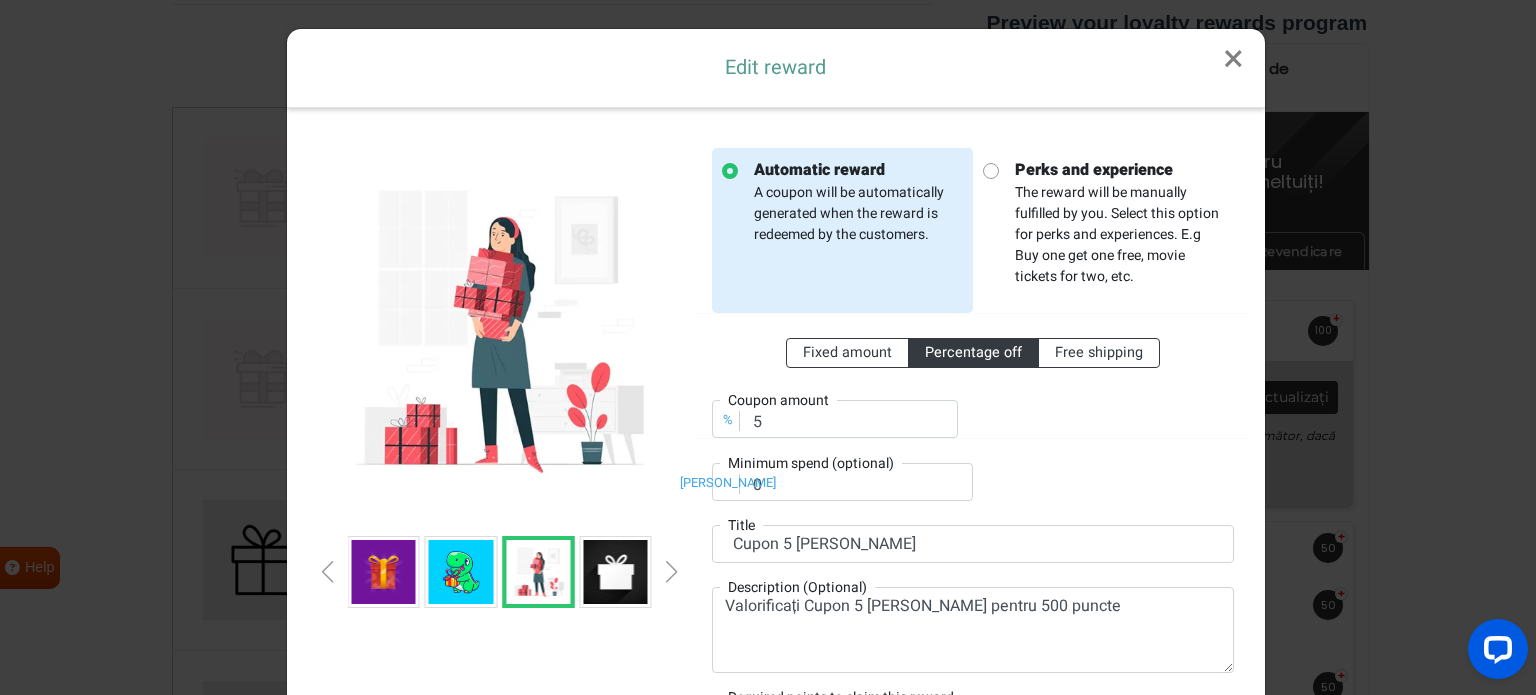 click at bounding box center [672, 572] 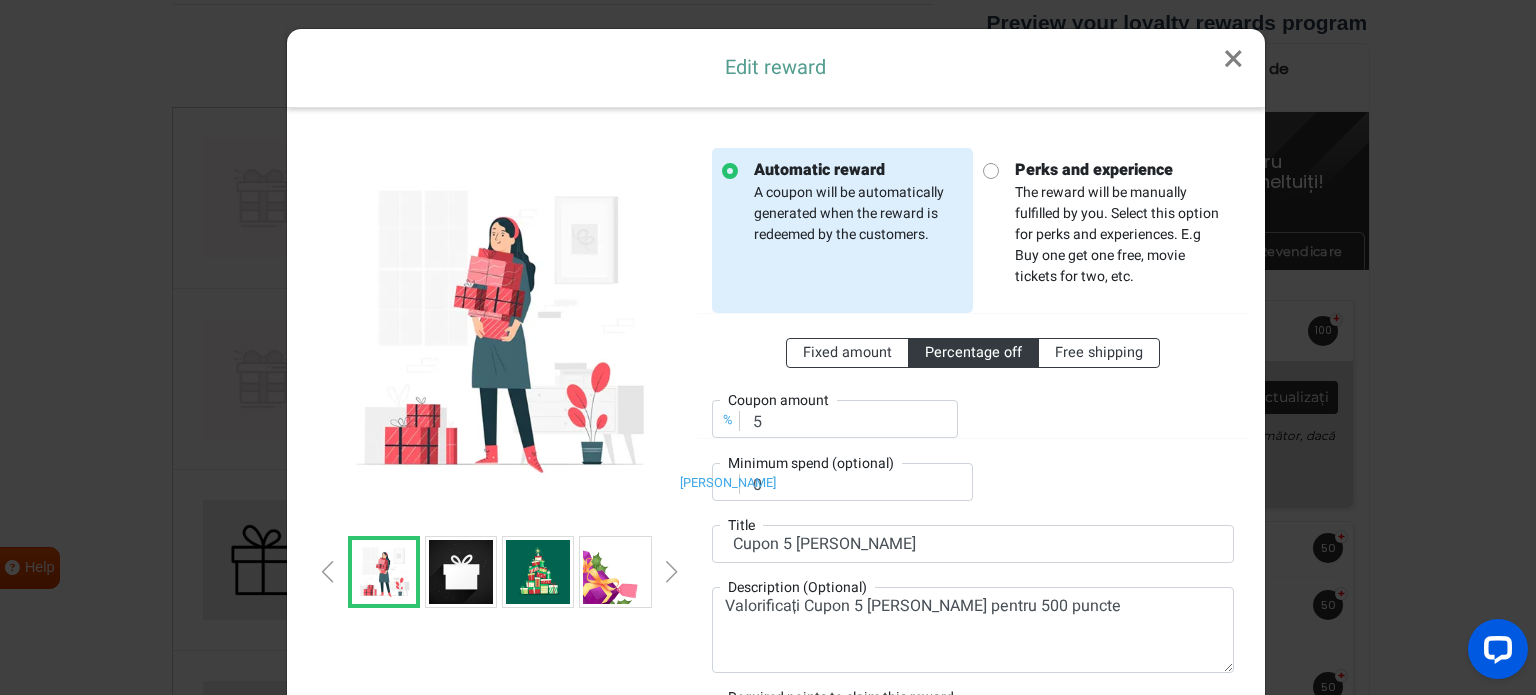 click at bounding box center [672, 572] 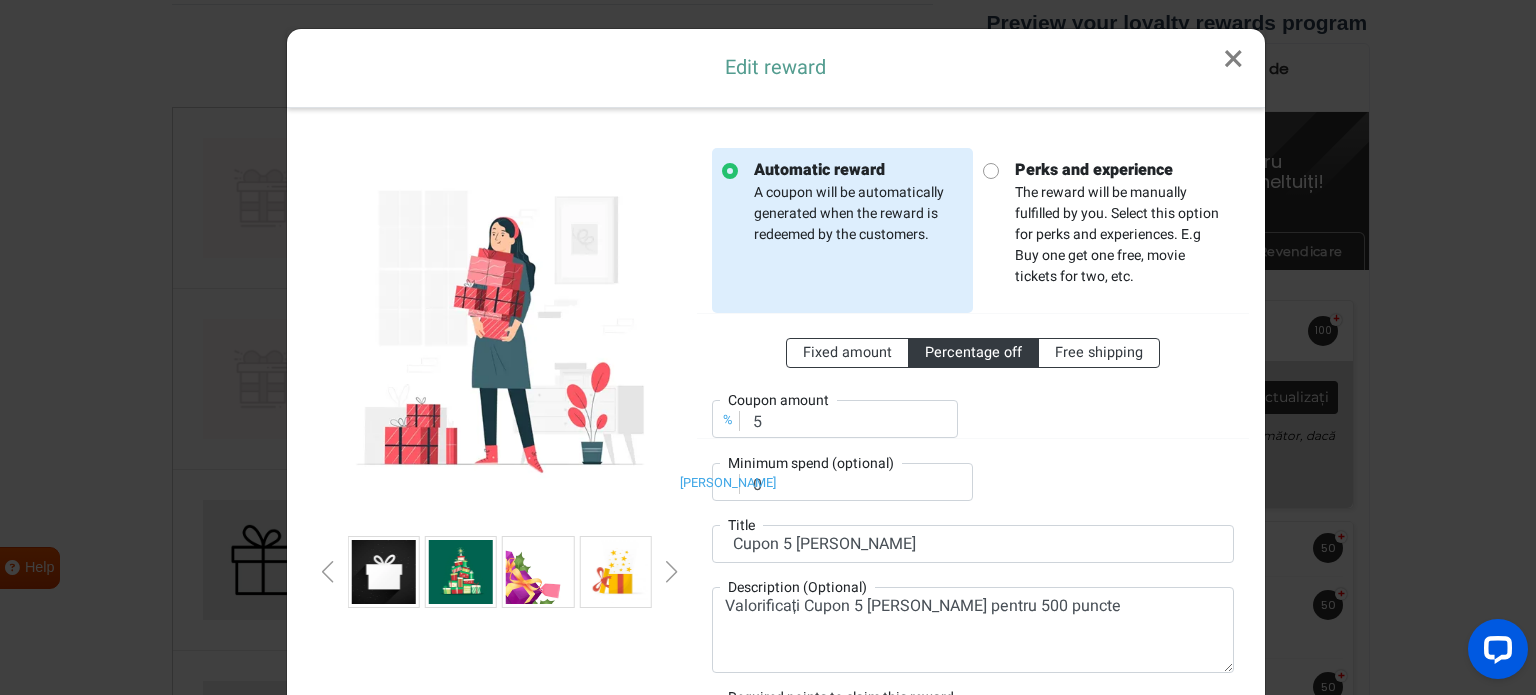 click at bounding box center [672, 572] 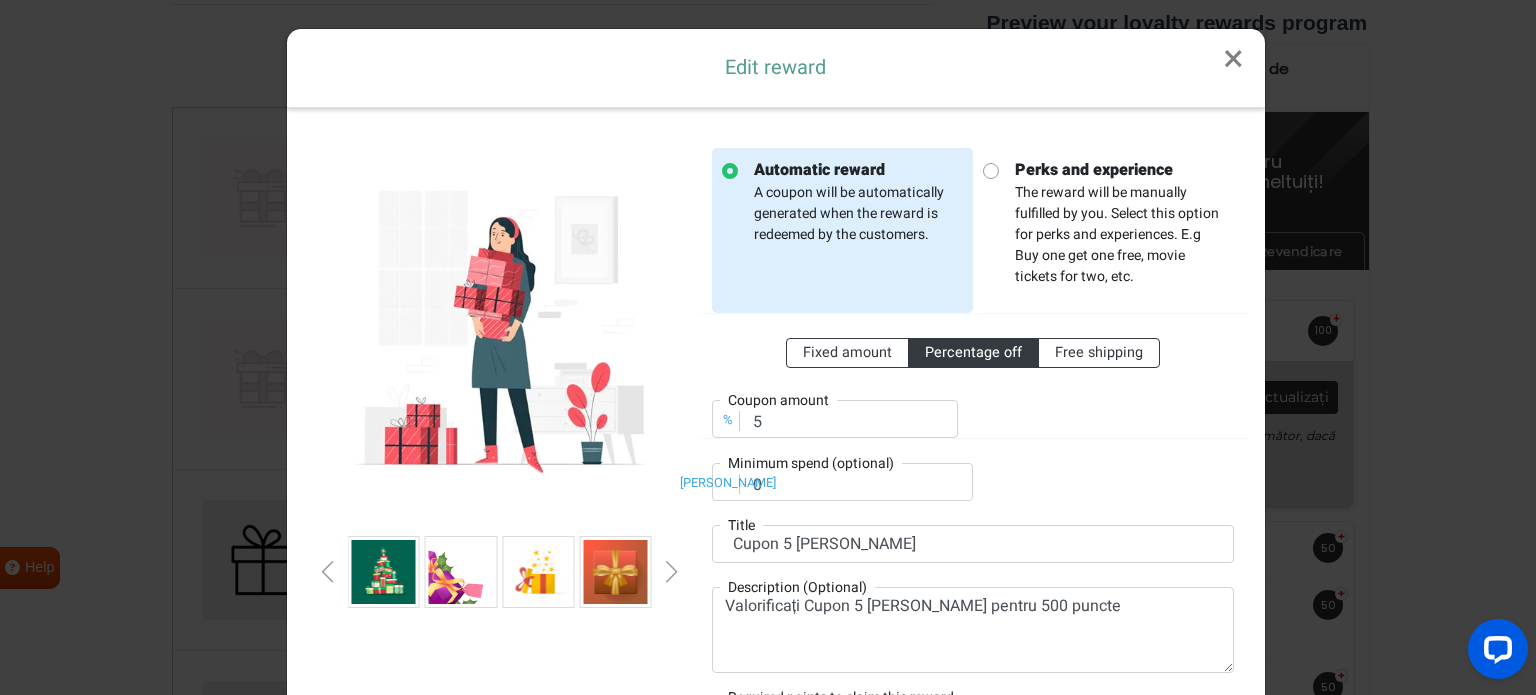 click at bounding box center (672, 572) 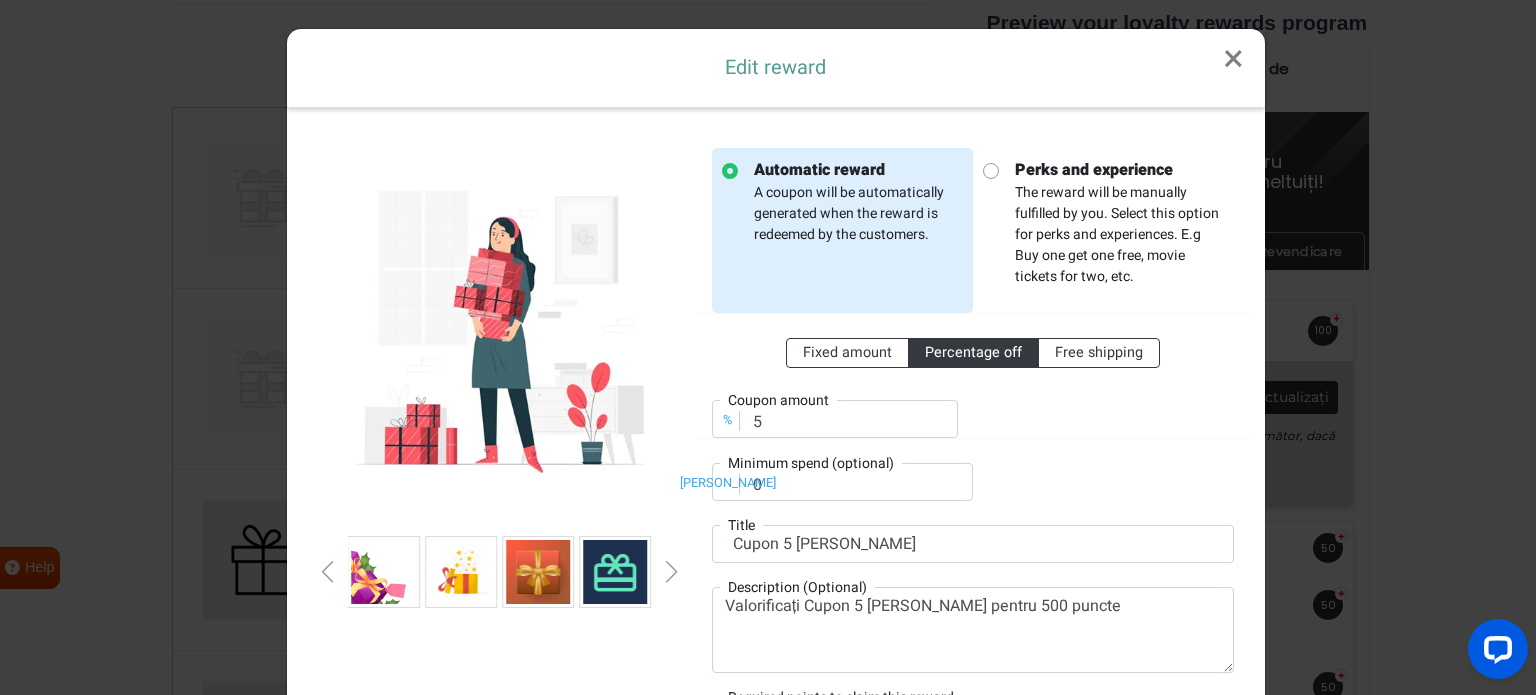 click at bounding box center [672, 572] 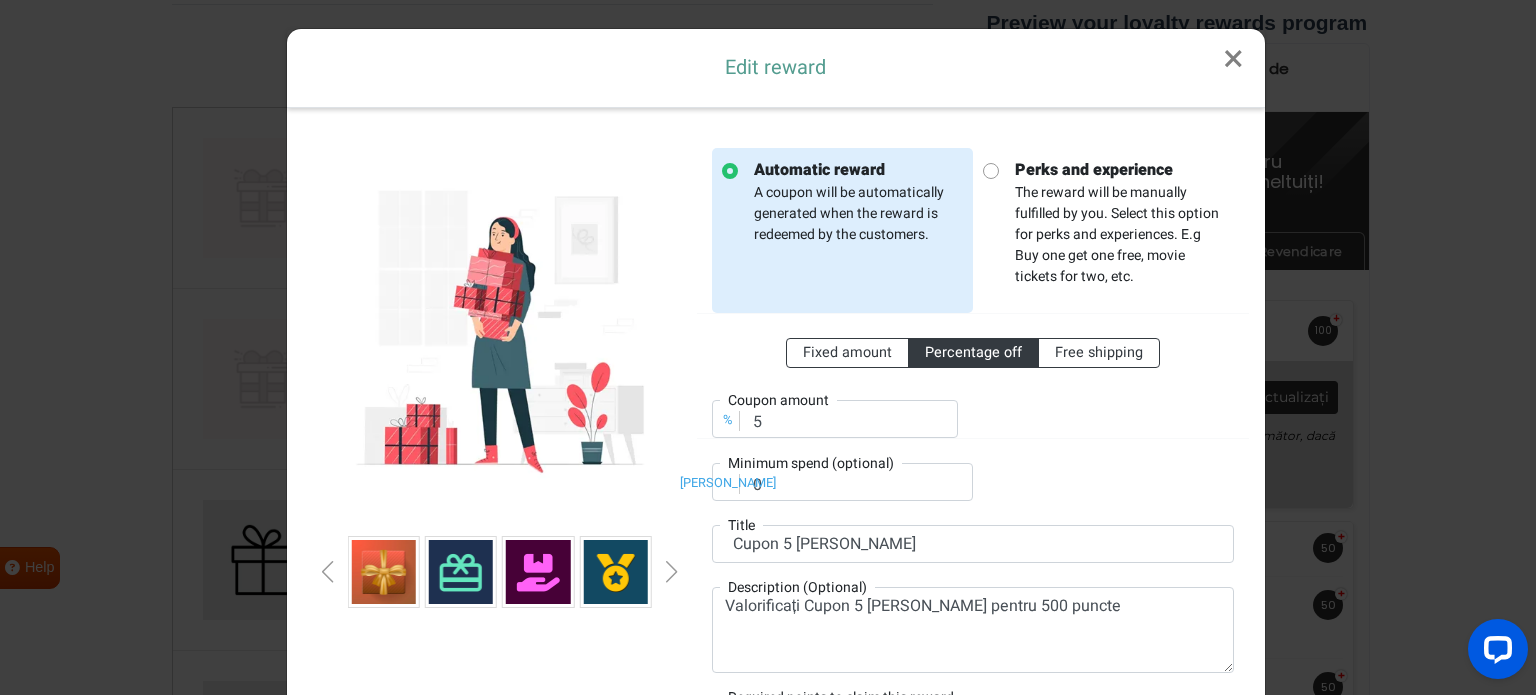 click at bounding box center [672, 572] 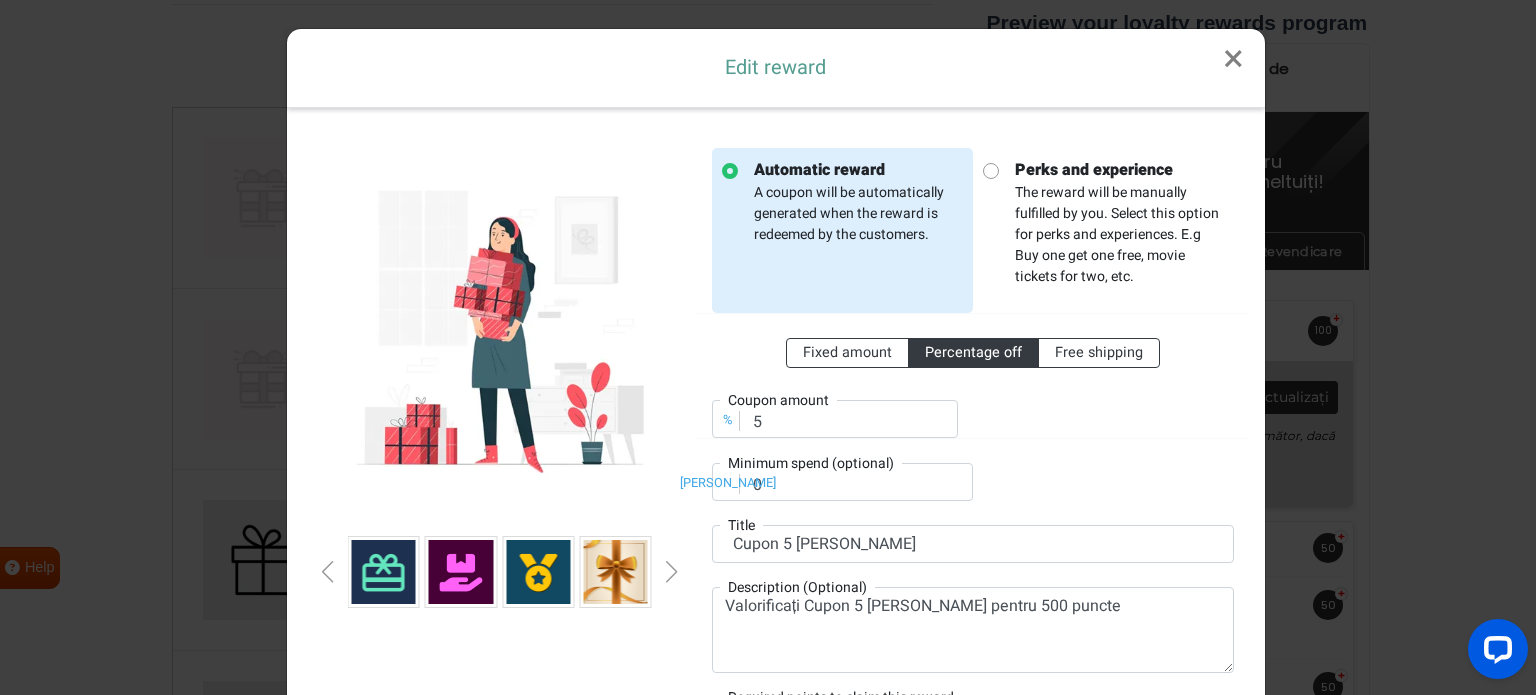 click at bounding box center (672, 572) 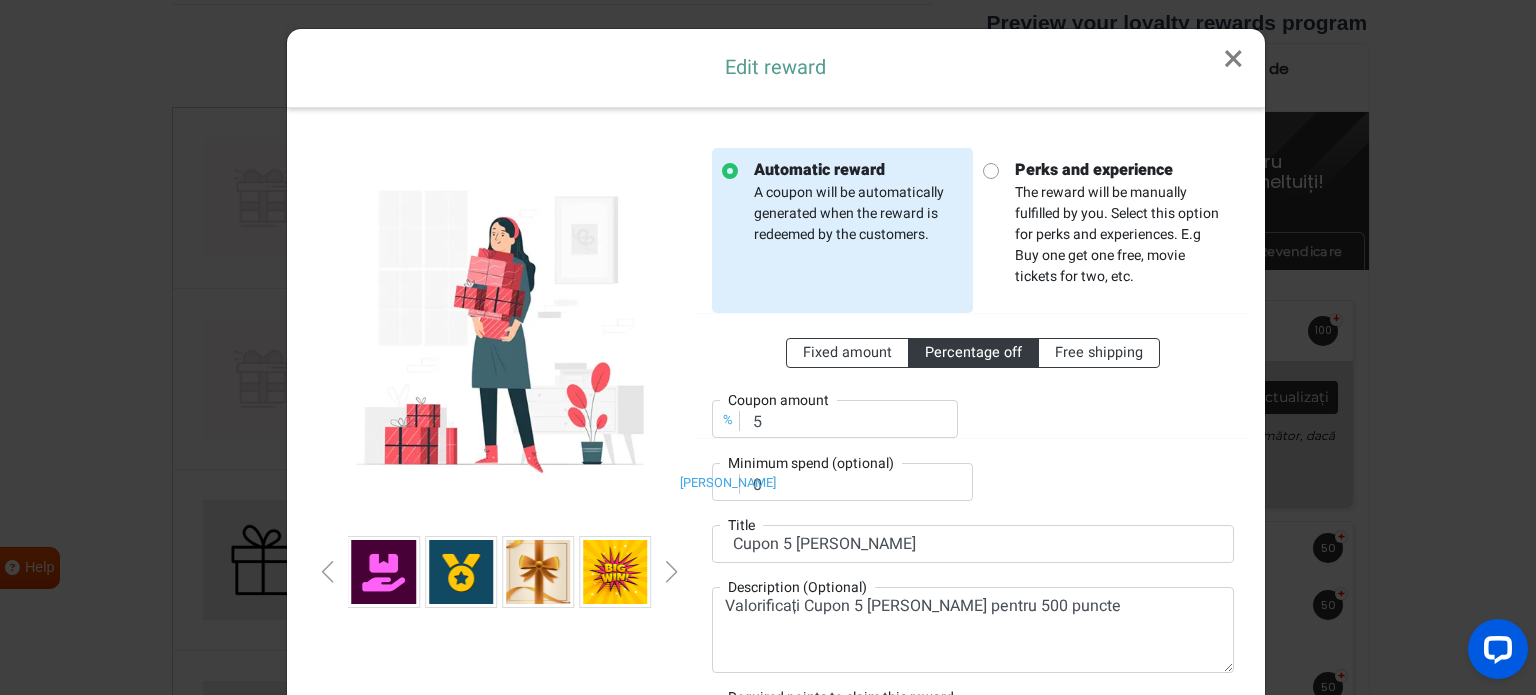 click at bounding box center (672, 572) 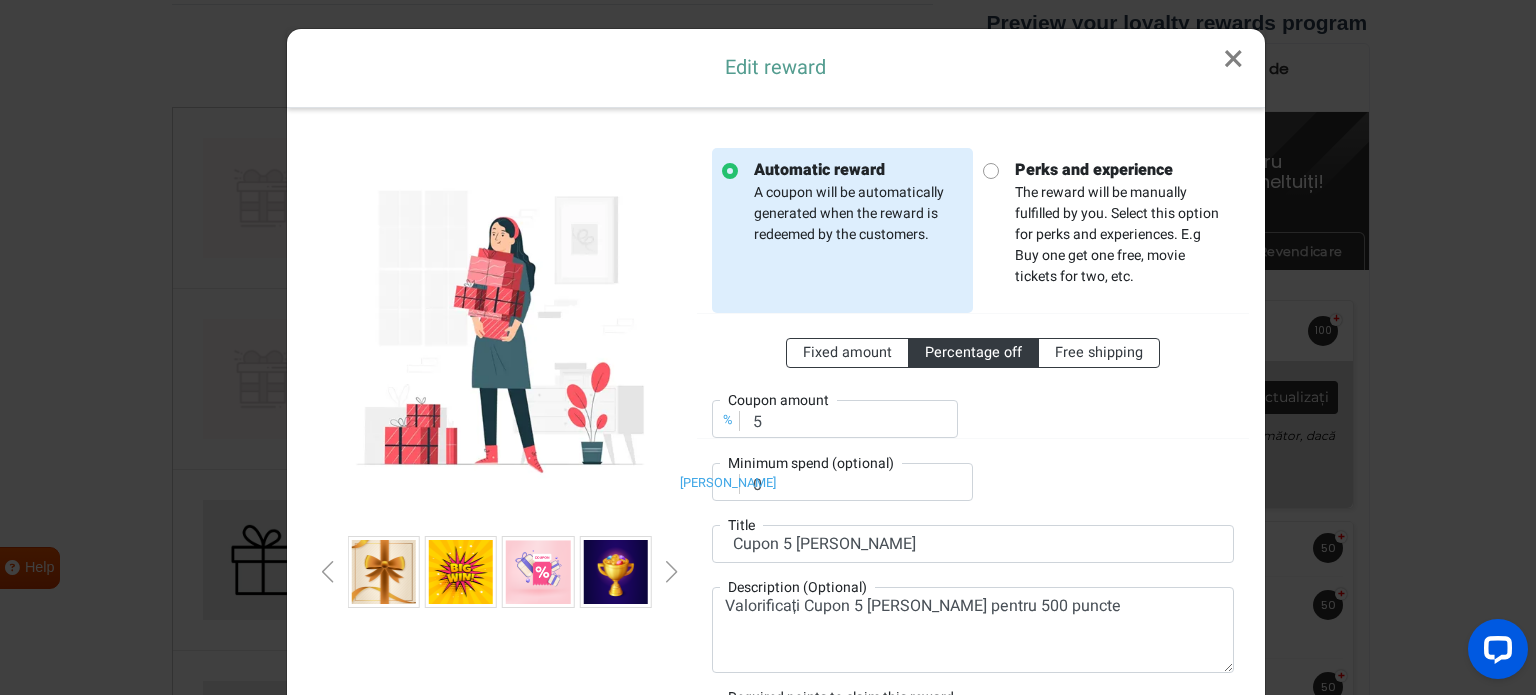 click at bounding box center [672, 572] 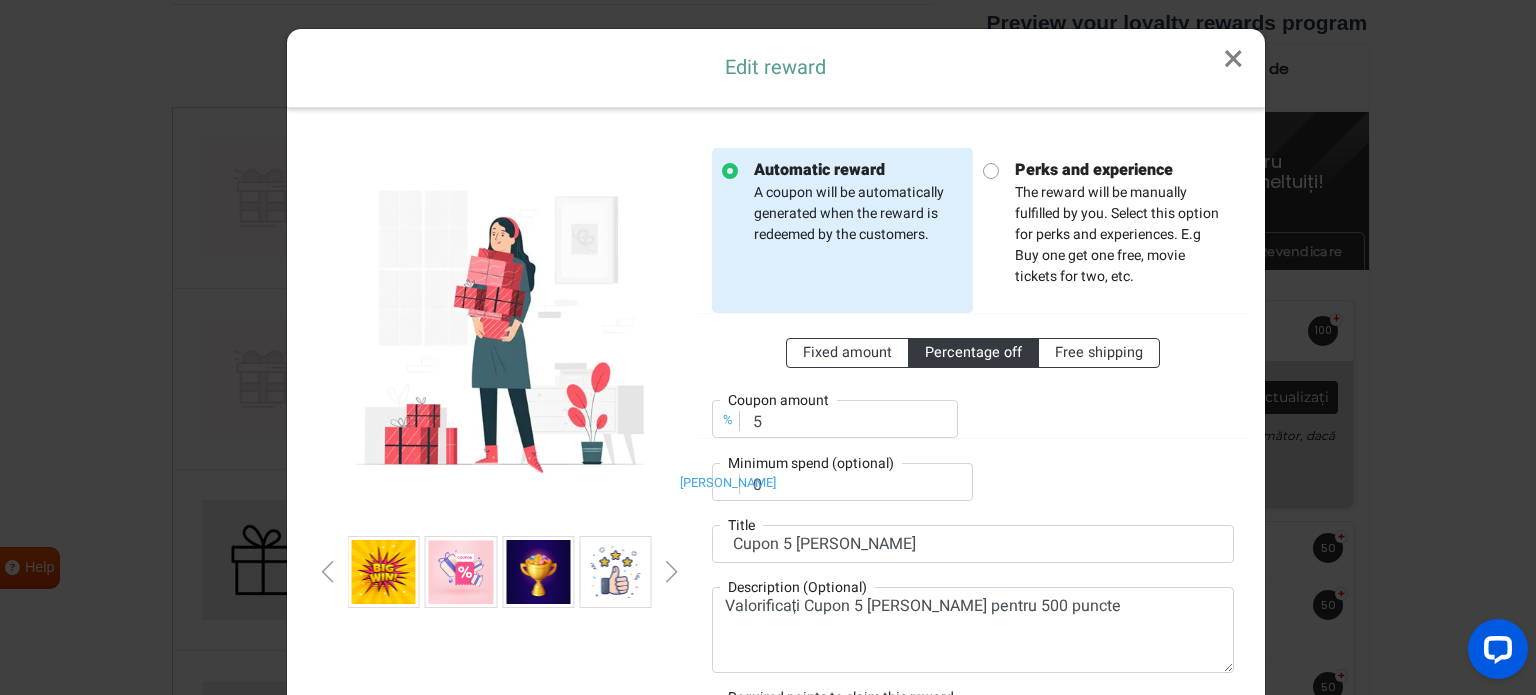 click at bounding box center [672, 572] 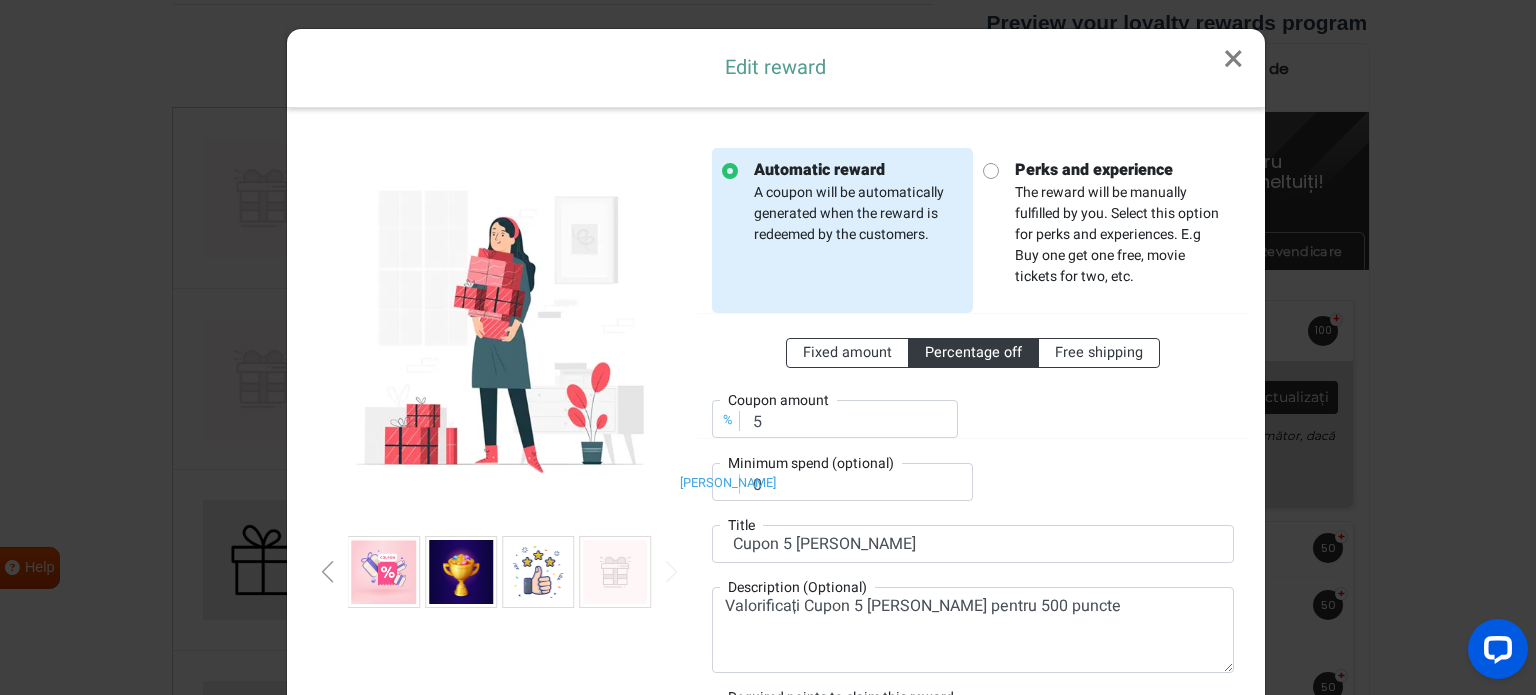 click at bounding box center (538, 572) 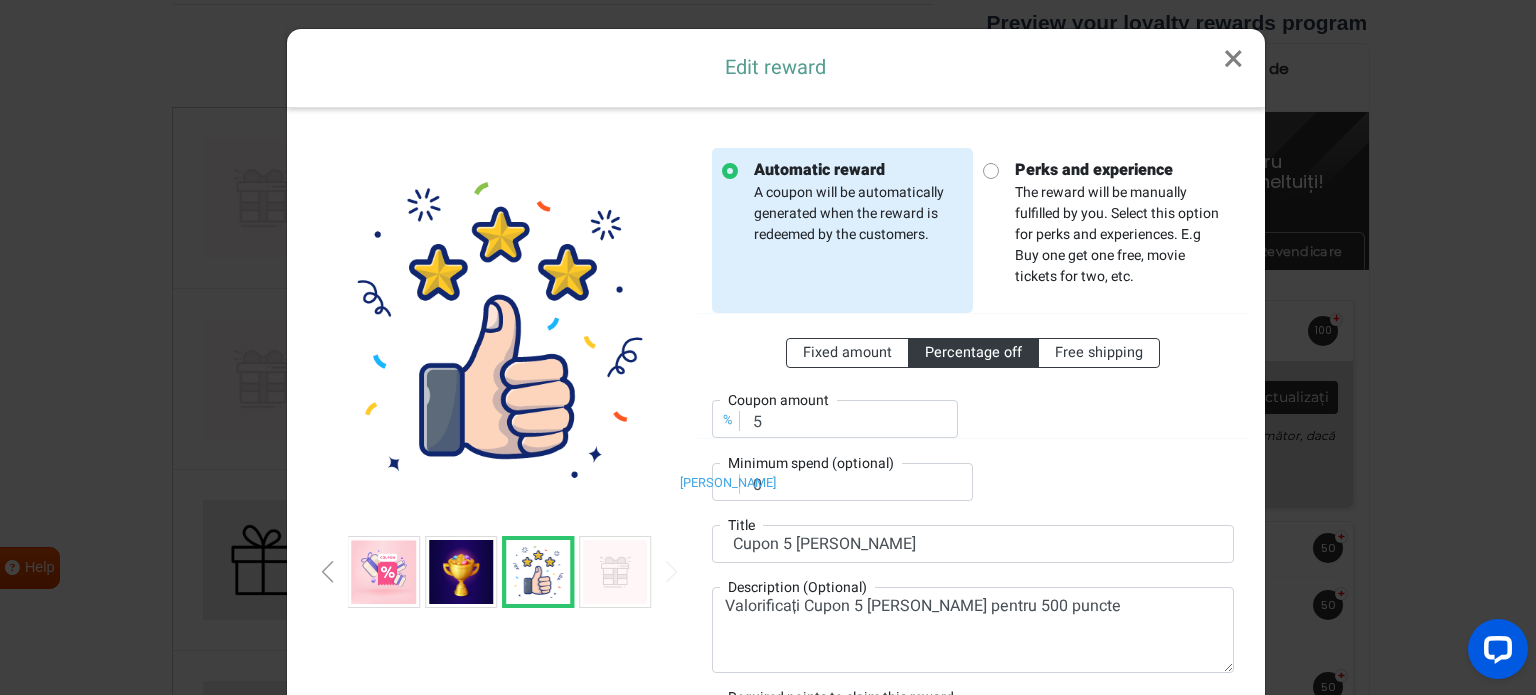 click at bounding box center [615, 572] 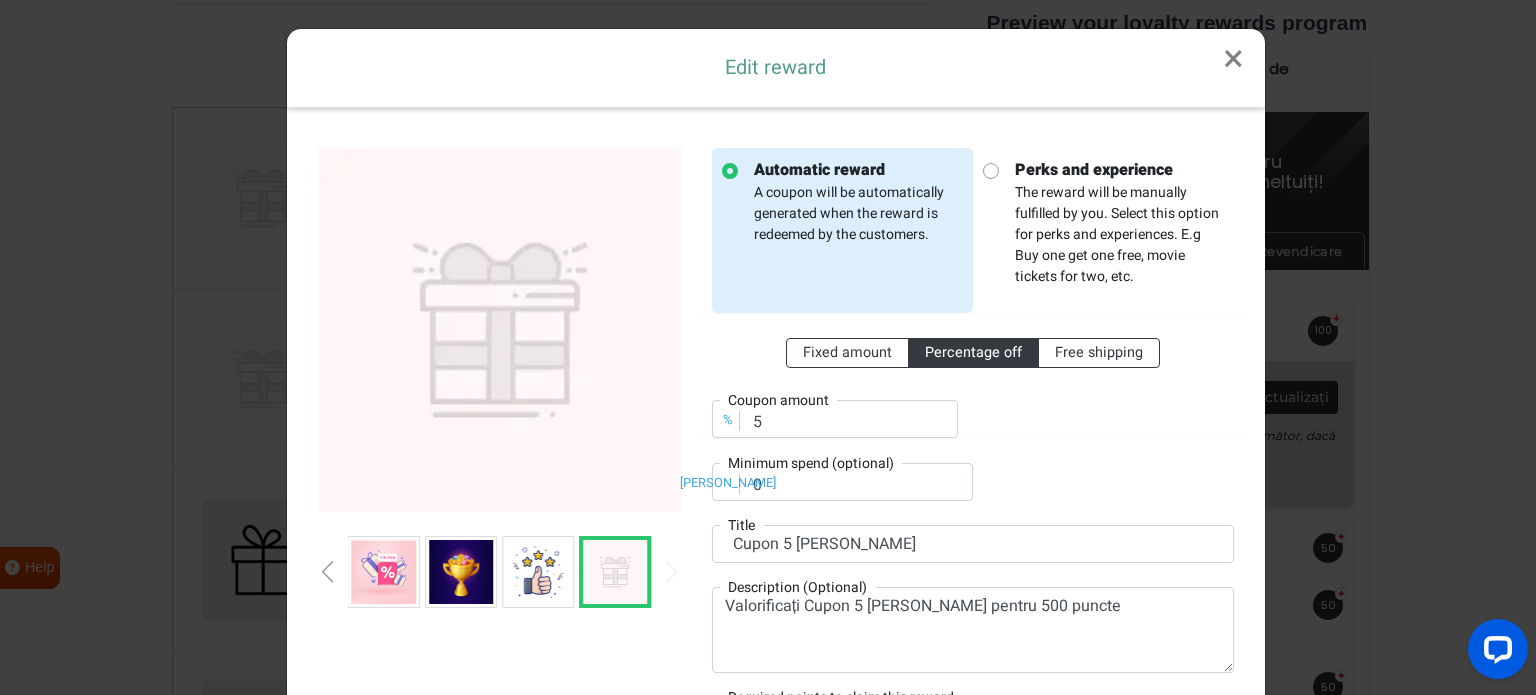 click at bounding box center (500, 572) 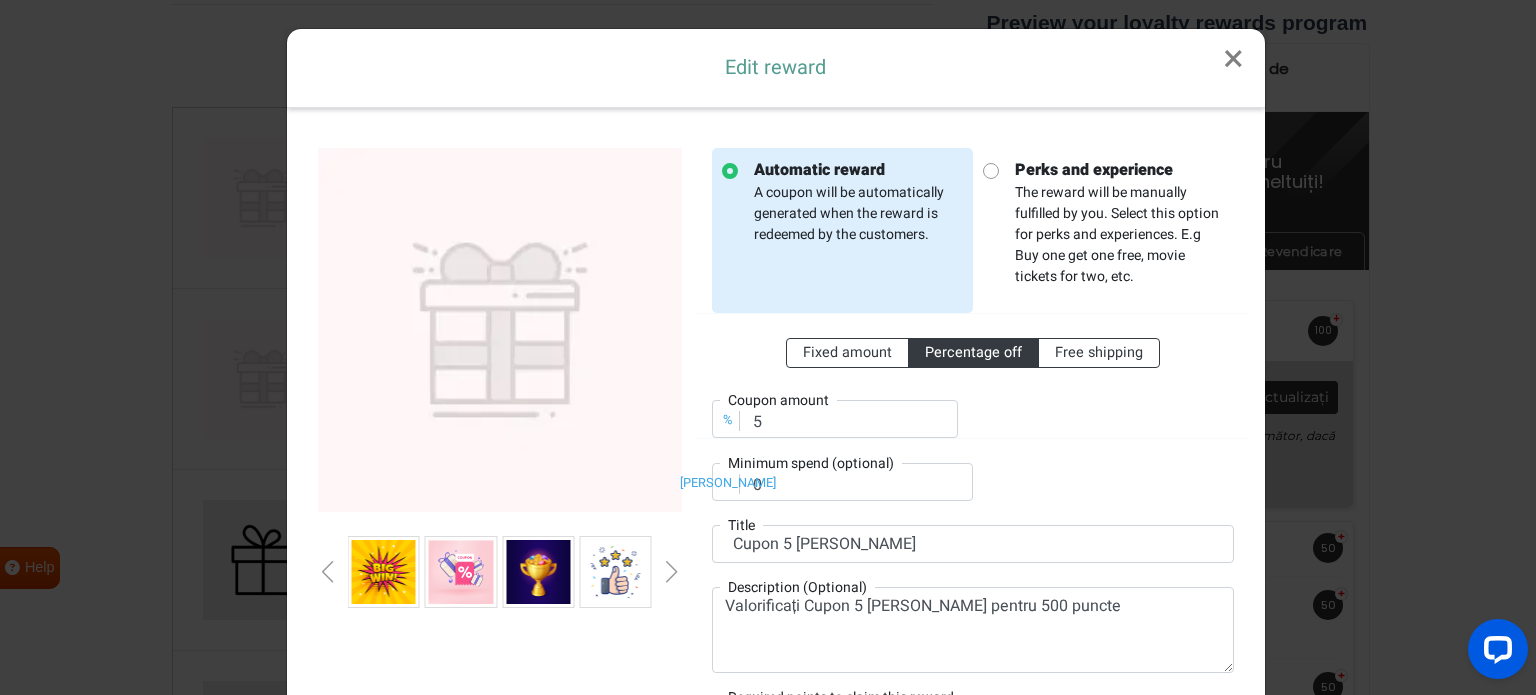 click at bounding box center (328, 572) 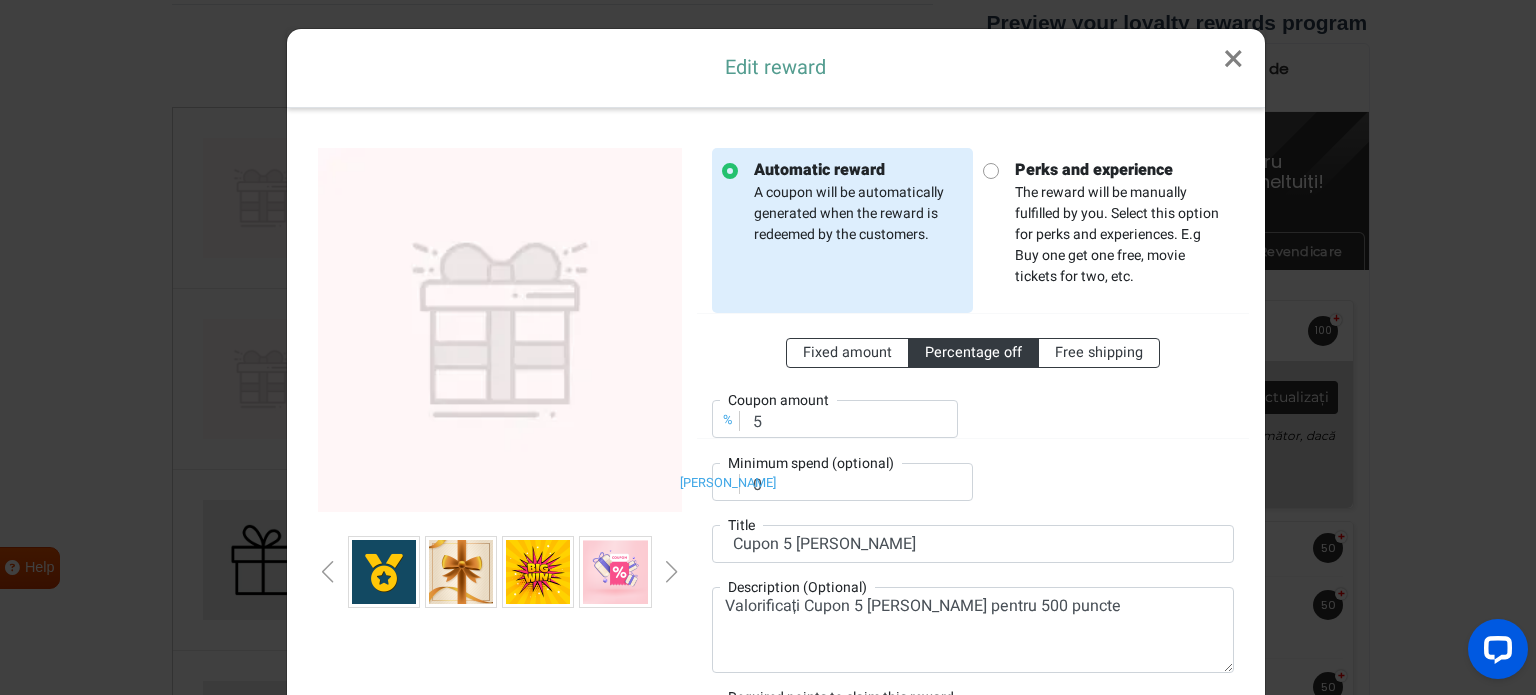 click at bounding box center [328, 572] 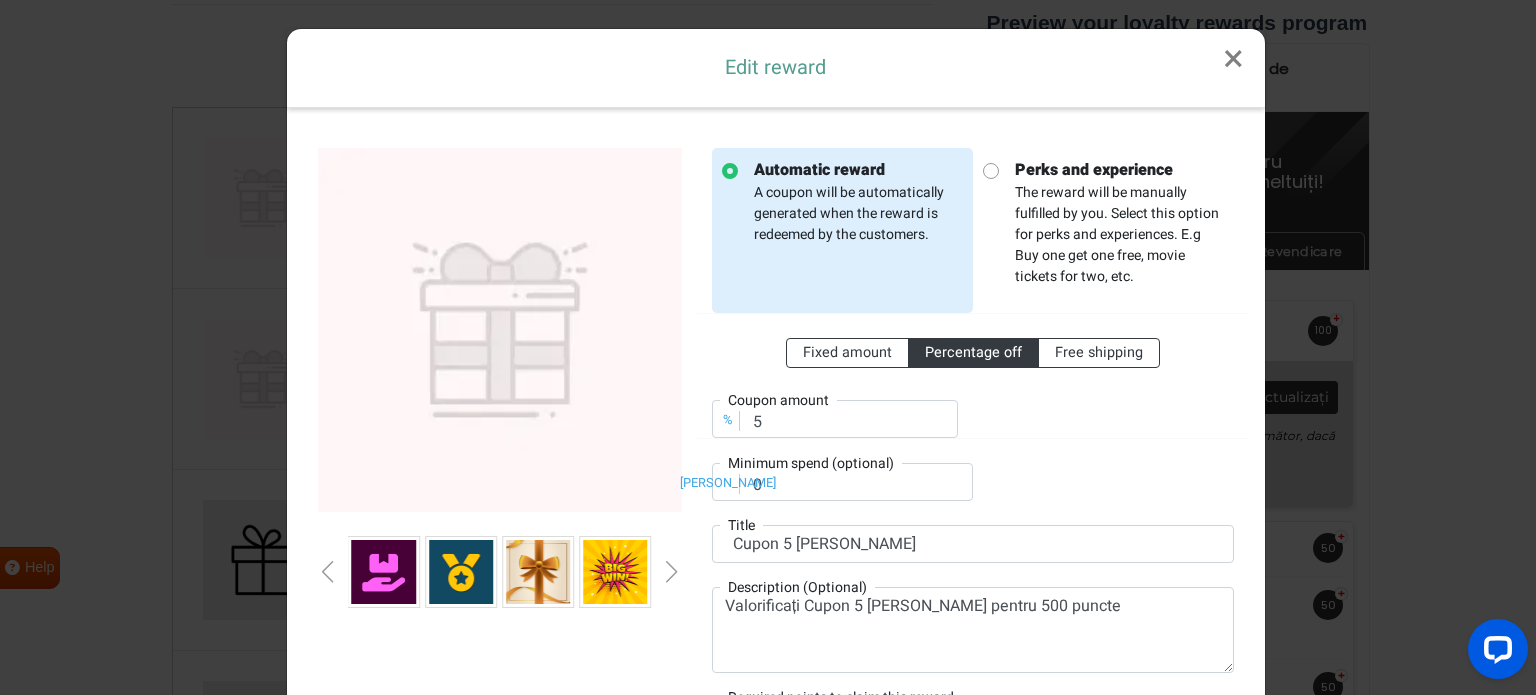 click at bounding box center [328, 572] 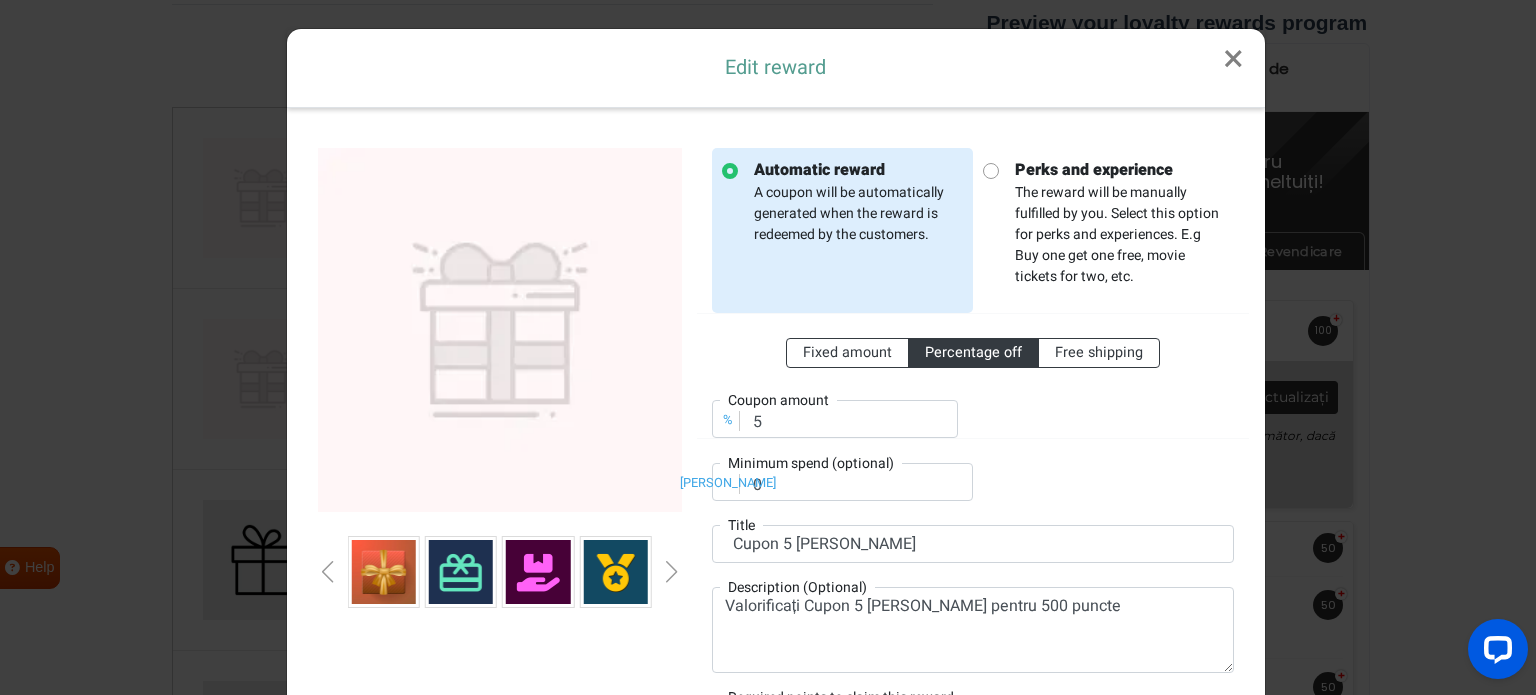 click at bounding box center [328, 572] 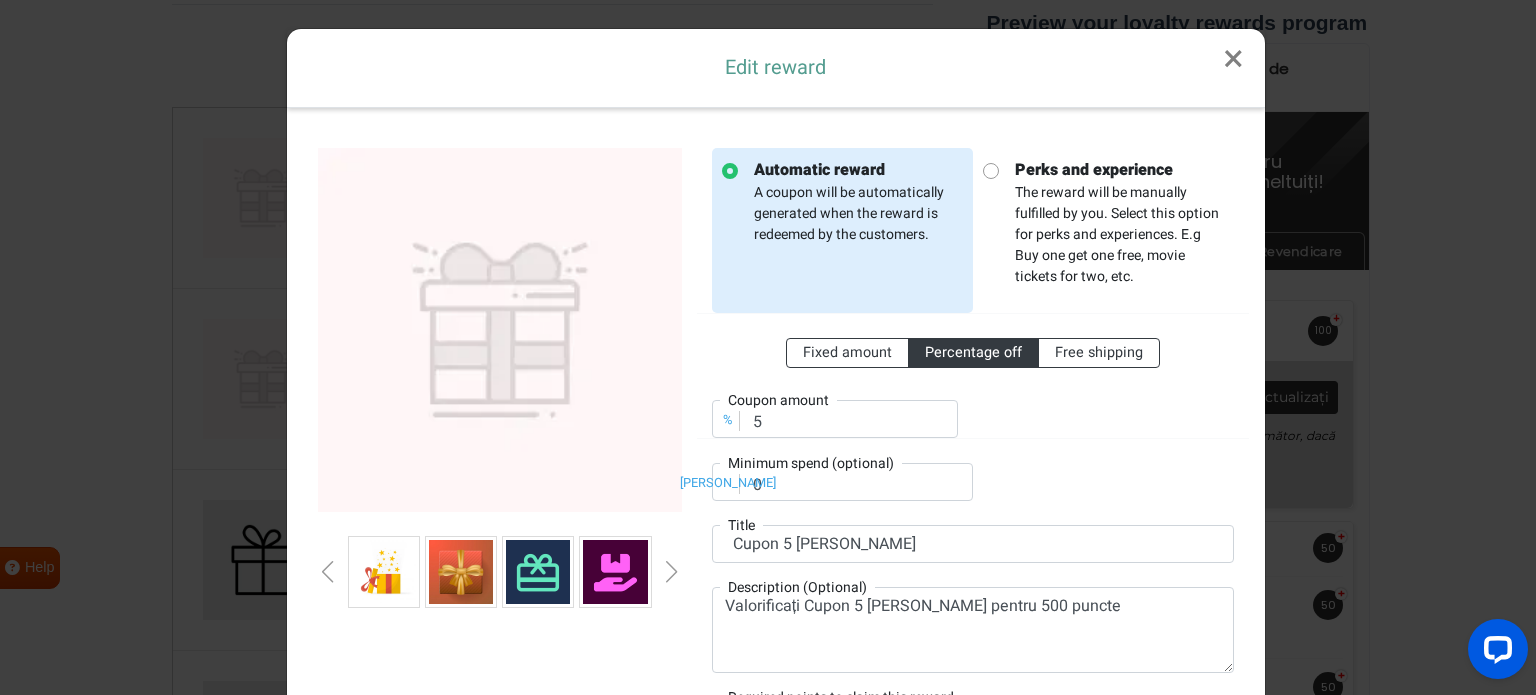 click at bounding box center [328, 572] 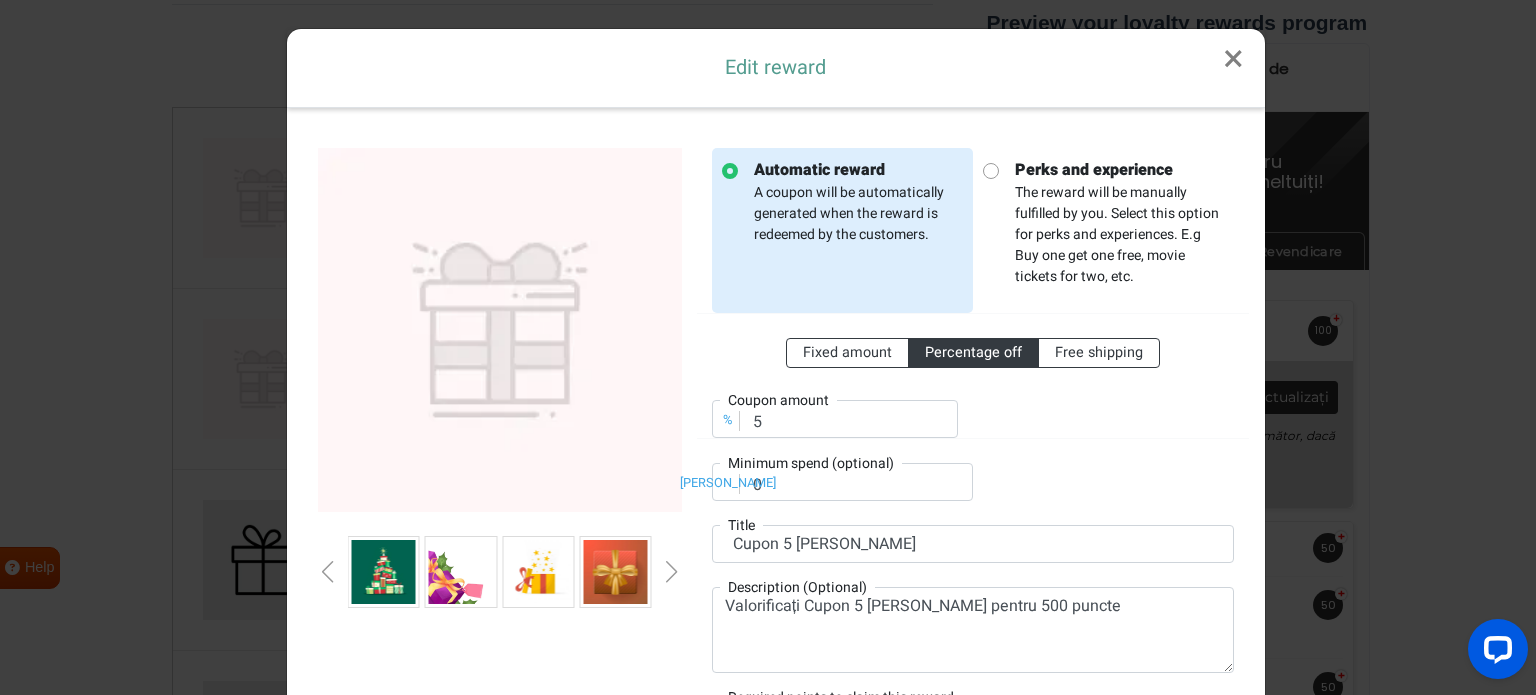 click at bounding box center [328, 572] 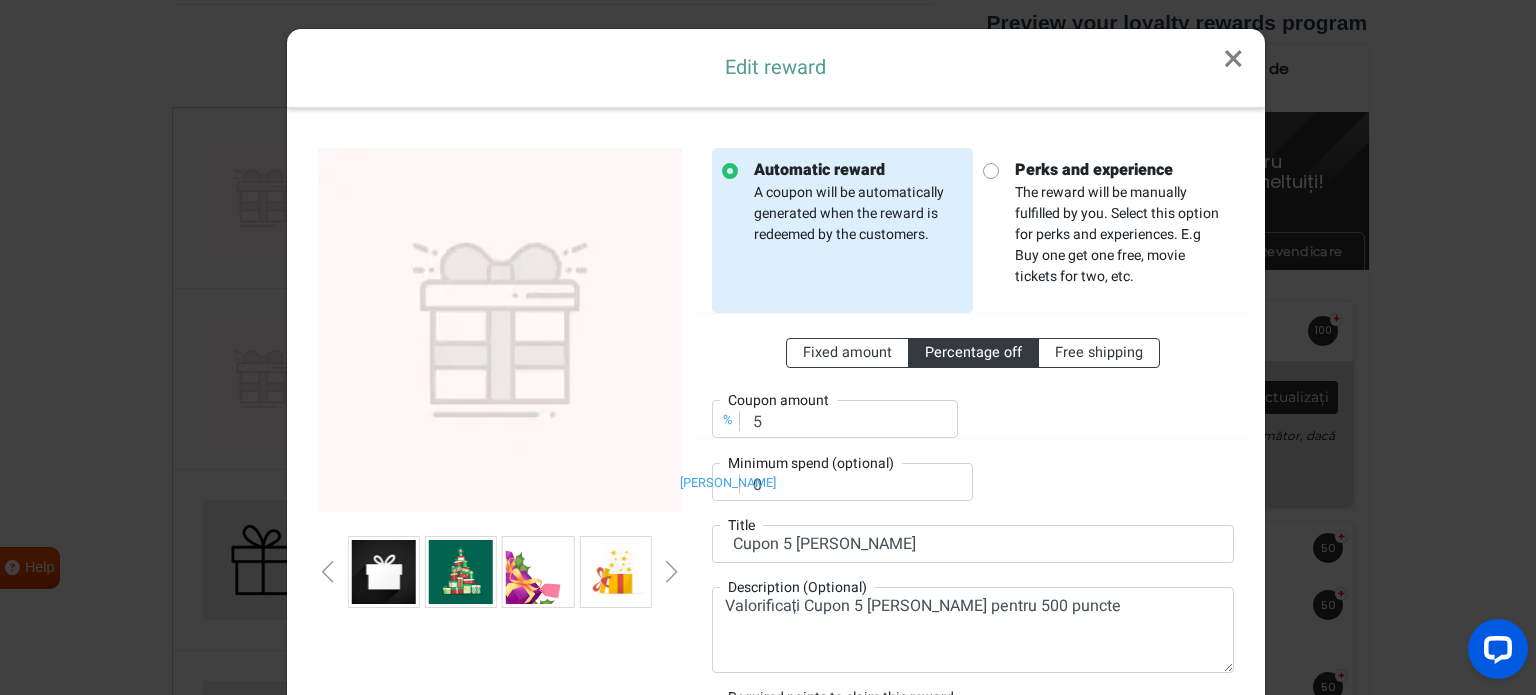 click at bounding box center (328, 572) 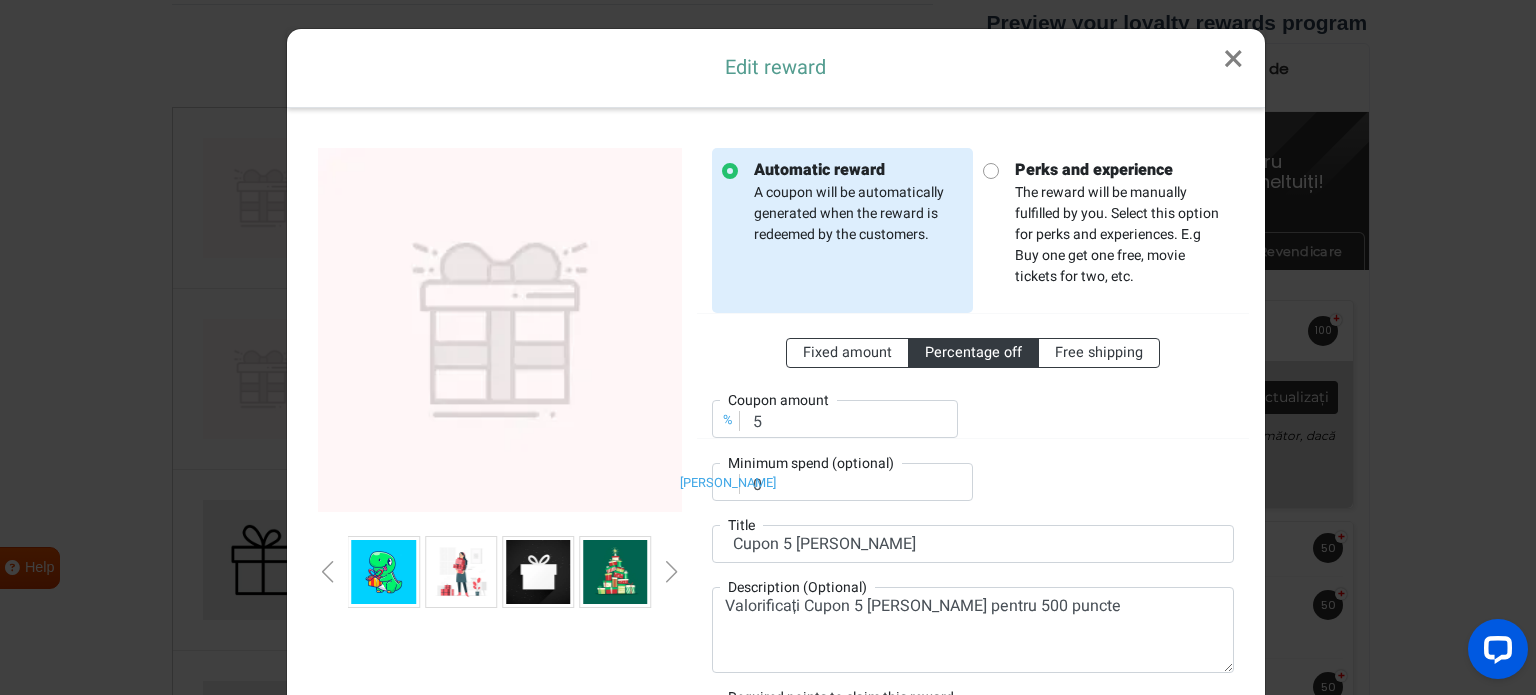 click at bounding box center [328, 572] 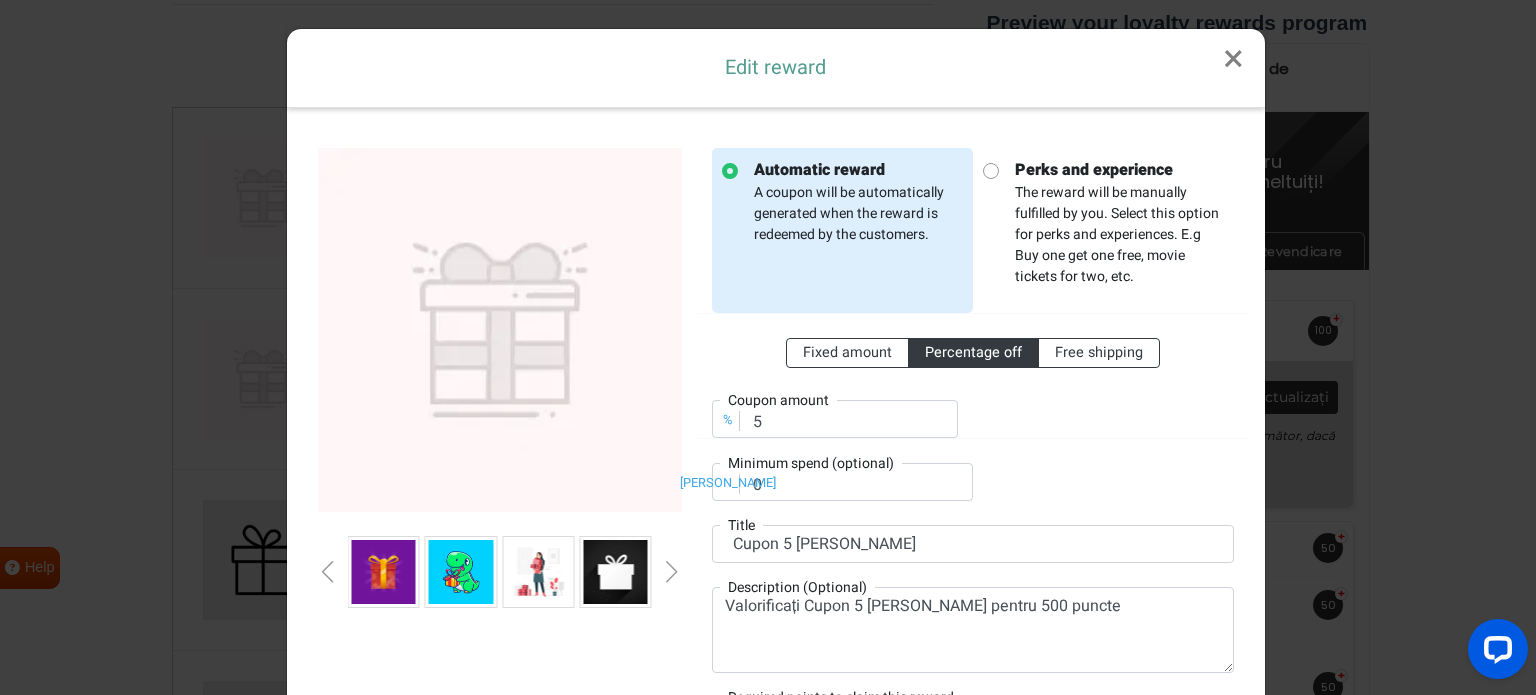 click at bounding box center [615, 572] 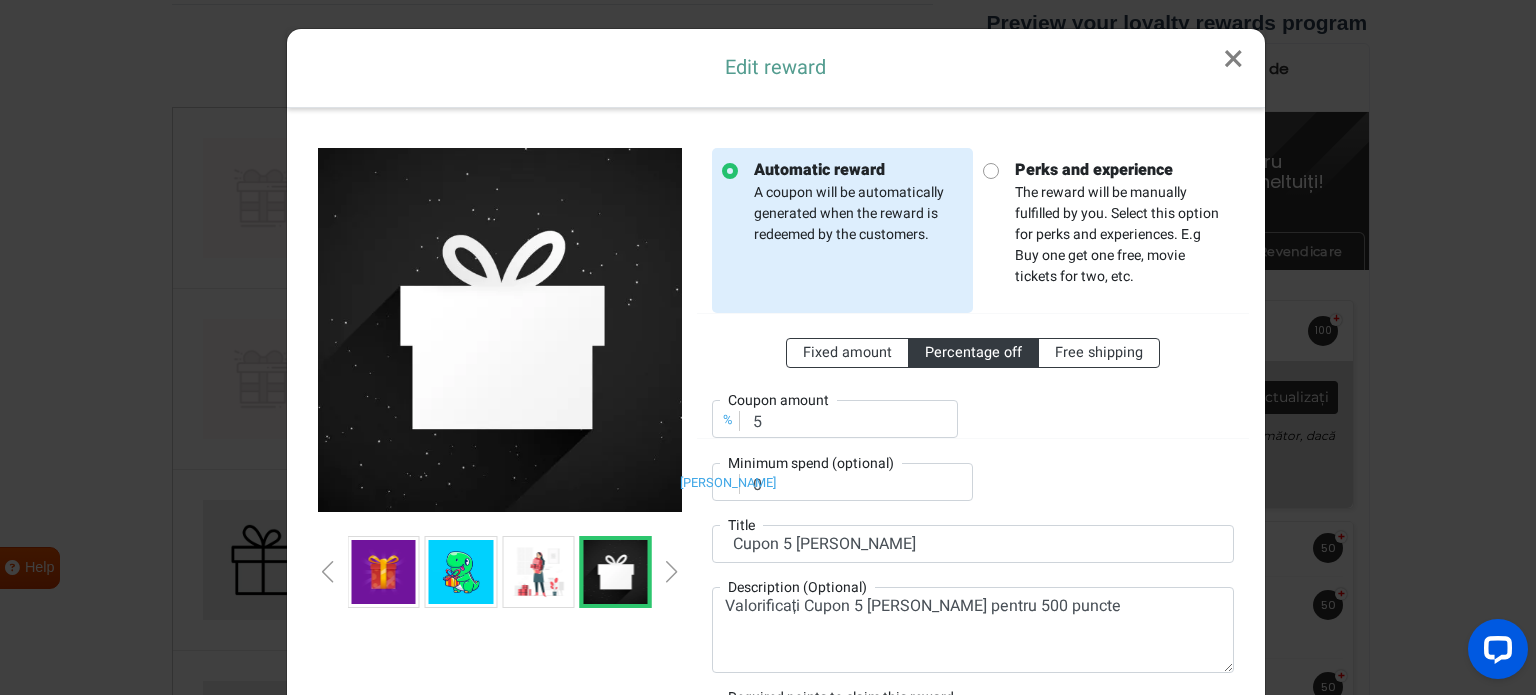 click at bounding box center [384, 572] 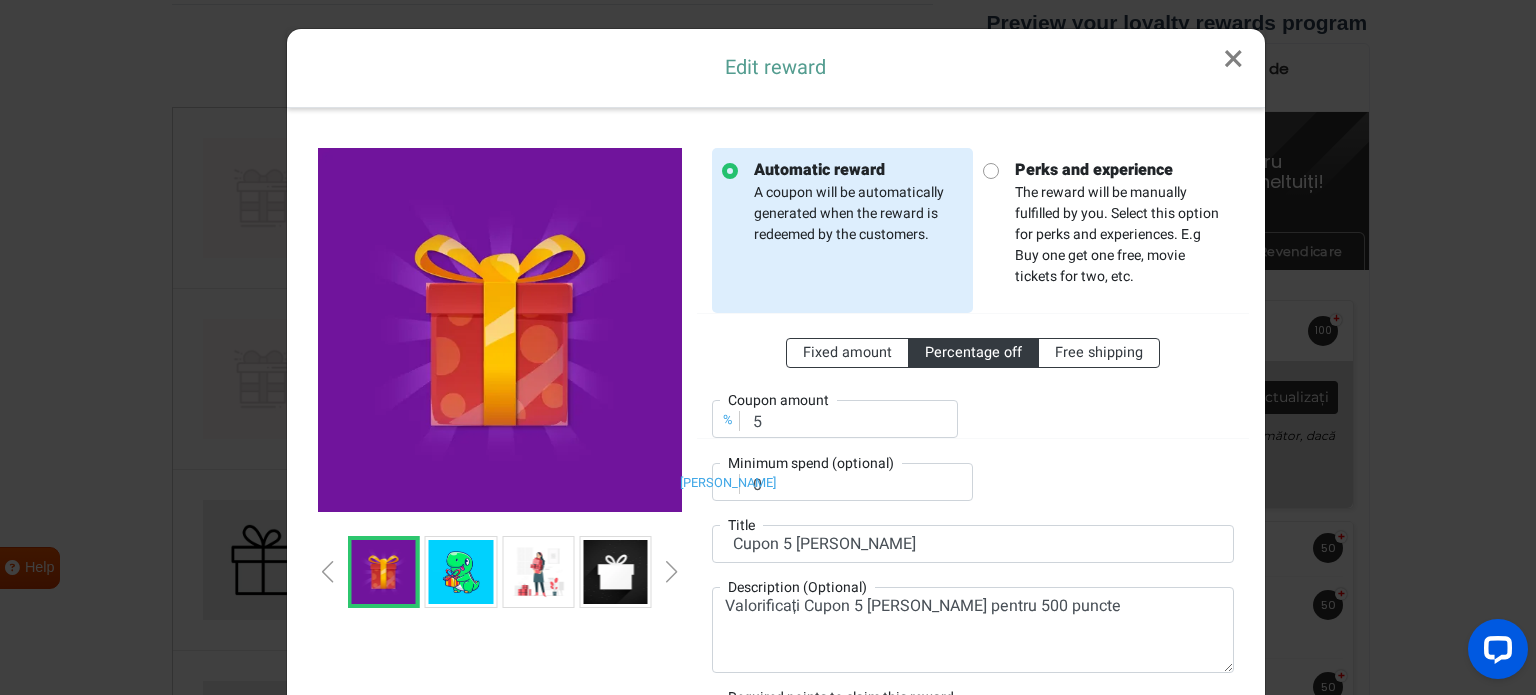 click at bounding box center [500, 572] 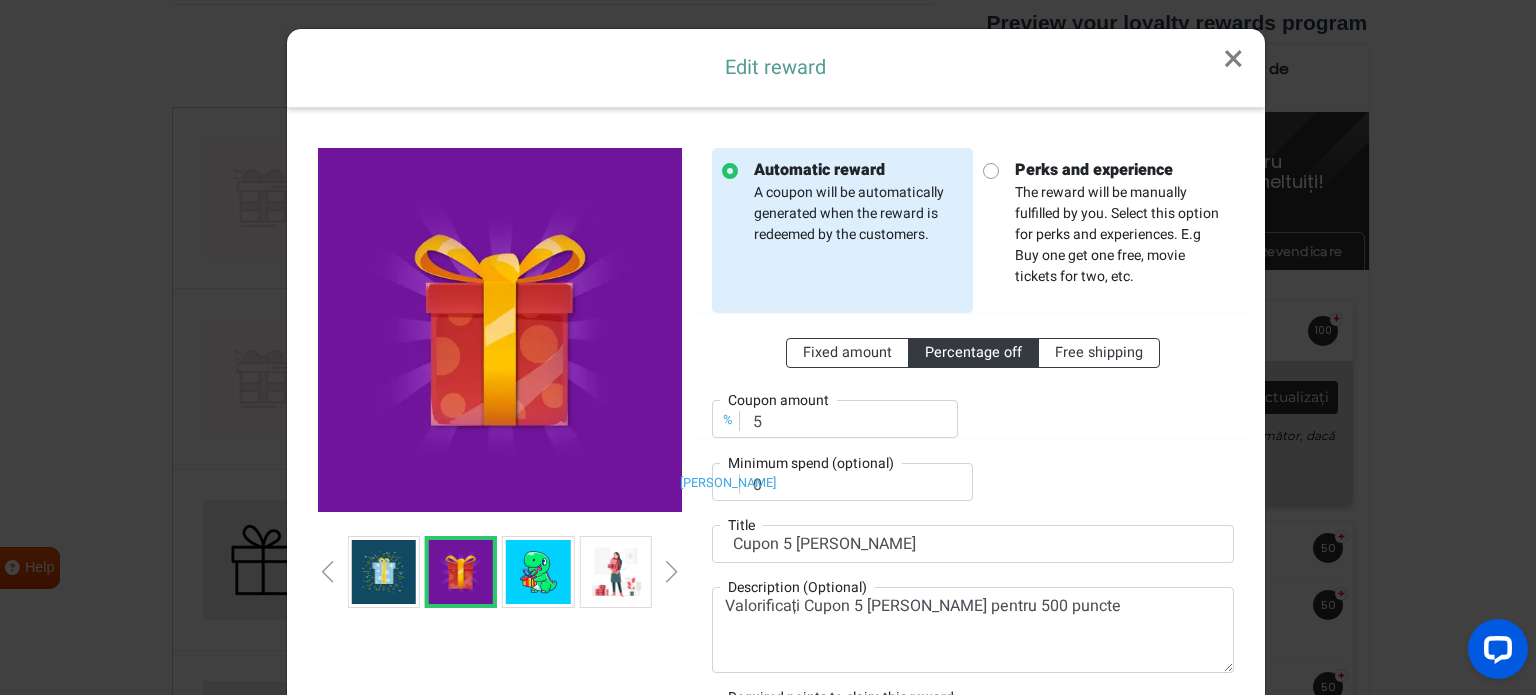 click at bounding box center (328, 572) 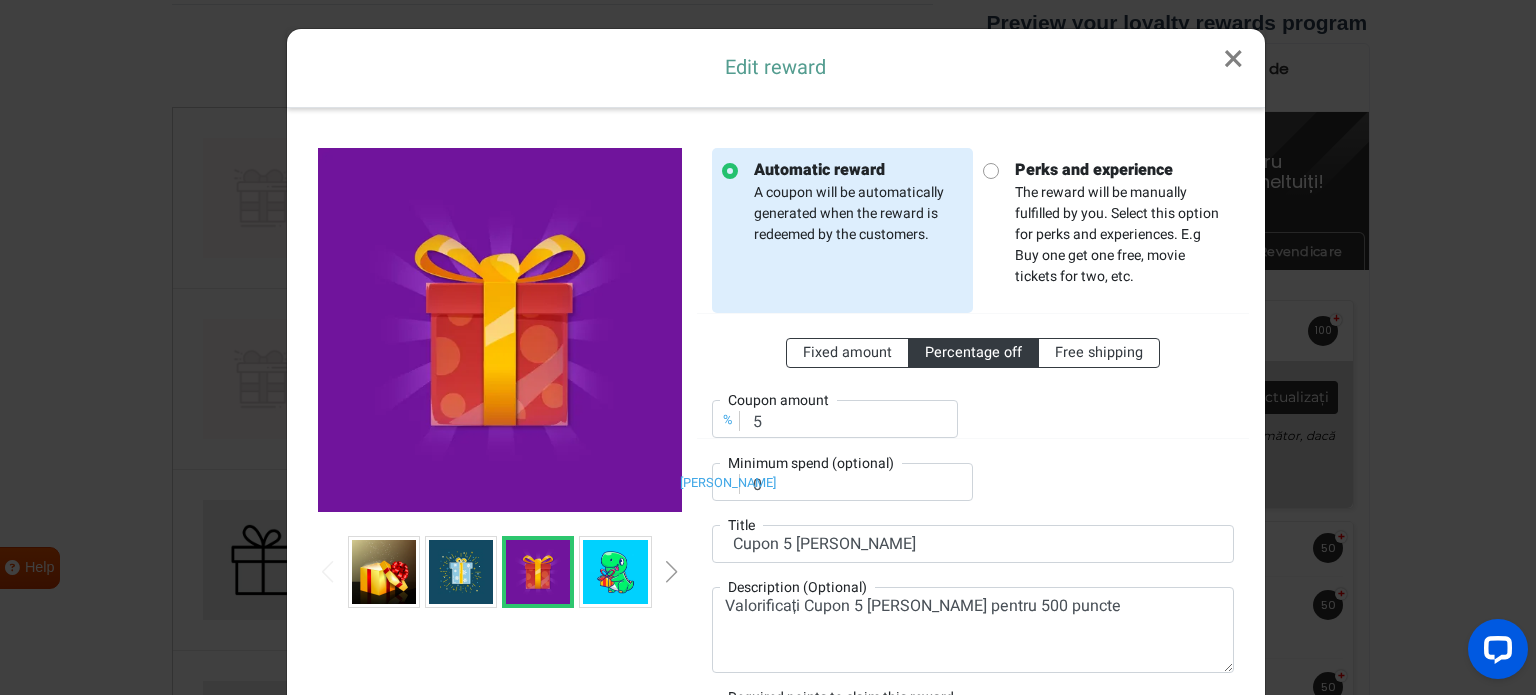 click at bounding box center [384, 572] 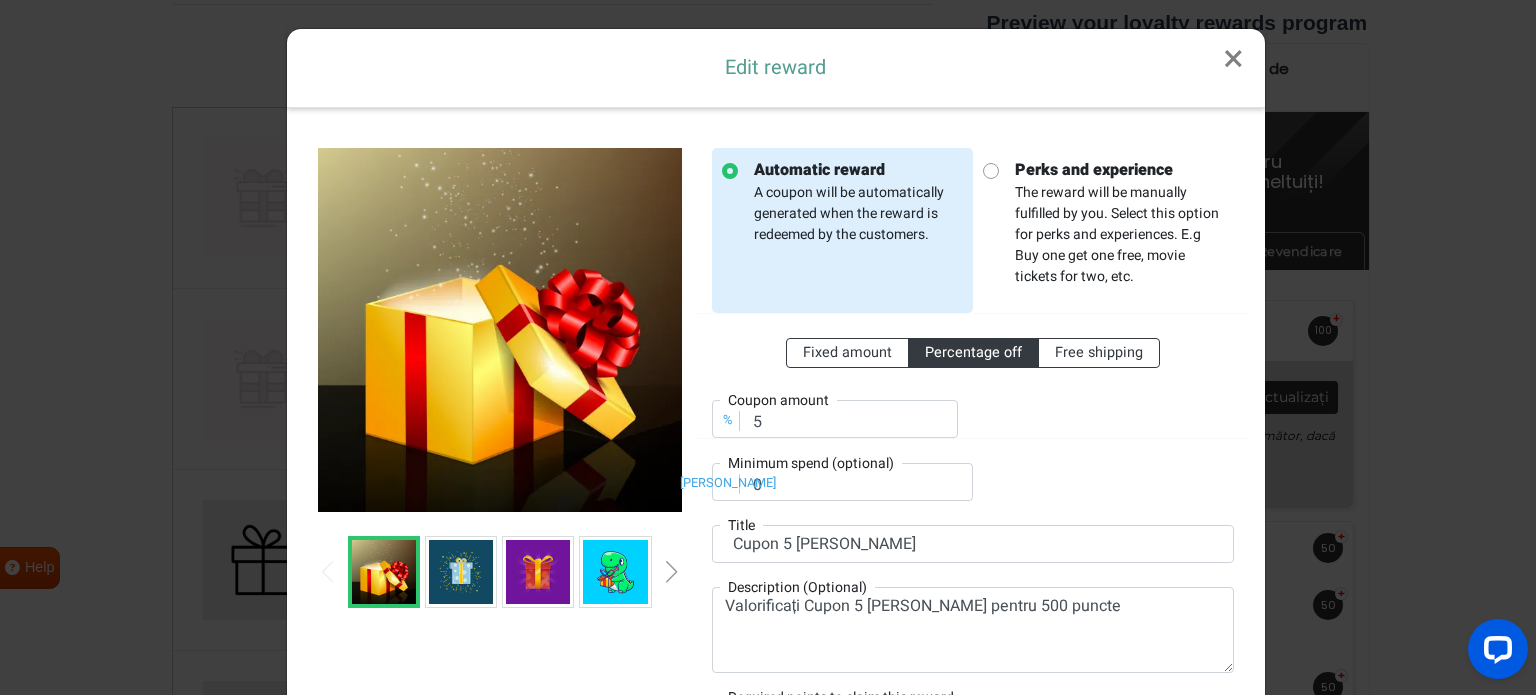 click at bounding box center (461, 572) 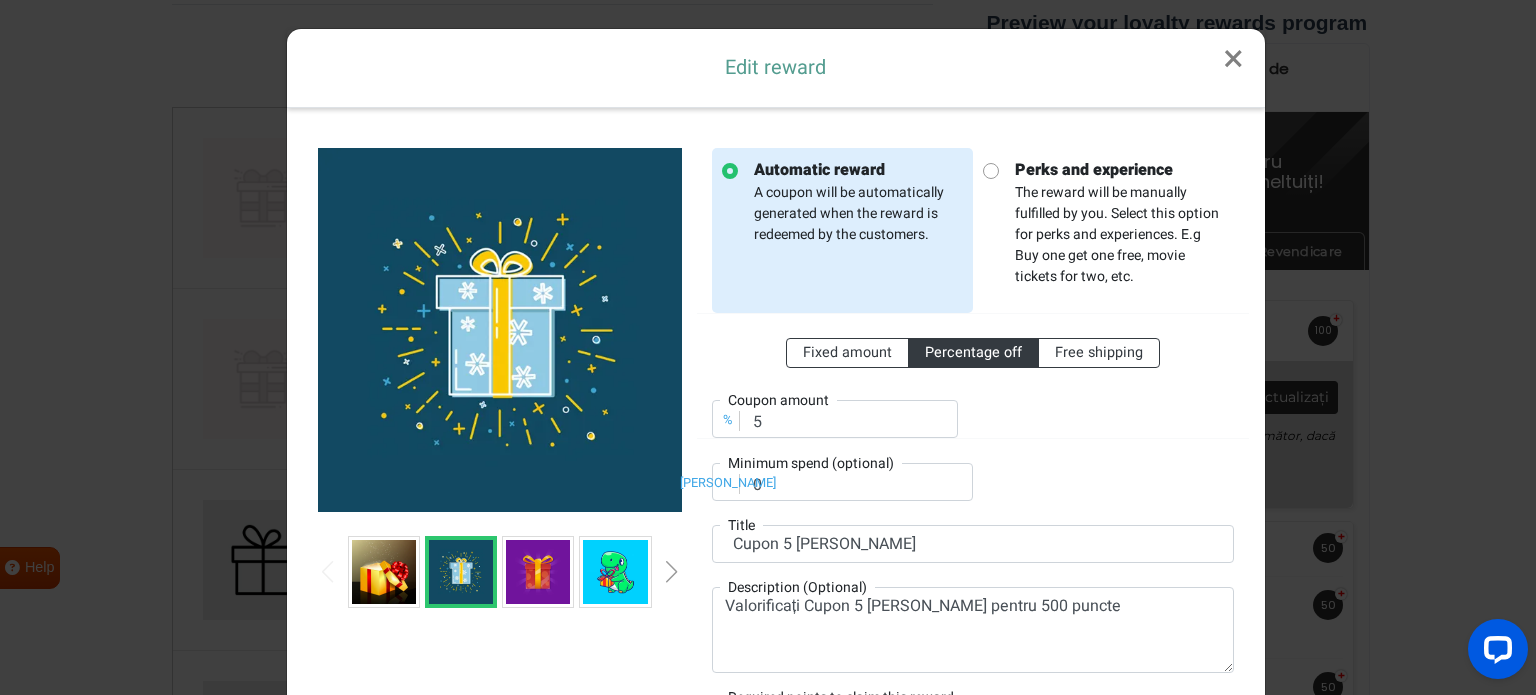 click at bounding box center (384, 572) 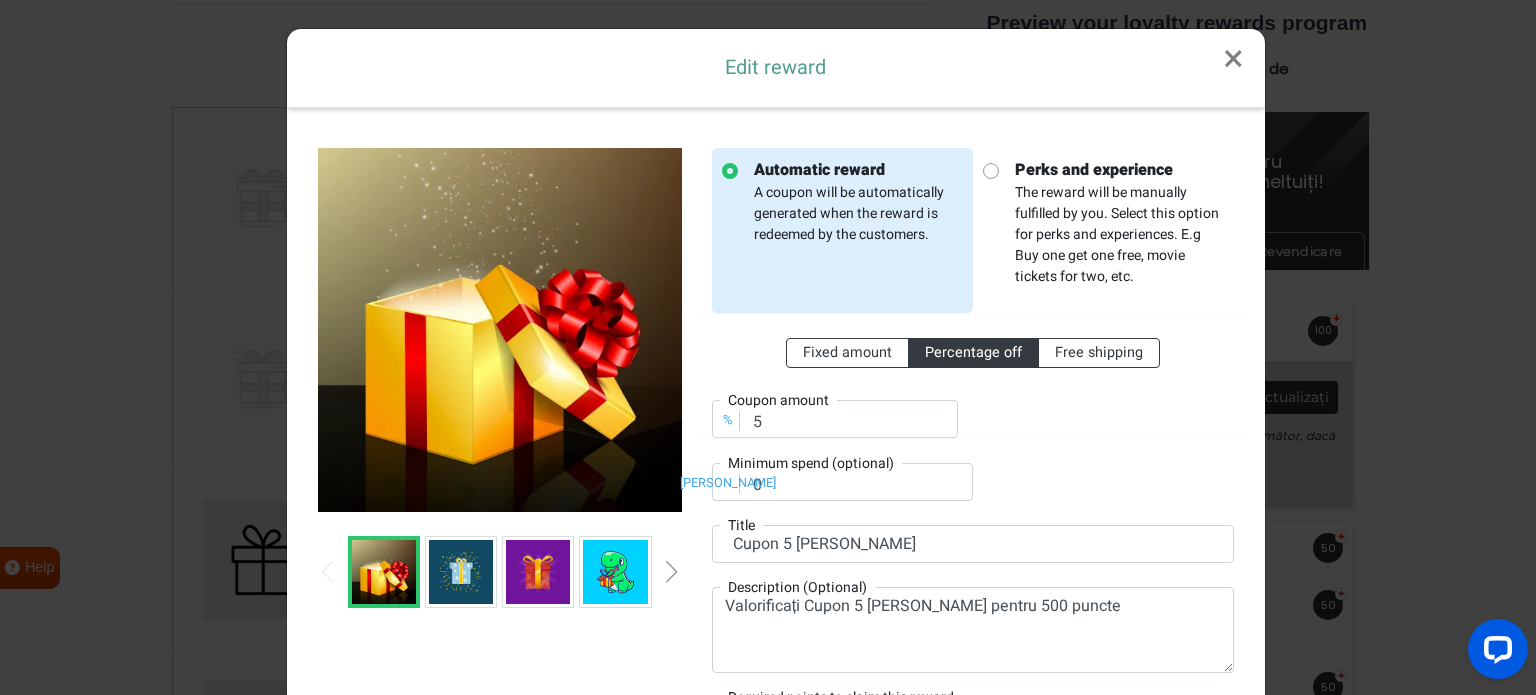 click at bounding box center [538, 572] 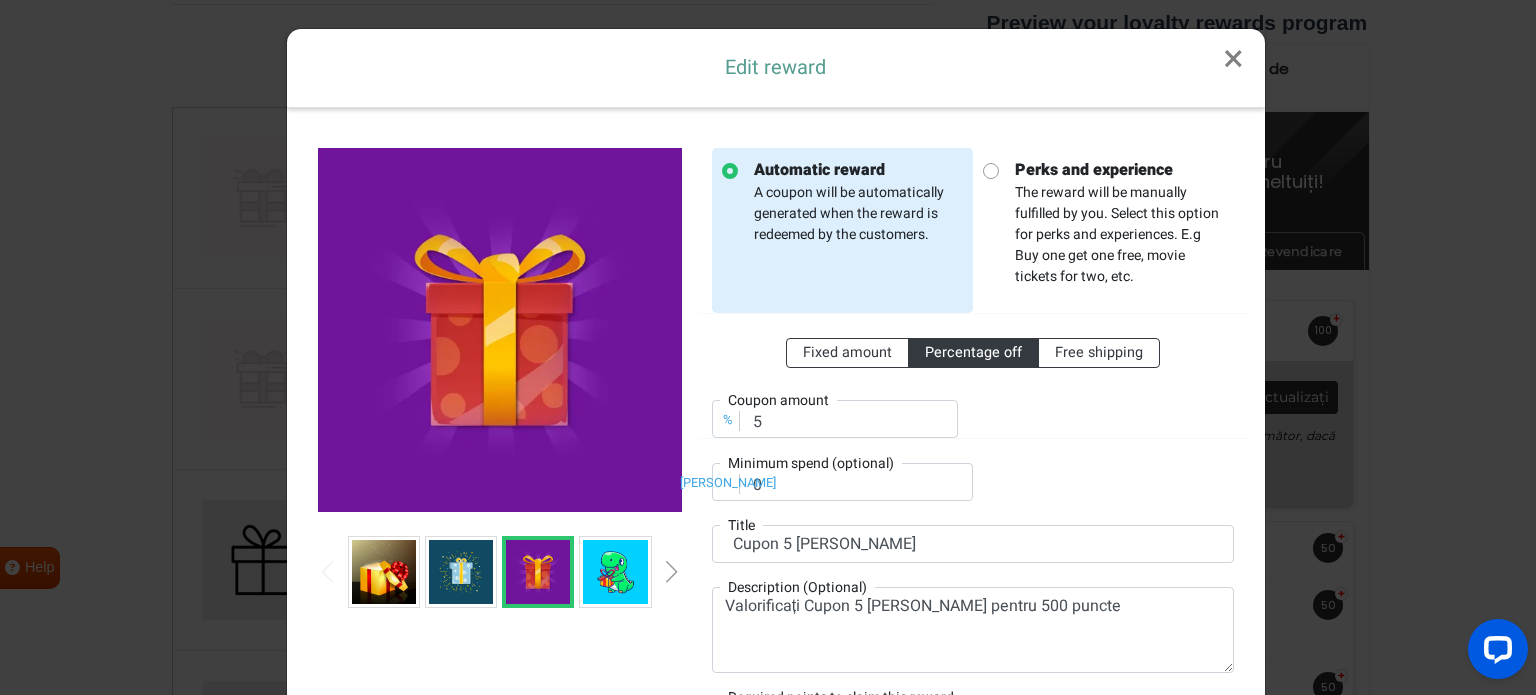 click at bounding box center (672, 572) 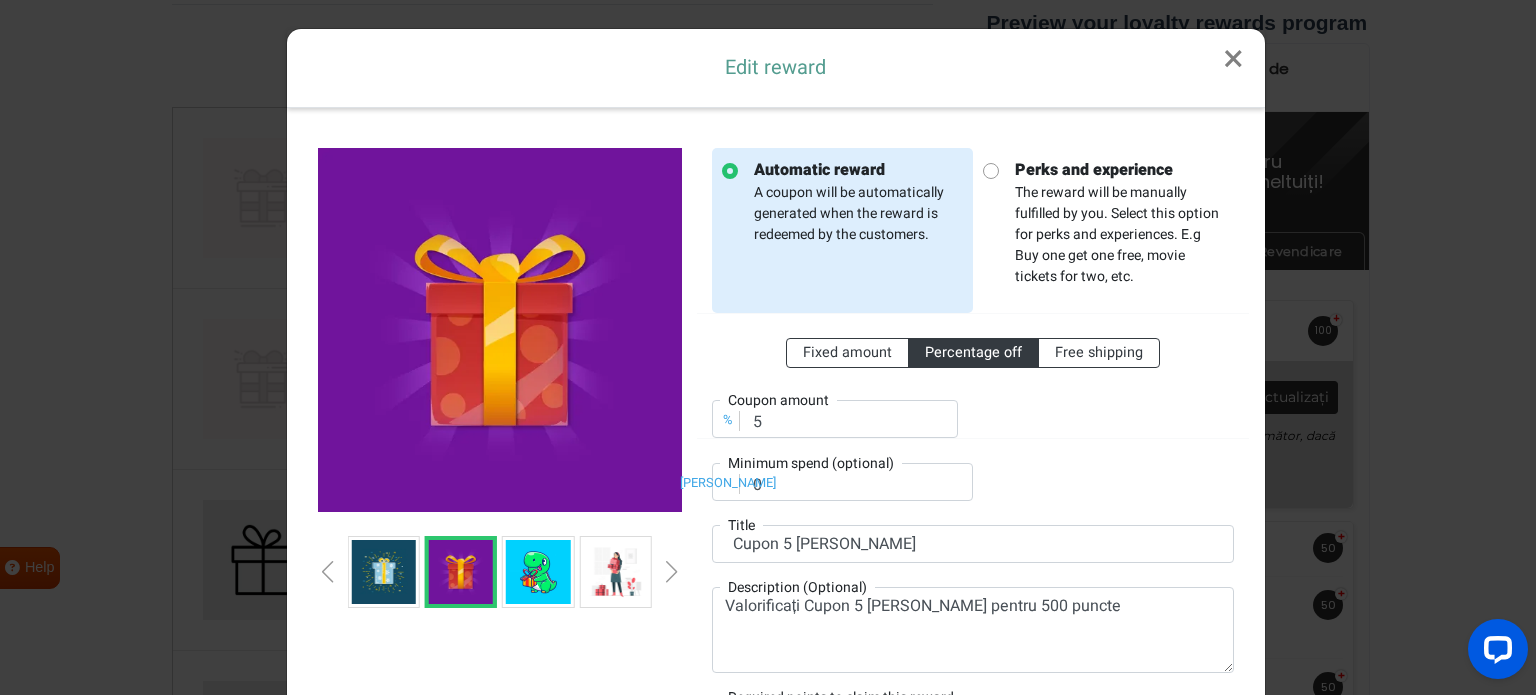 click at bounding box center (672, 572) 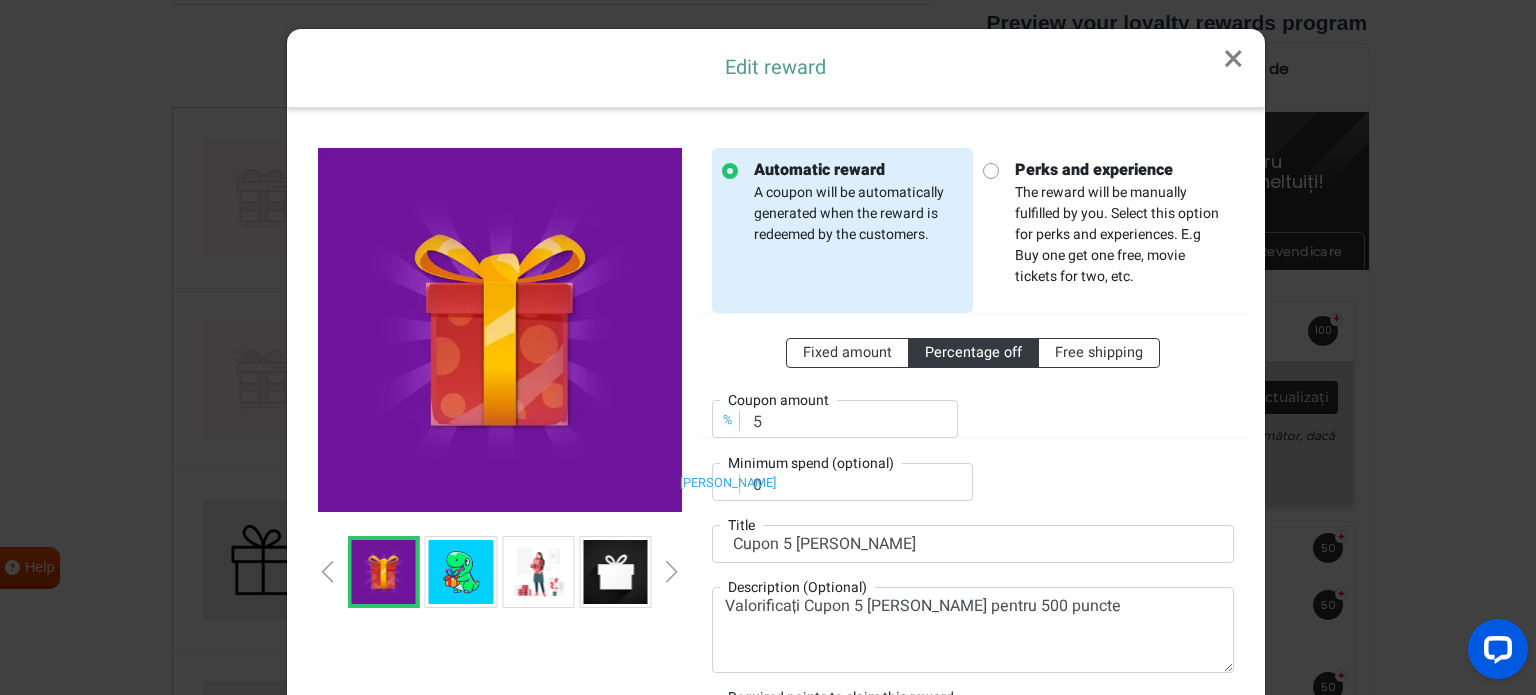 click at bounding box center (615, 572) 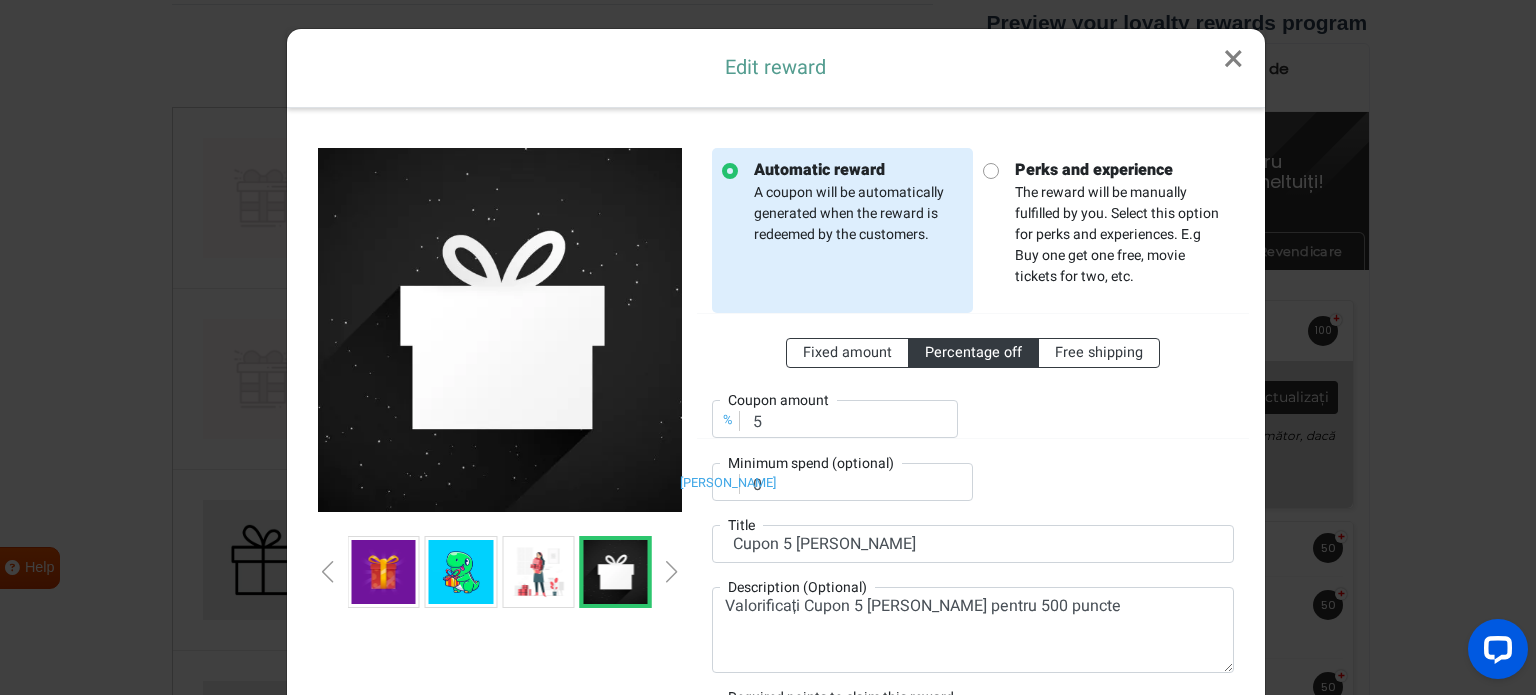 click at bounding box center [384, 572] 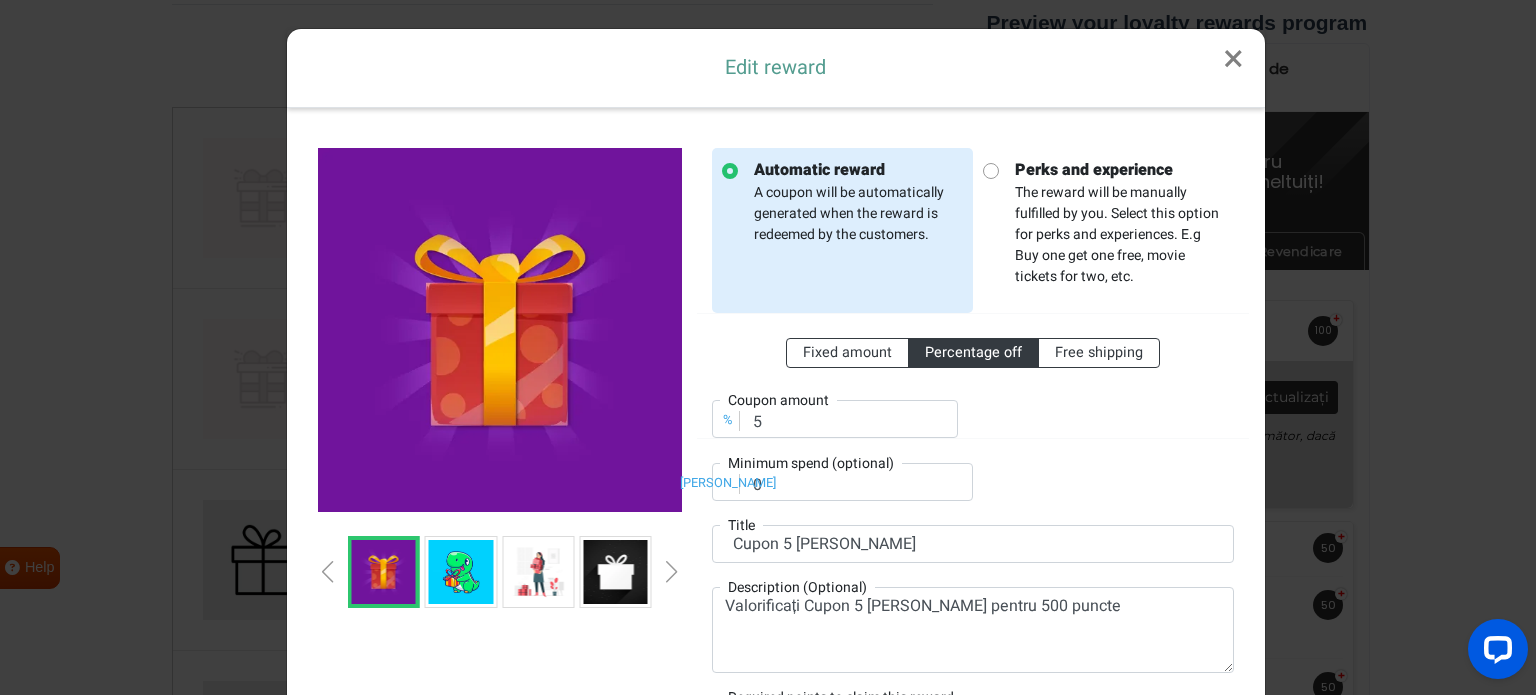 click at bounding box center [328, 572] 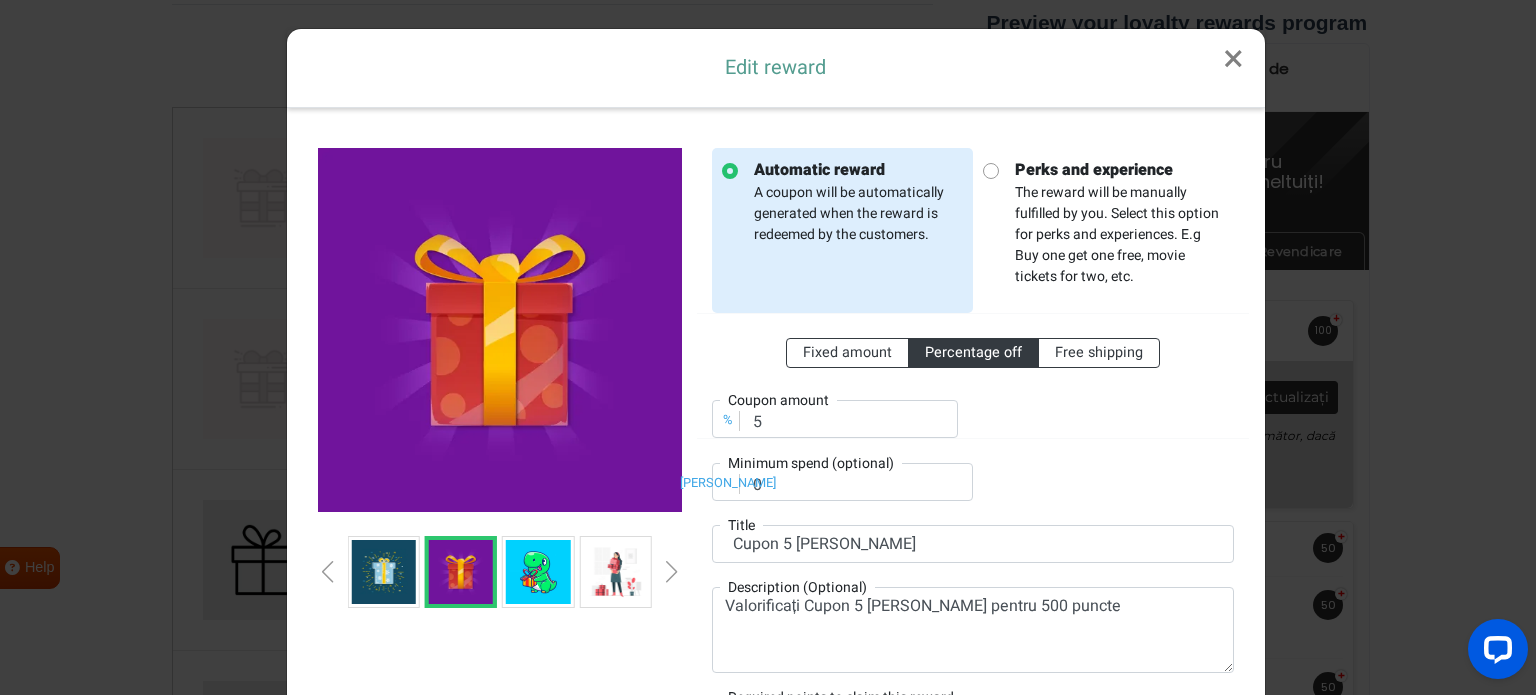 click at bounding box center (328, 572) 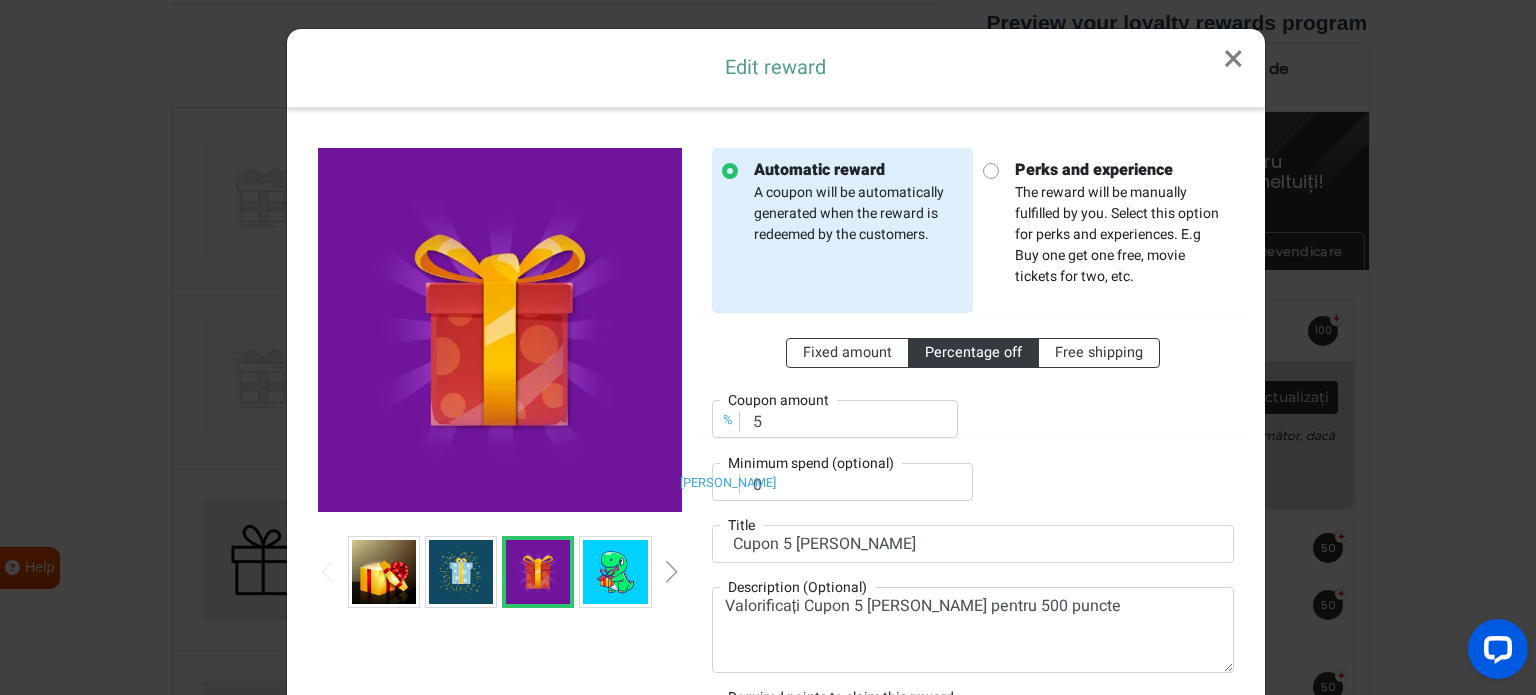 click at bounding box center [384, 572] 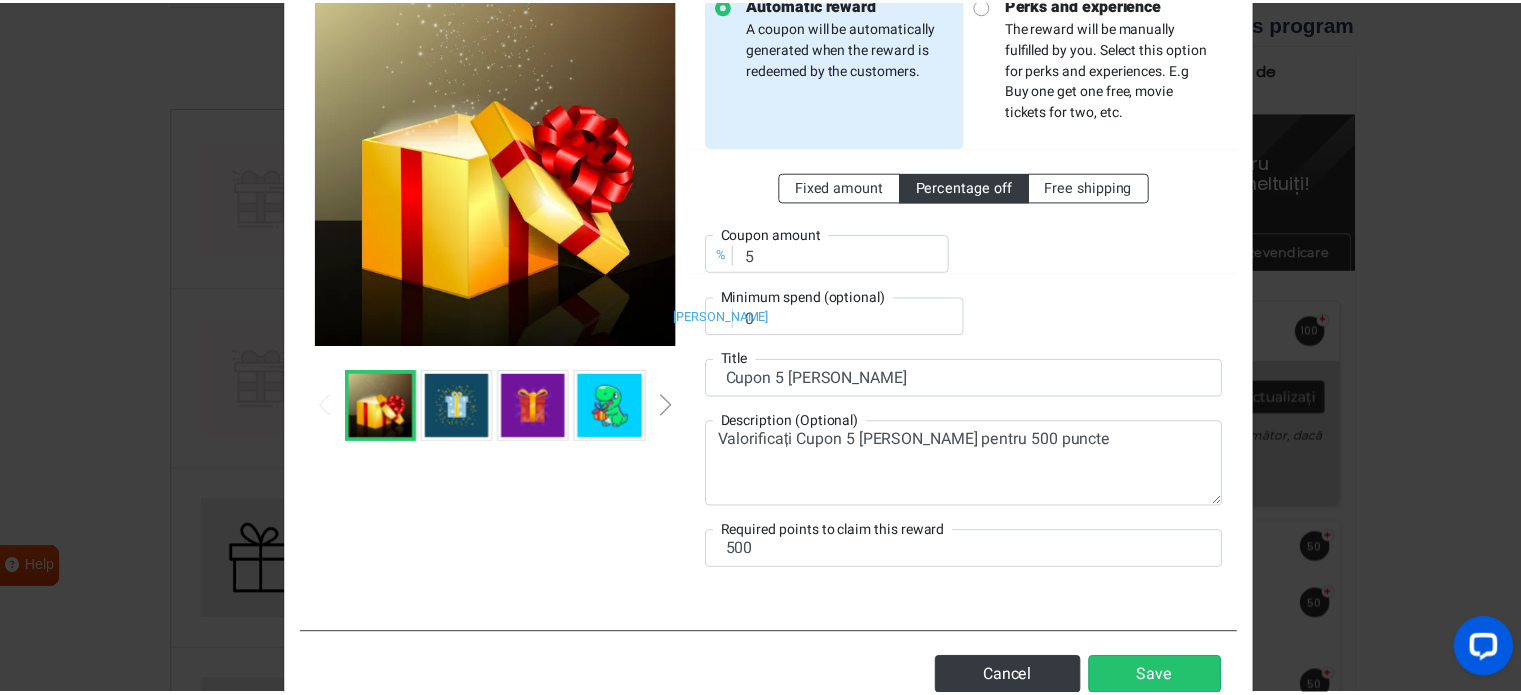 scroll, scrollTop: 225, scrollLeft: 0, axis: vertical 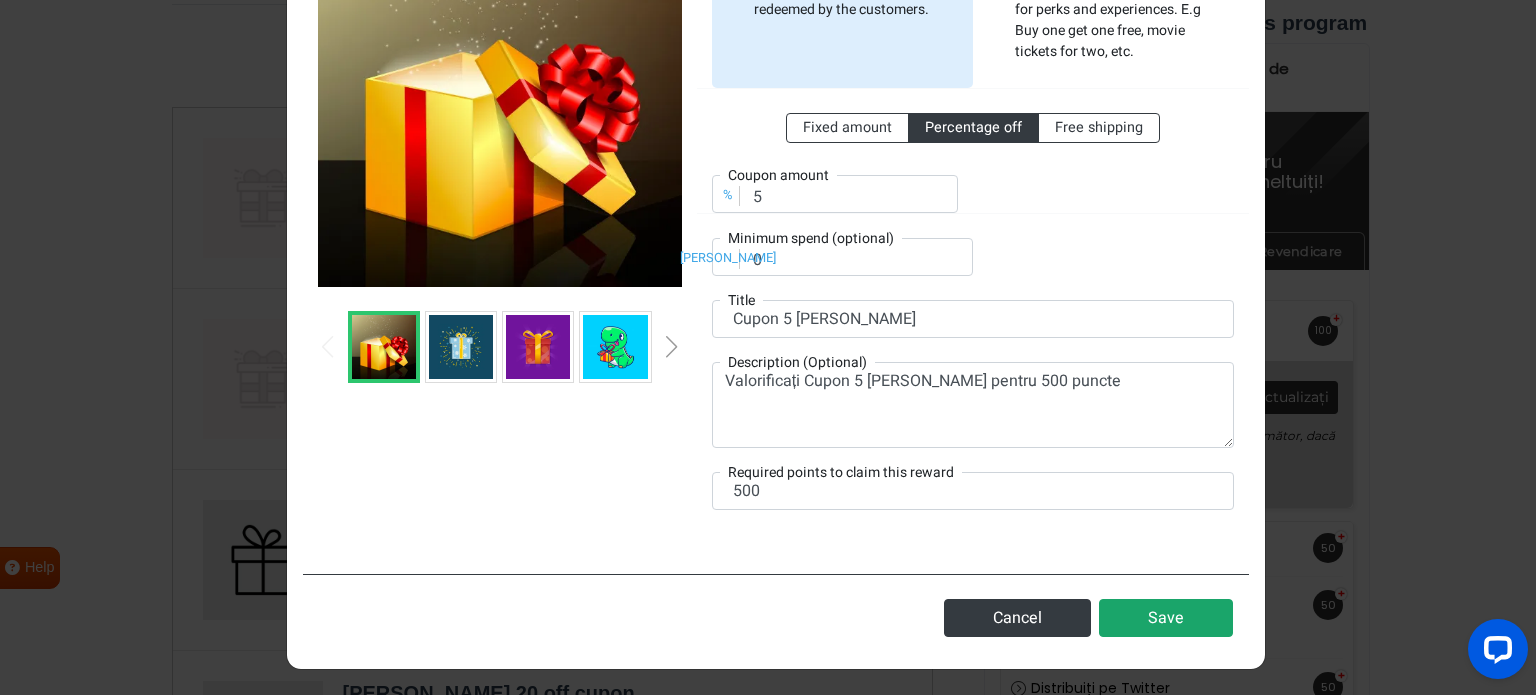 click on "Save" at bounding box center (1166, 618) 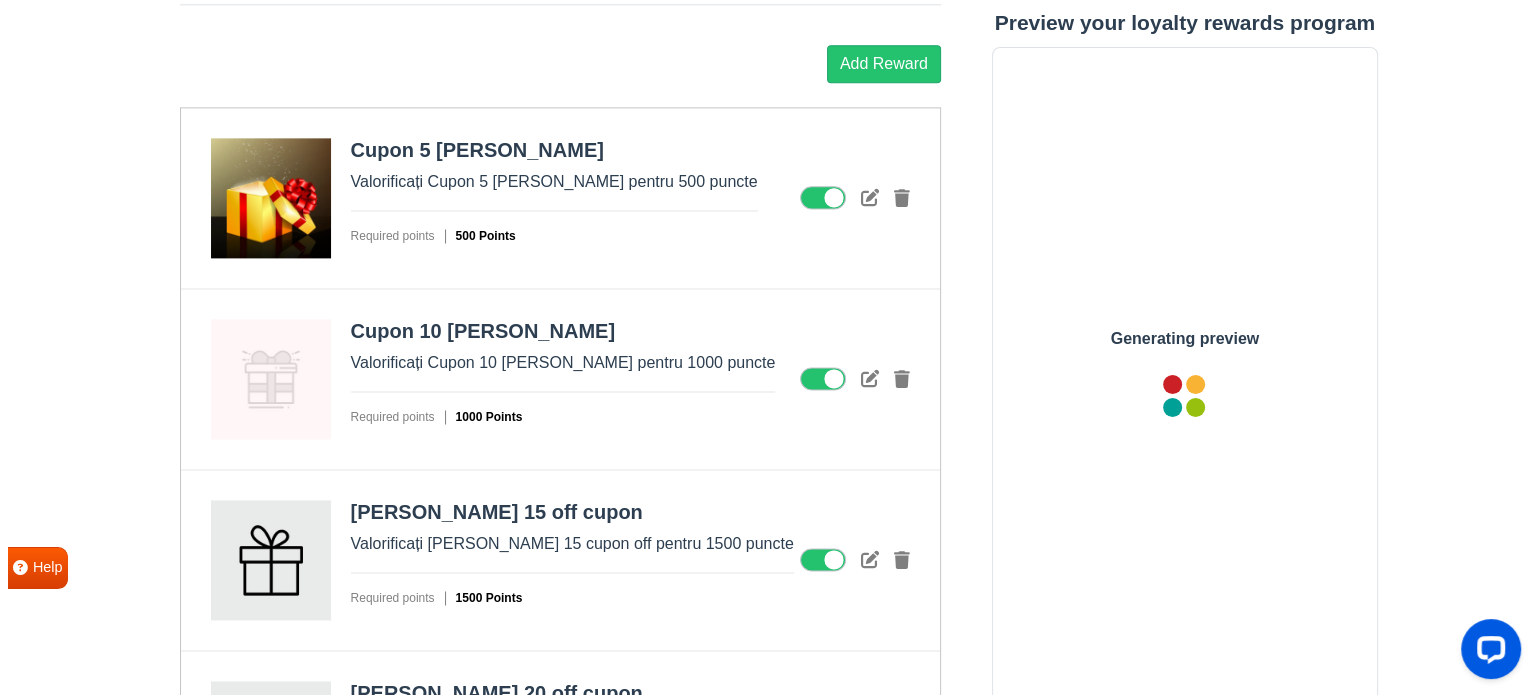 scroll, scrollTop: 0, scrollLeft: 0, axis: both 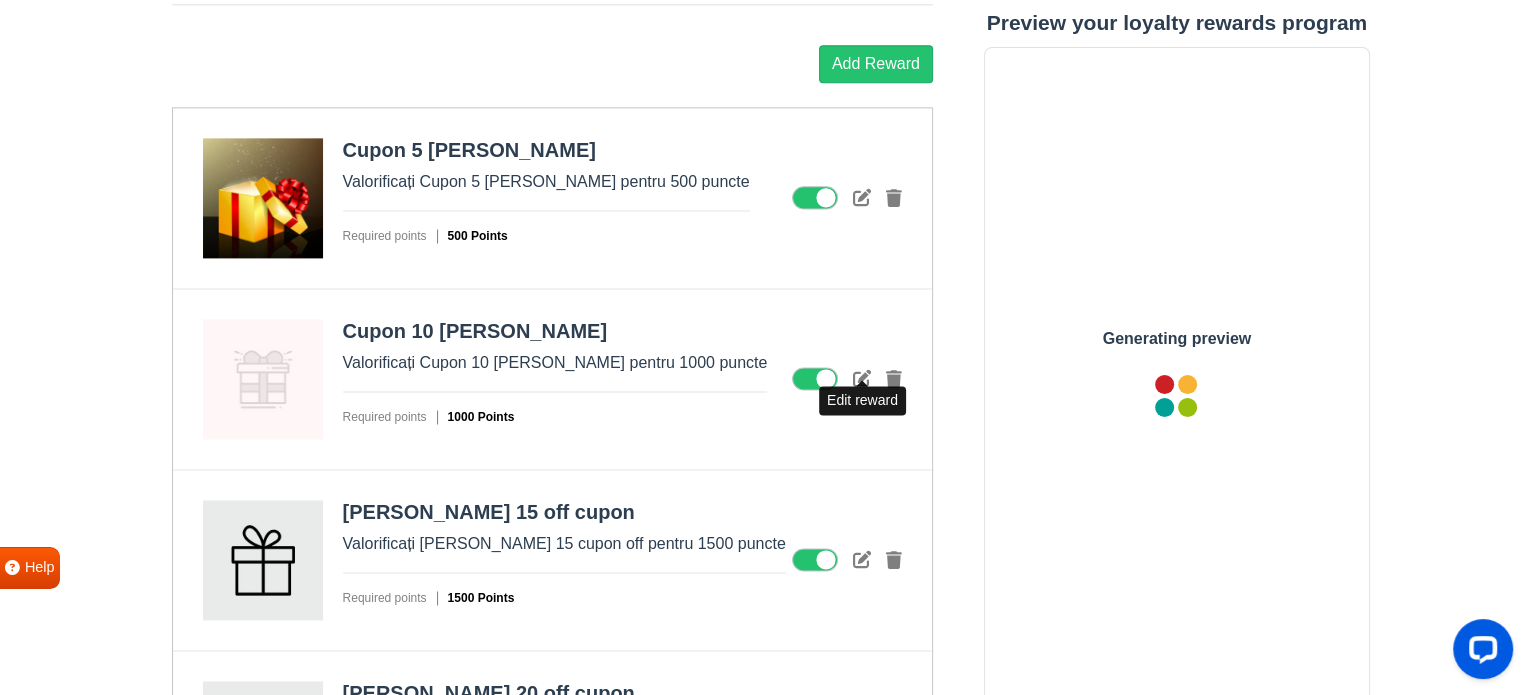 click at bounding box center [862, 378] 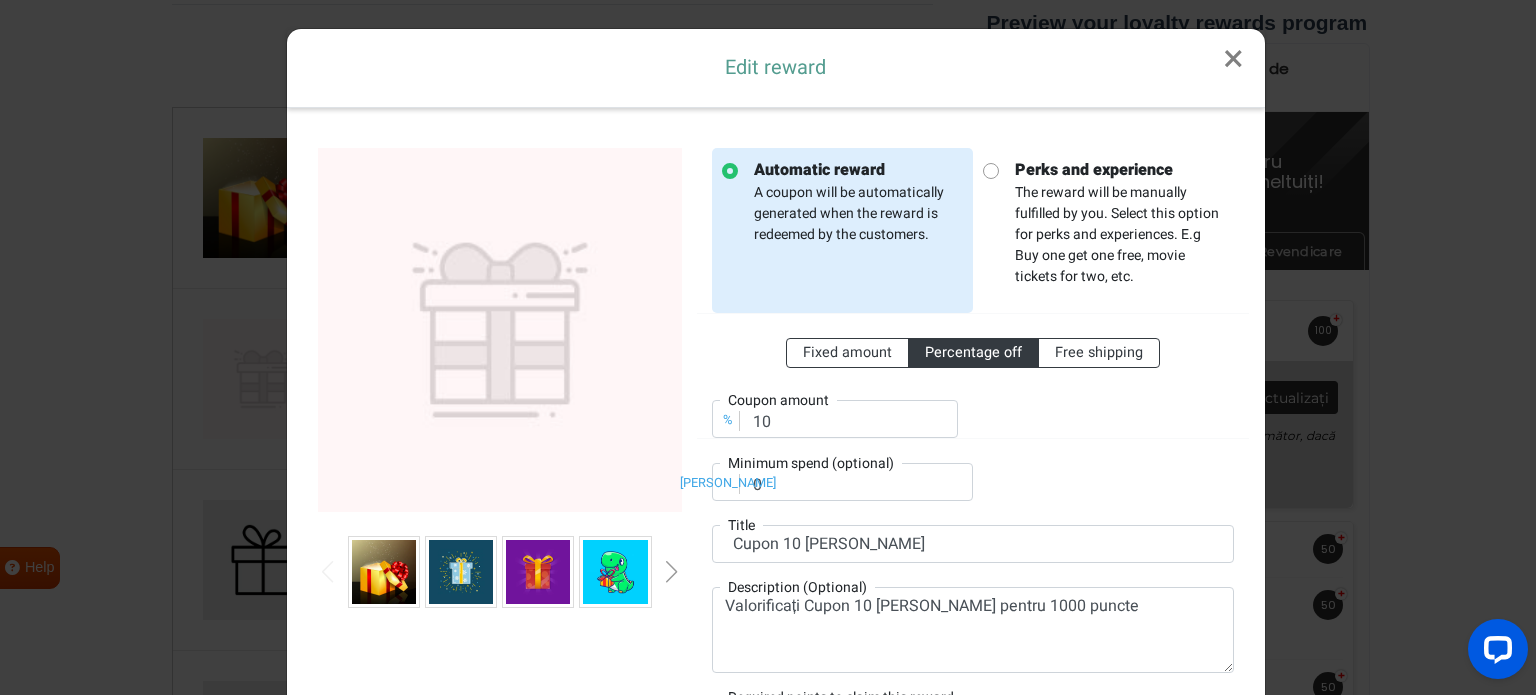 scroll, scrollTop: 0, scrollLeft: 0, axis: both 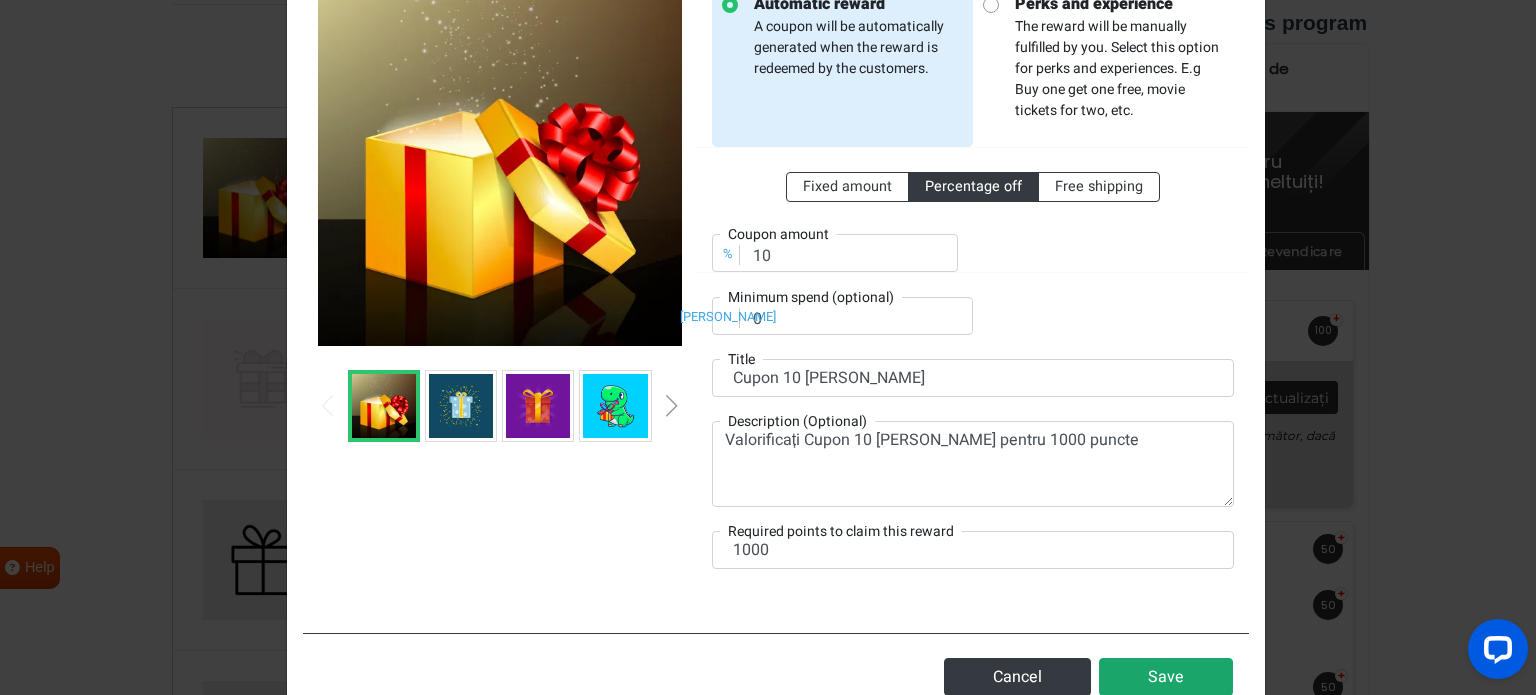 click on "Save" at bounding box center [1166, 677] 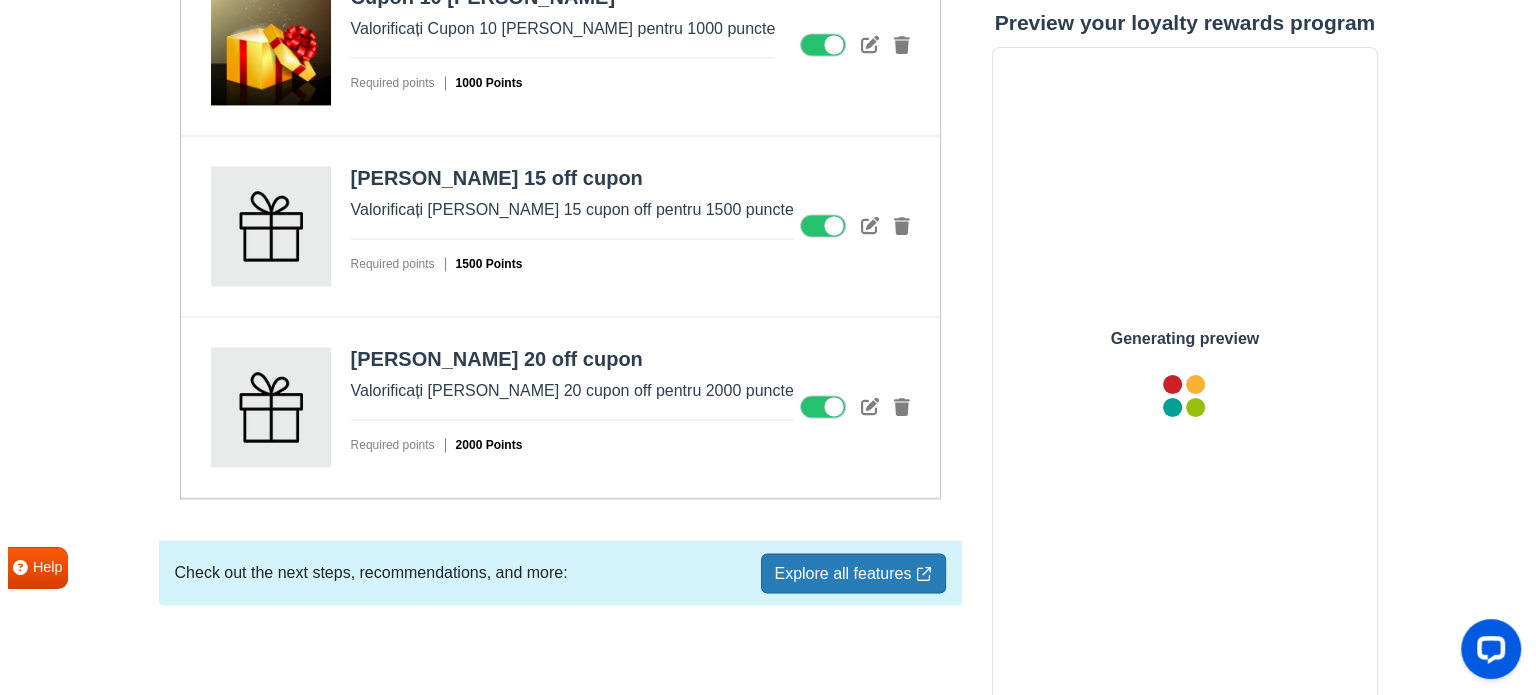 scroll, scrollTop: 0, scrollLeft: 0, axis: both 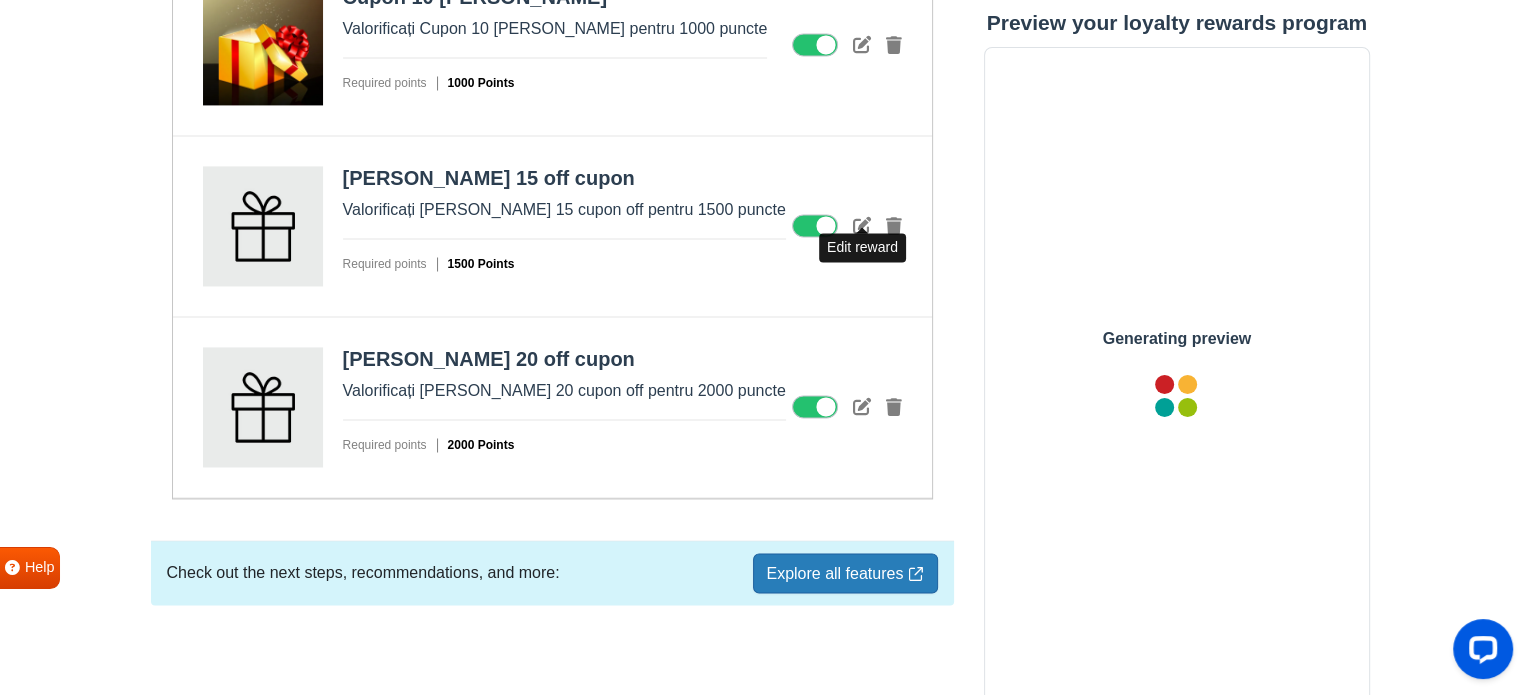 click at bounding box center [862, 225] 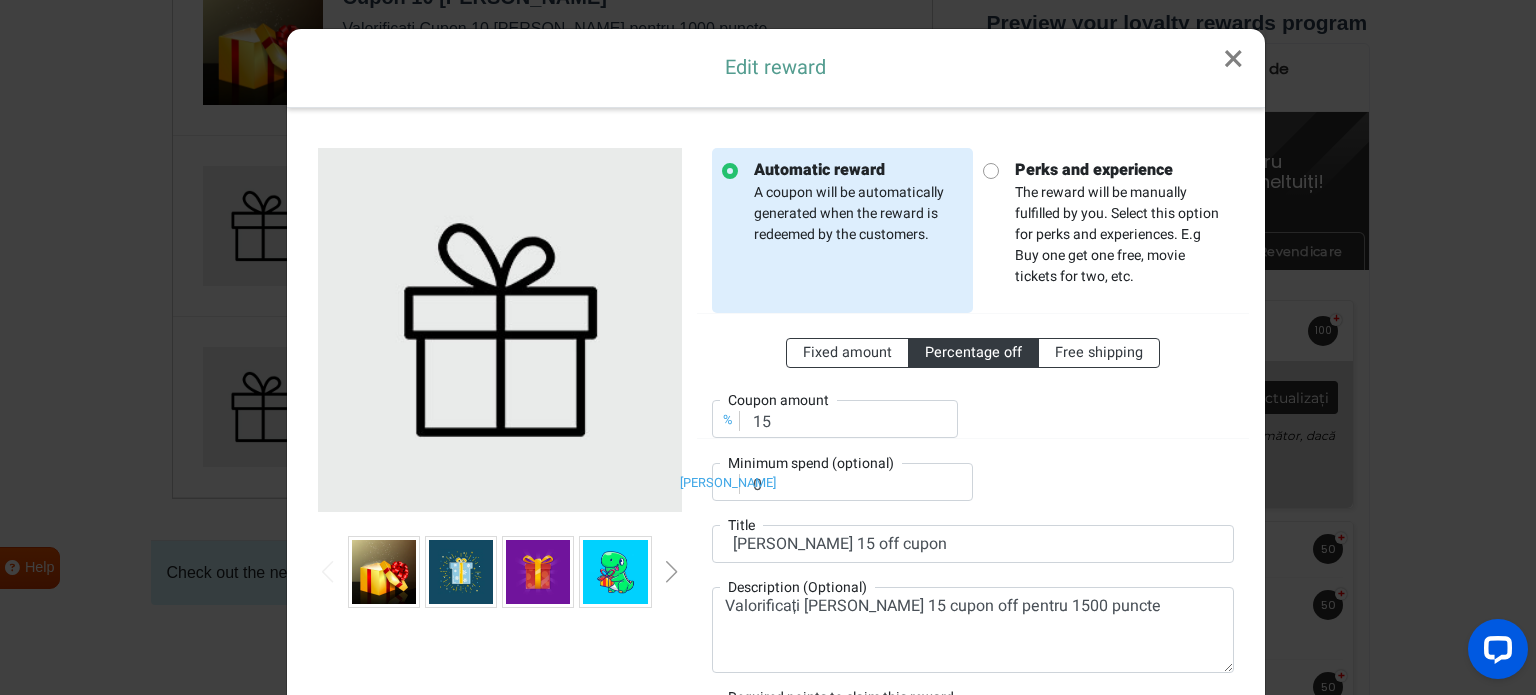 click at bounding box center (384, 572) 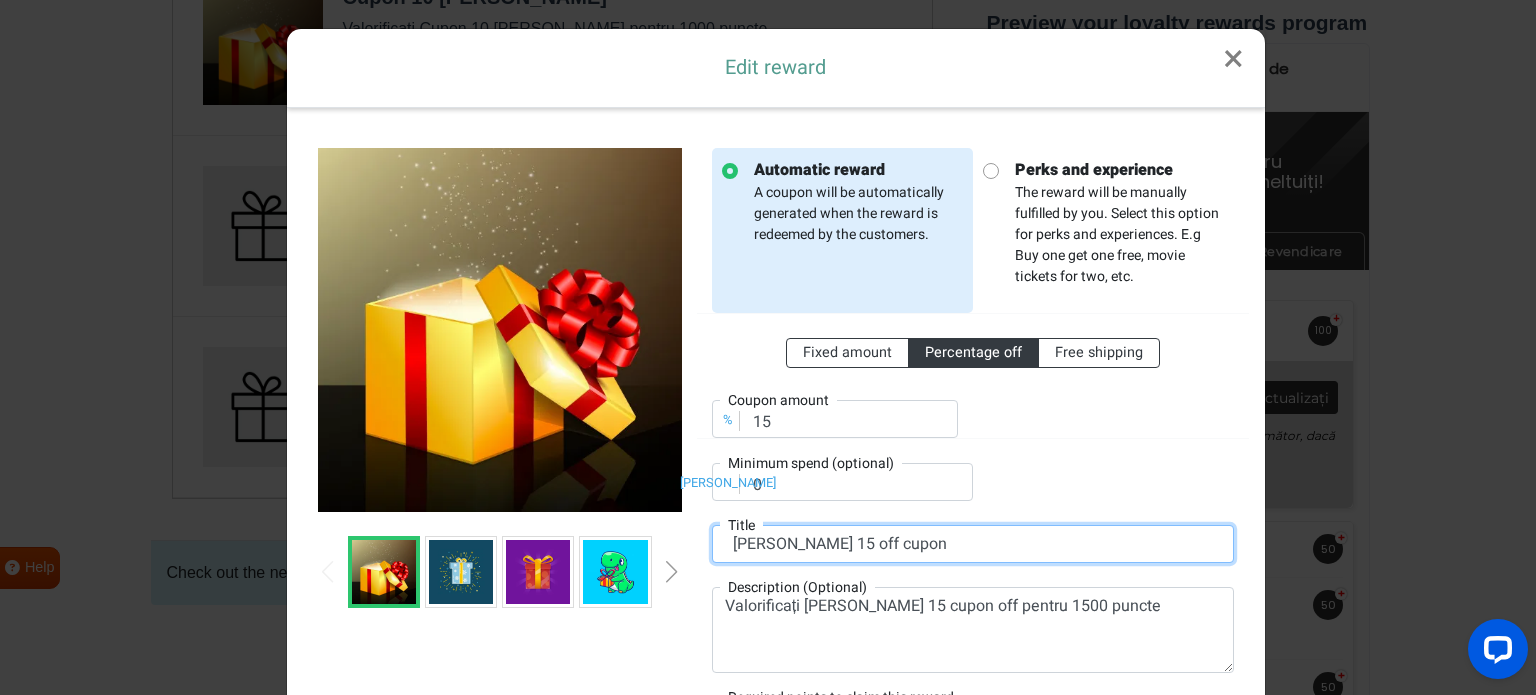 drag, startPoint x: 869, startPoint y: 540, endPoint x: 724, endPoint y: 535, distance: 145.08618 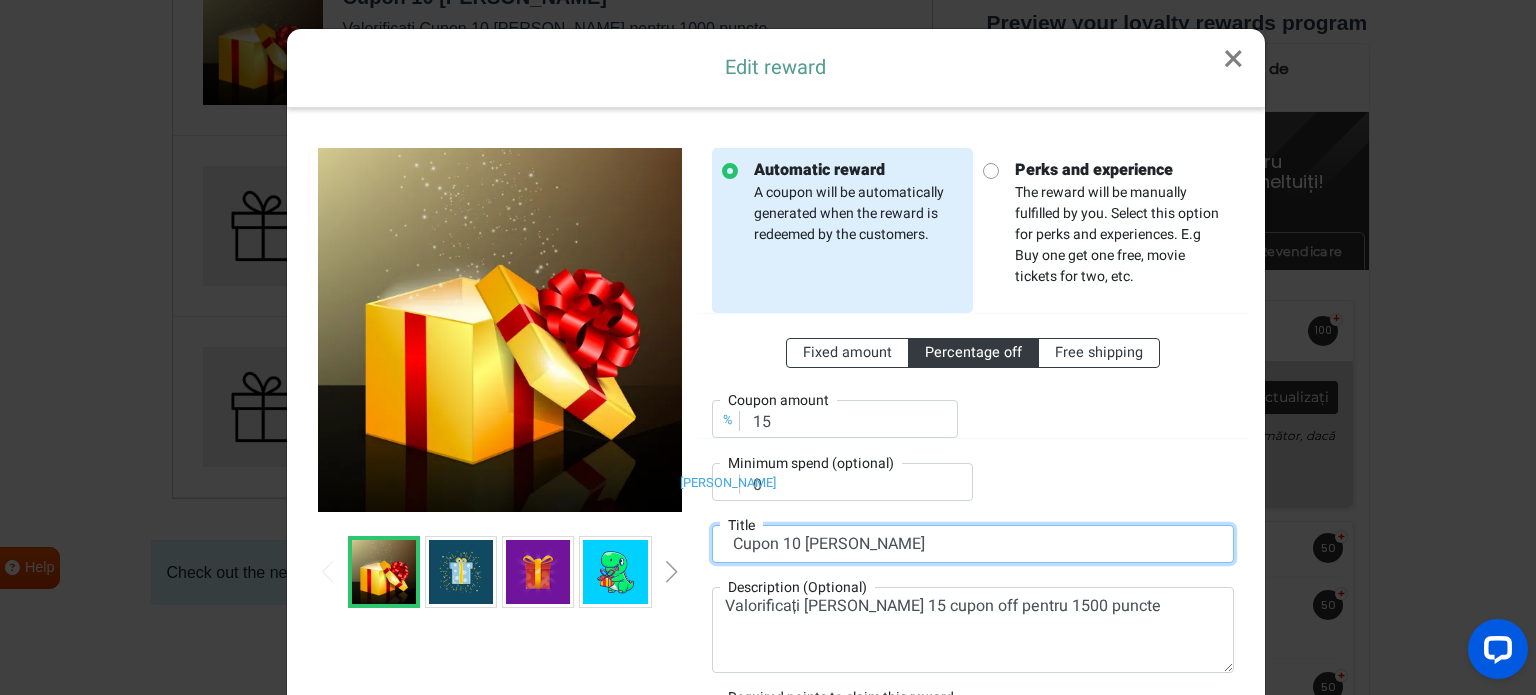 click on "Cupon 10 RON" at bounding box center [973, 544] 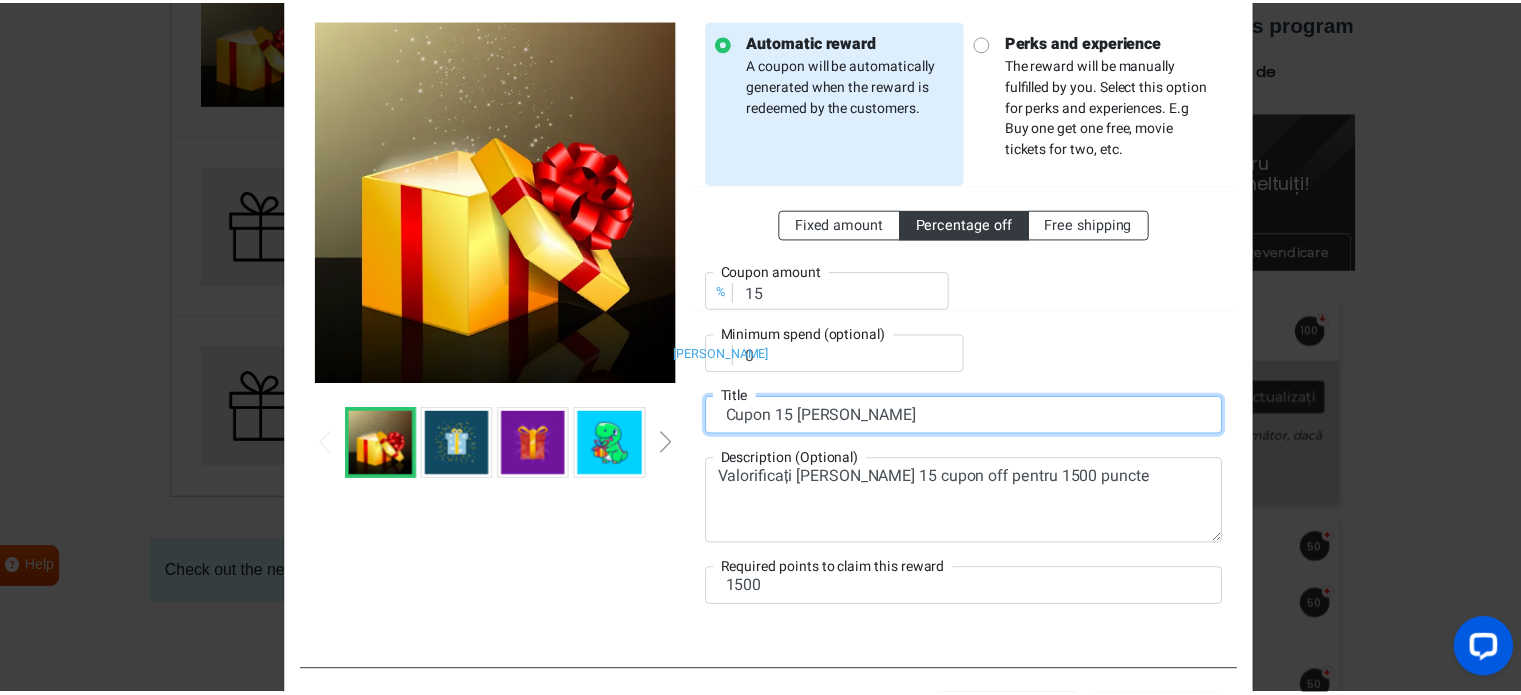 scroll, scrollTop: 166, scrollLeft: 0, axis: vertical 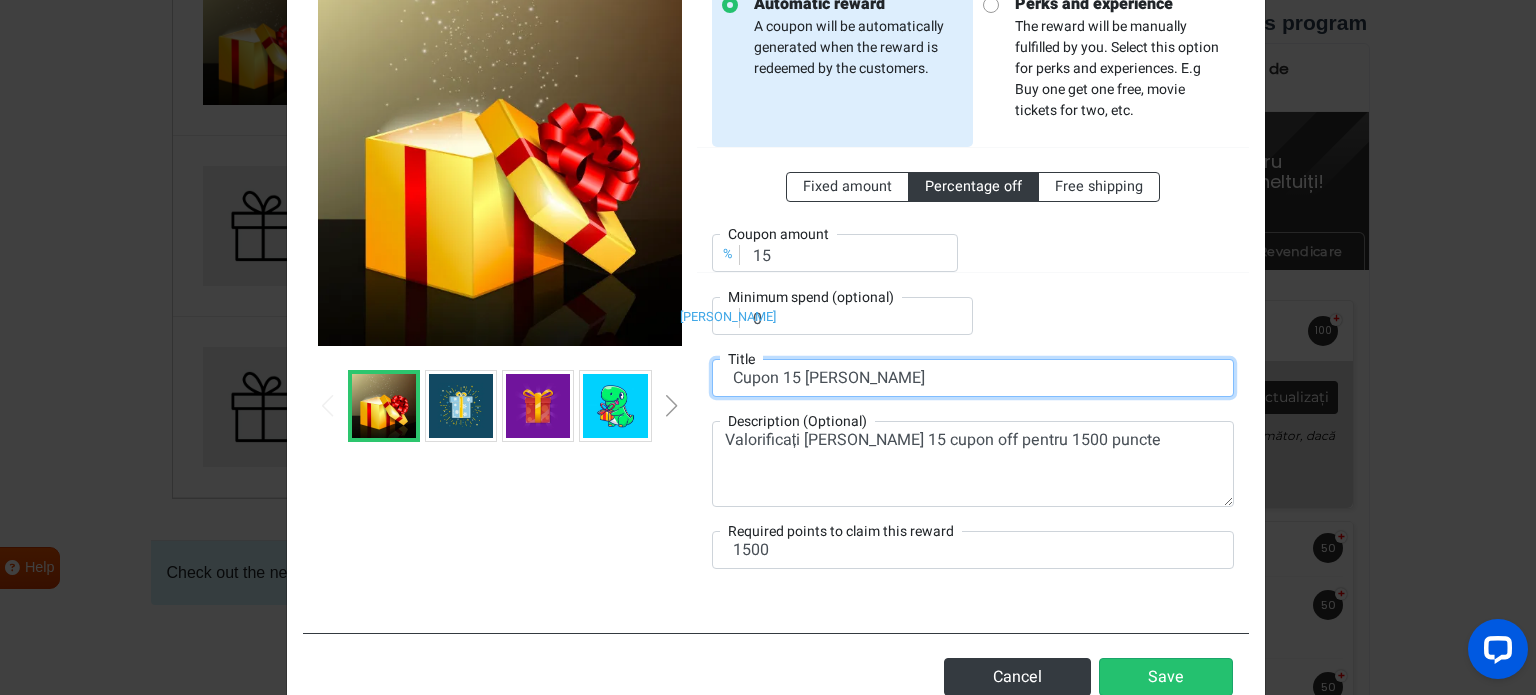 type on "Cupon 15 RON" 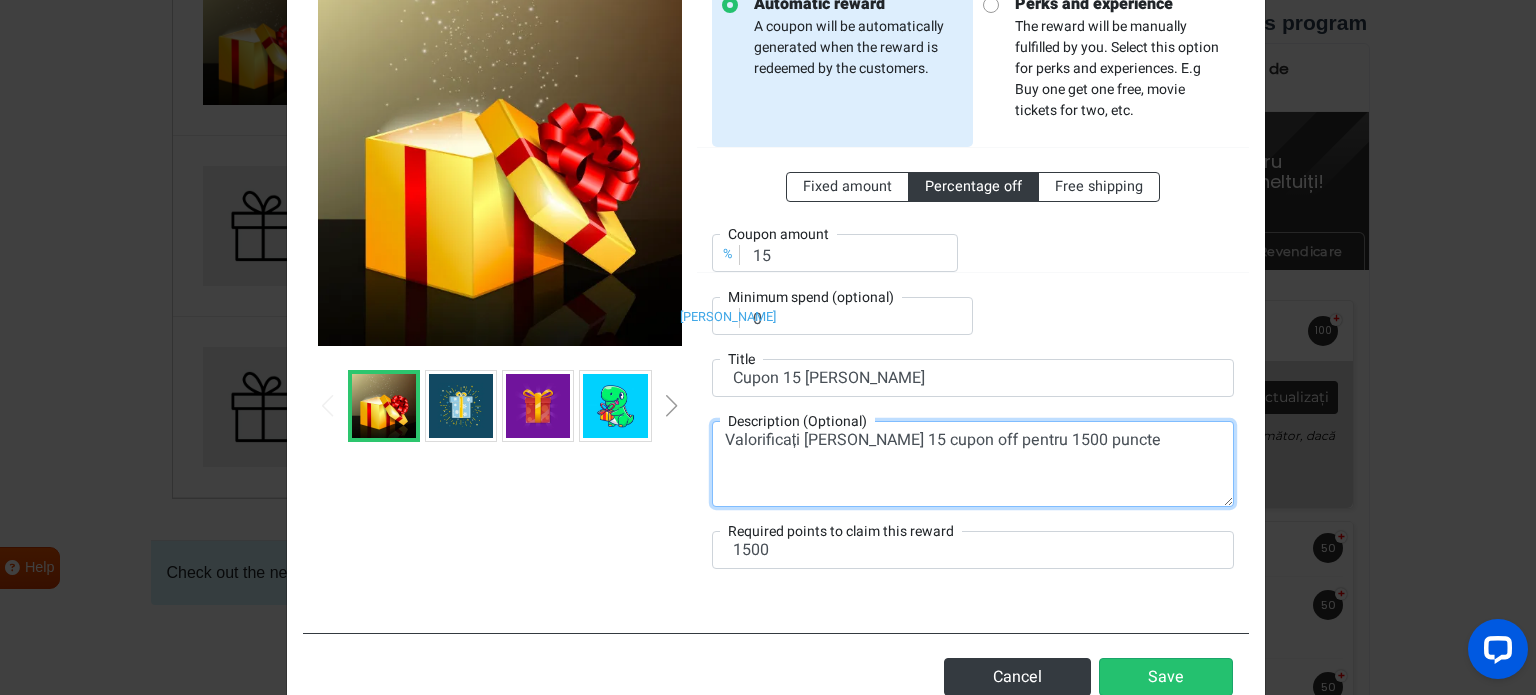 drag, startPoint x: 924, startPoint y: 436, endPoint x: 800, endPoint y: 444, distance: 124.2578 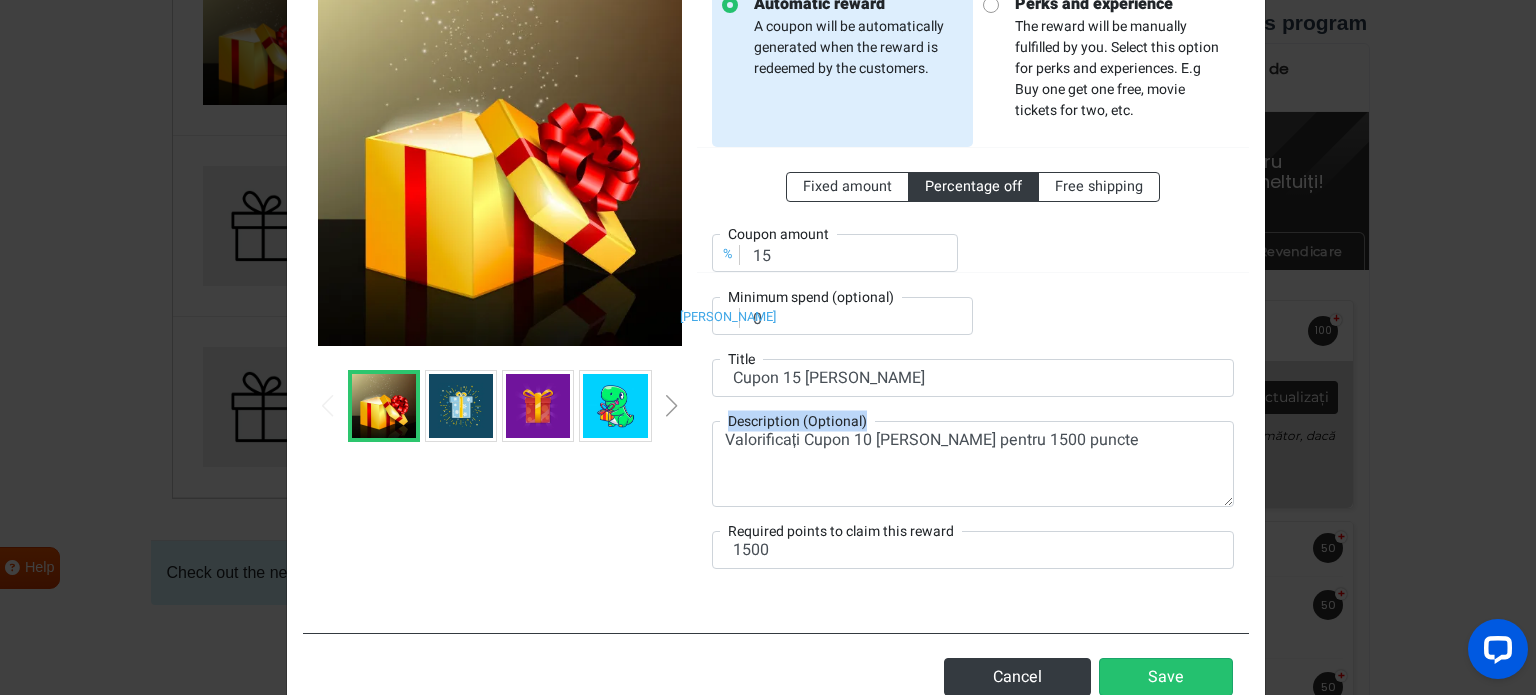click on "Description (Optional) Valorificați Cupon 10 RON pentru 1500 puncte" at bounding box center [973, 464] 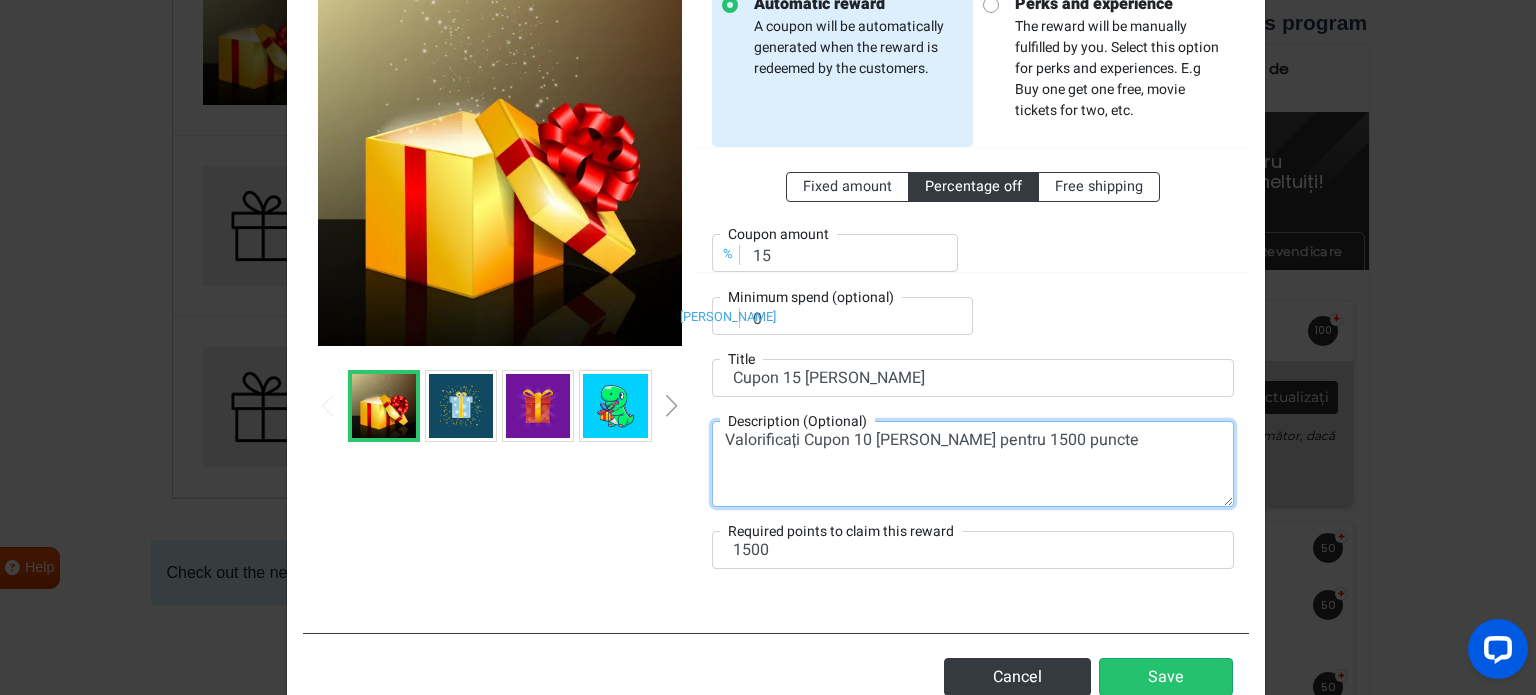 click on "Valorificați Cupon 10 RON pentru 1500 puncte" at bounding box center (973, 464) 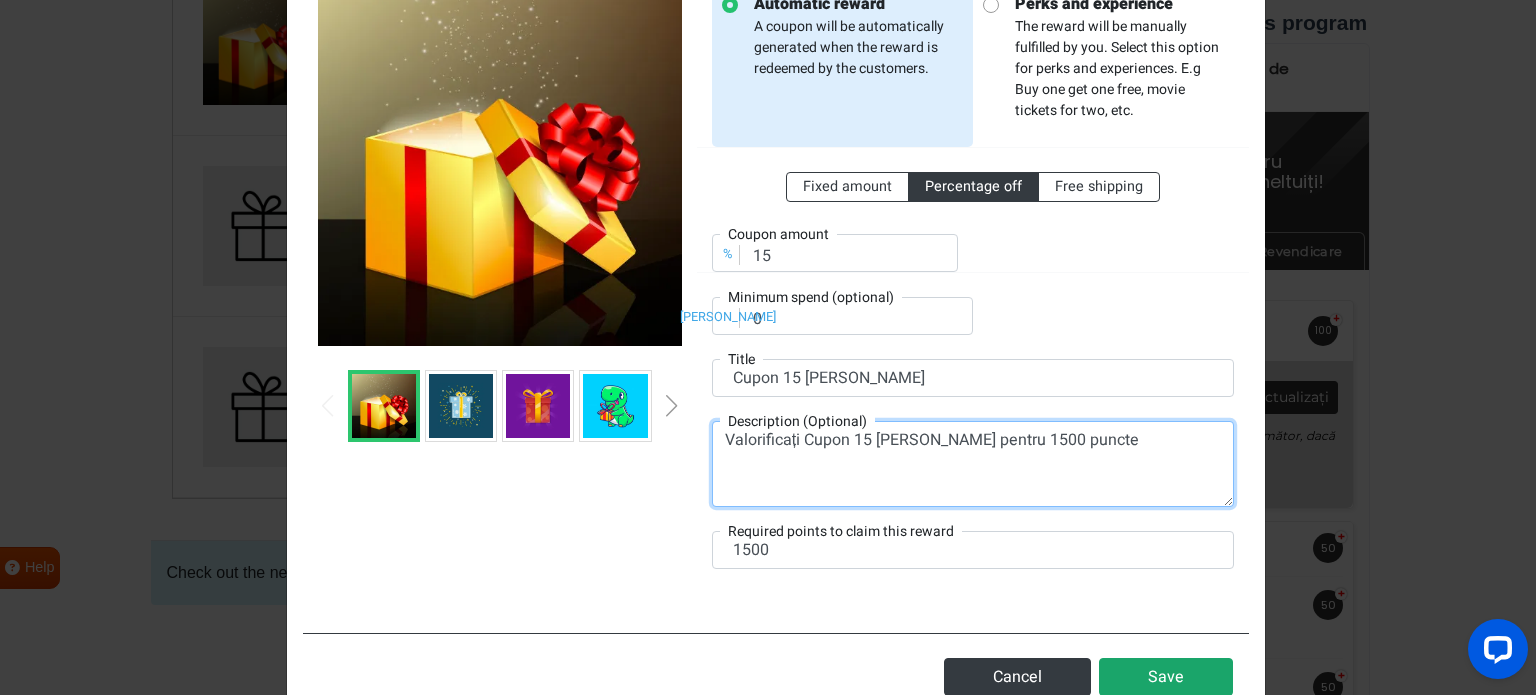 type on "Valorificați Cupon 15 RON pentru 1500 puncte" 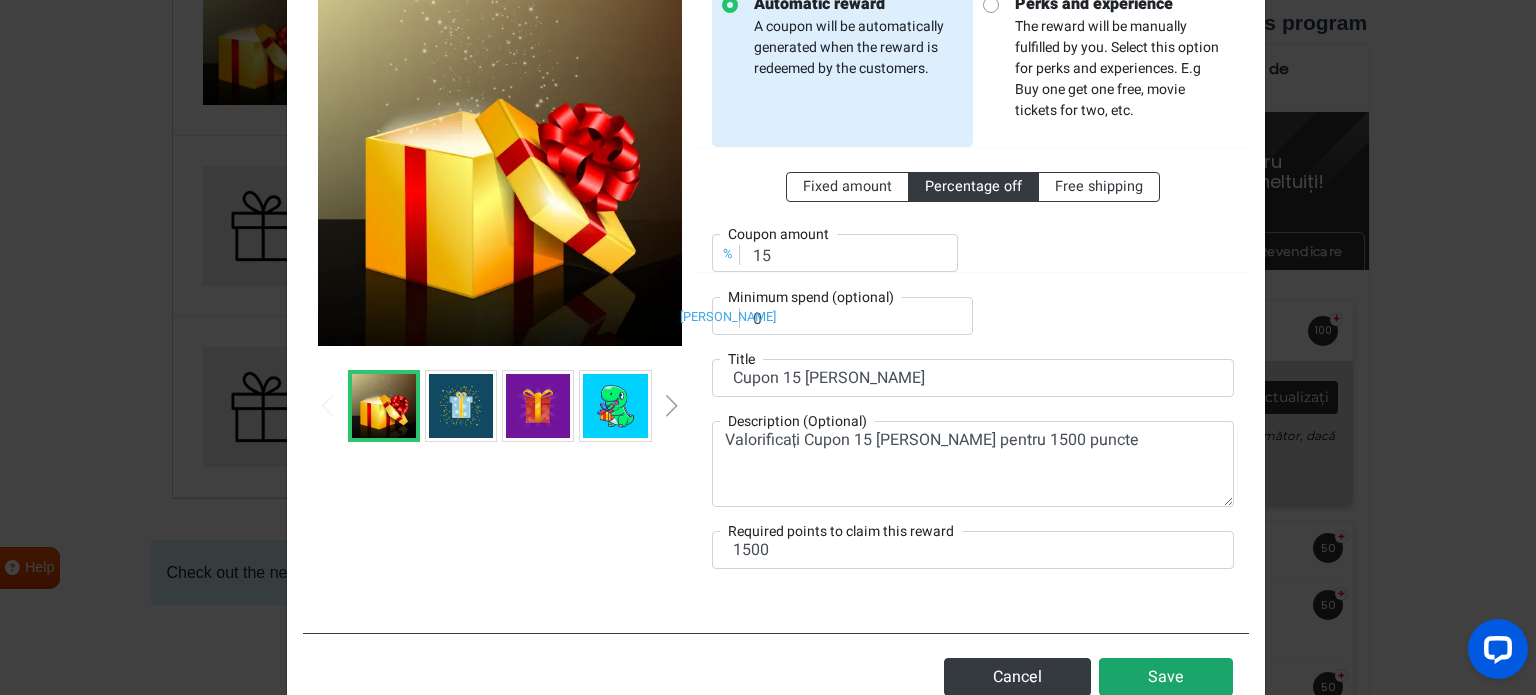 click on "Save" at bounding box center (1166, 677) 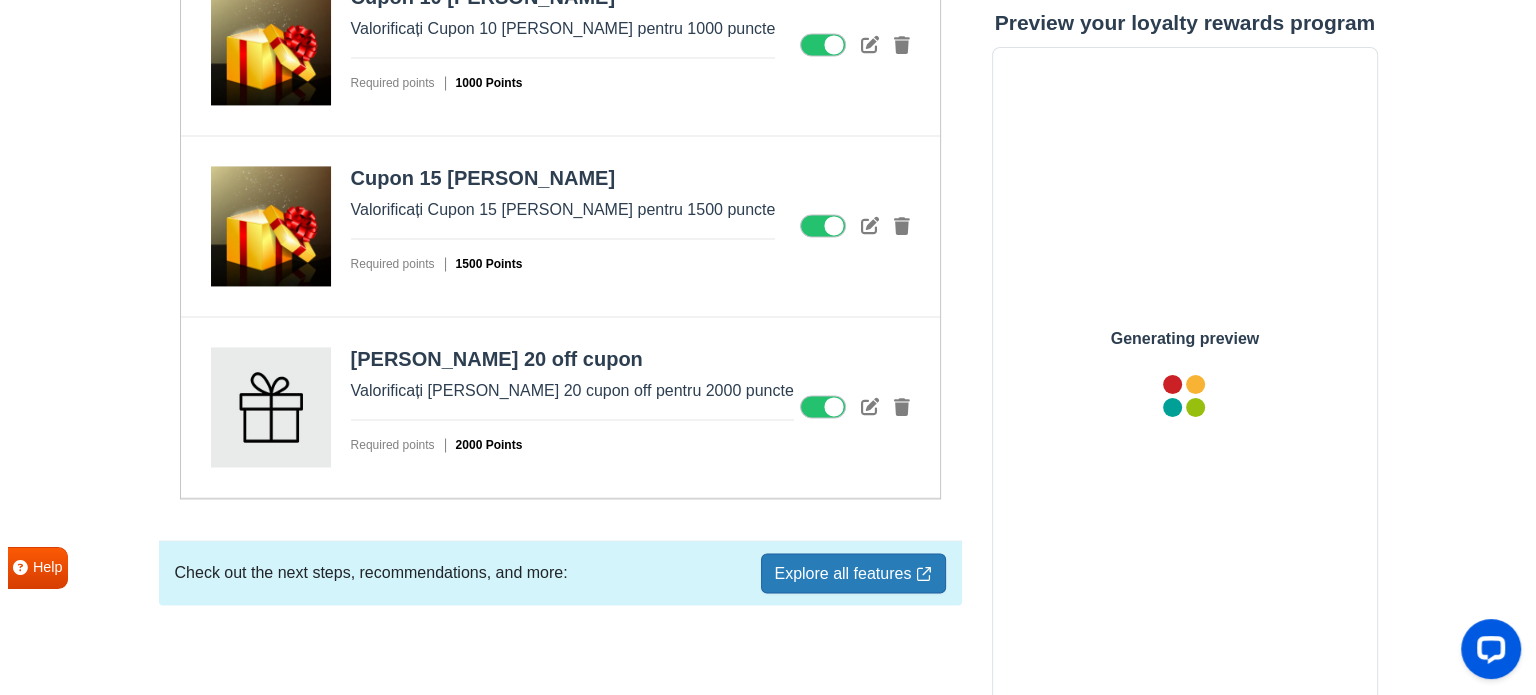 scroll, scrollTop: 0, scrollLeft: 0, axis: both 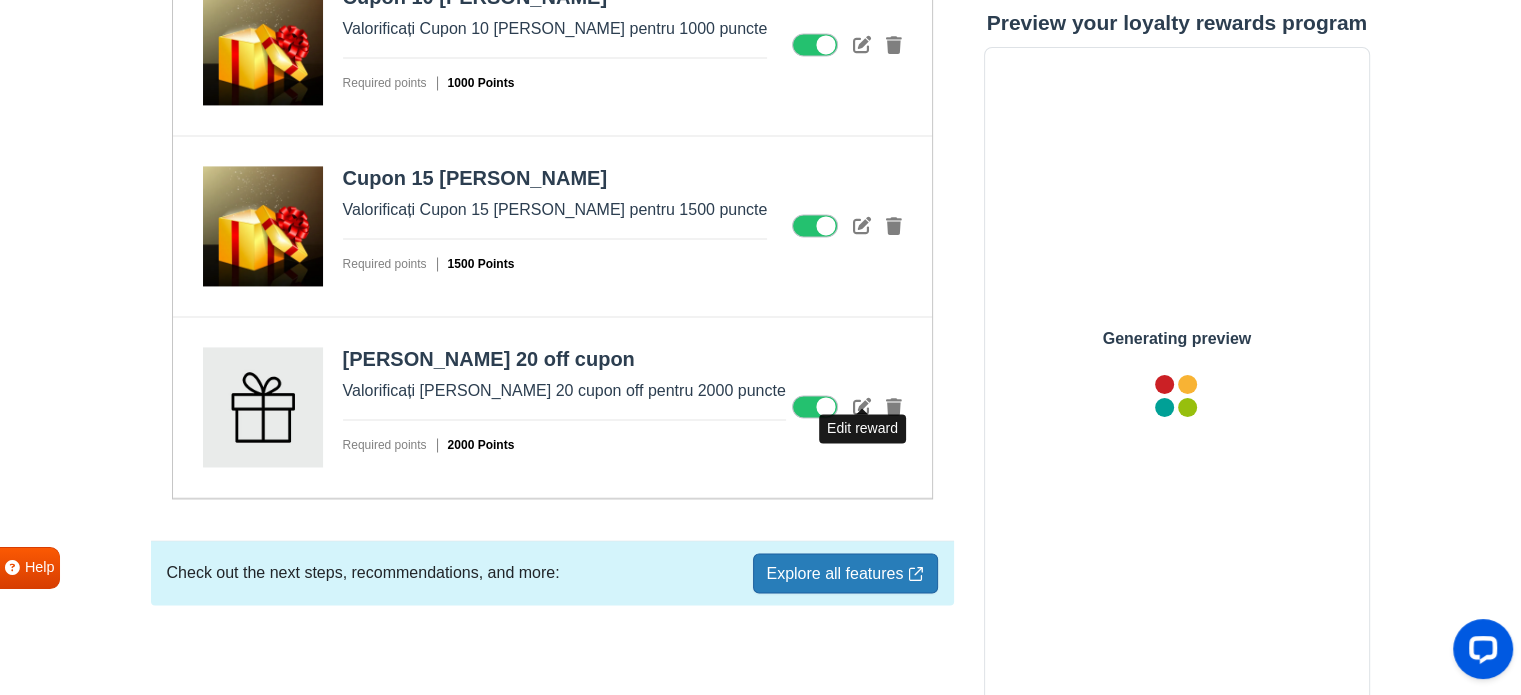 click at bounding box center (862, 406) 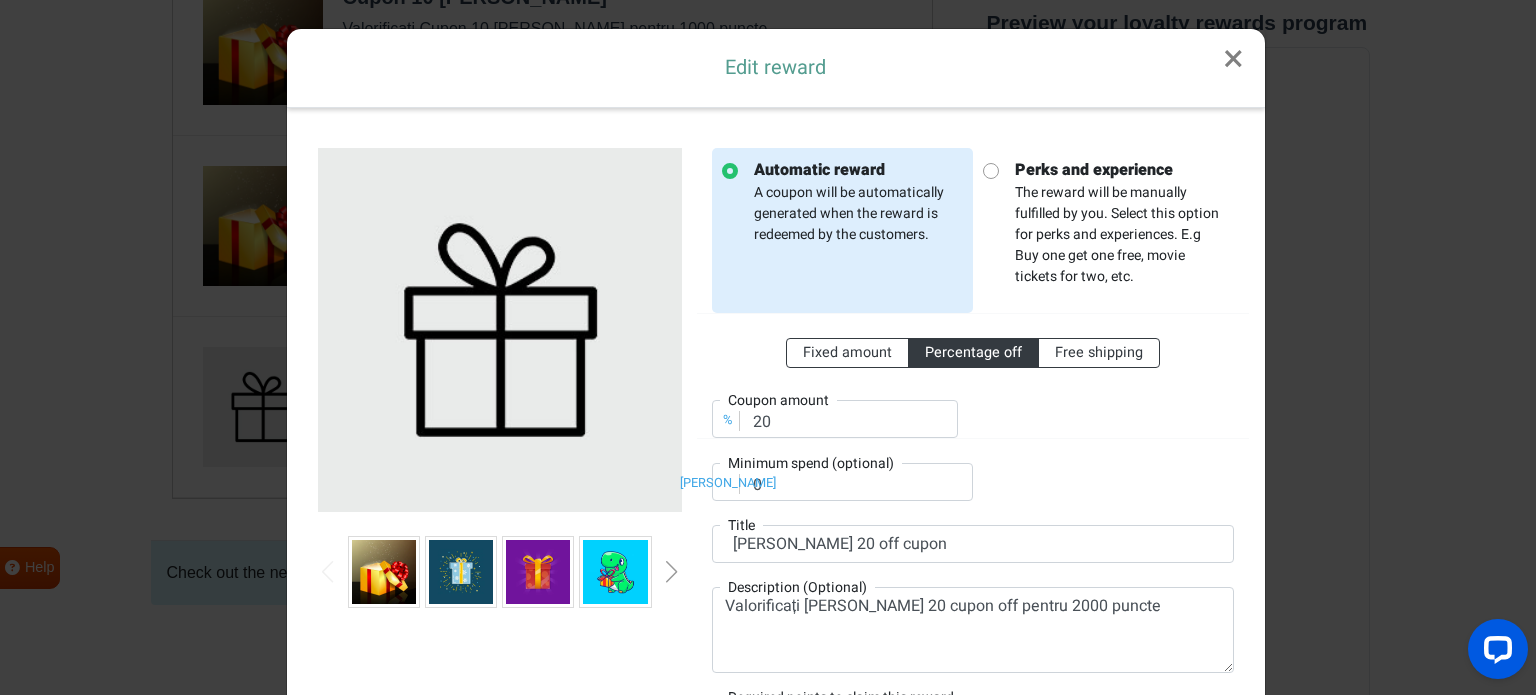 scroll, scrollTop: 0, scrollLeft: 0, axis: both 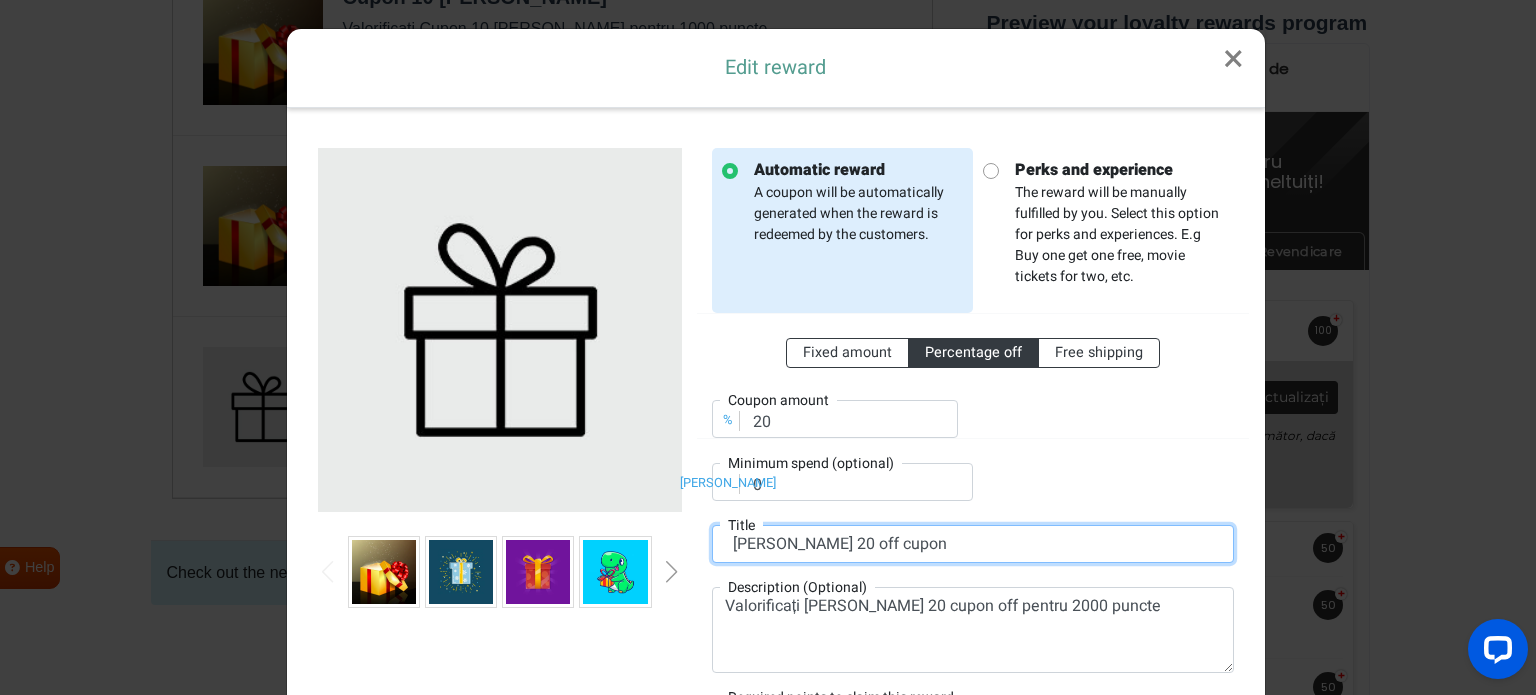 drag, startPoint x: 856, startPoint y: 541, endPoint x: 699, endPoint y: 540, distance: 157.00319 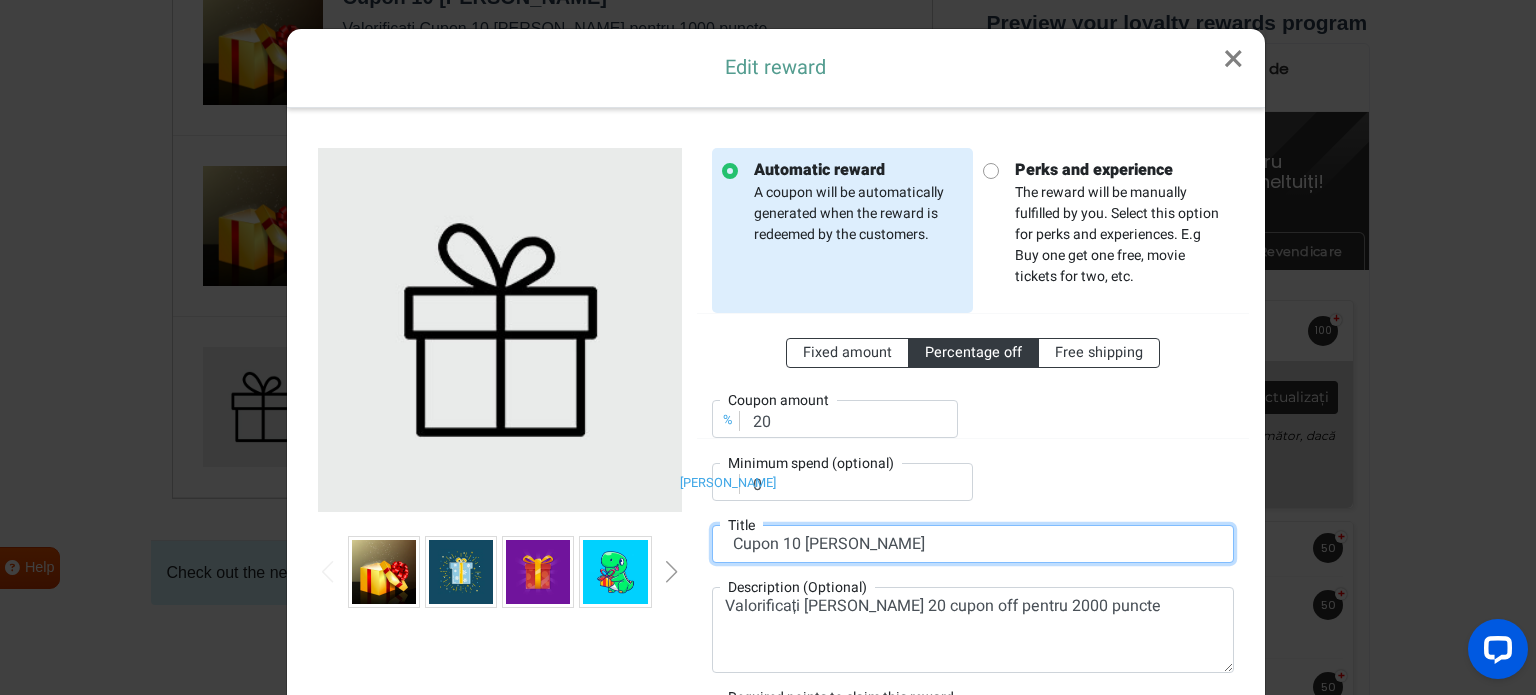 drag, startPoint x: 782, startPoint y: 540, endPoint x: 772, endPoint y: 537, distance: 10.440307 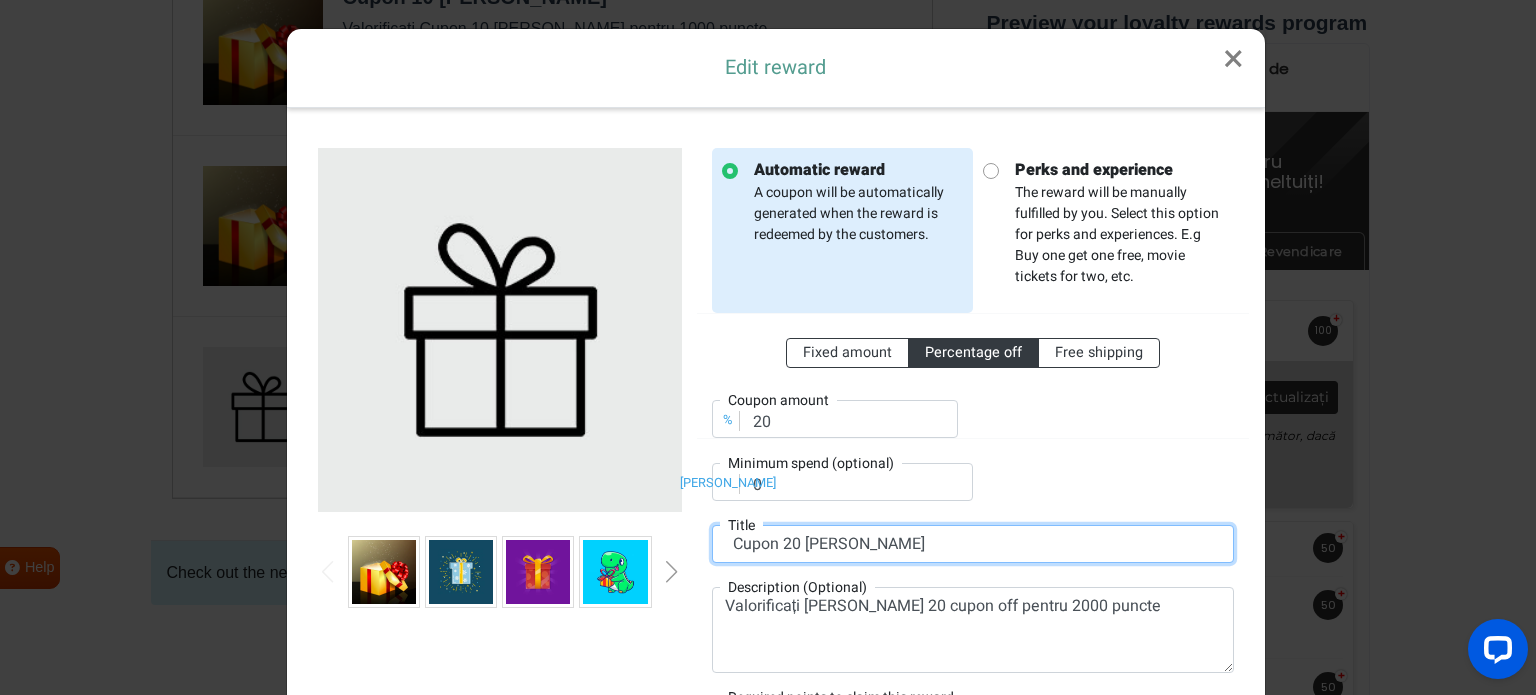 type on "Cupon 20 RON" 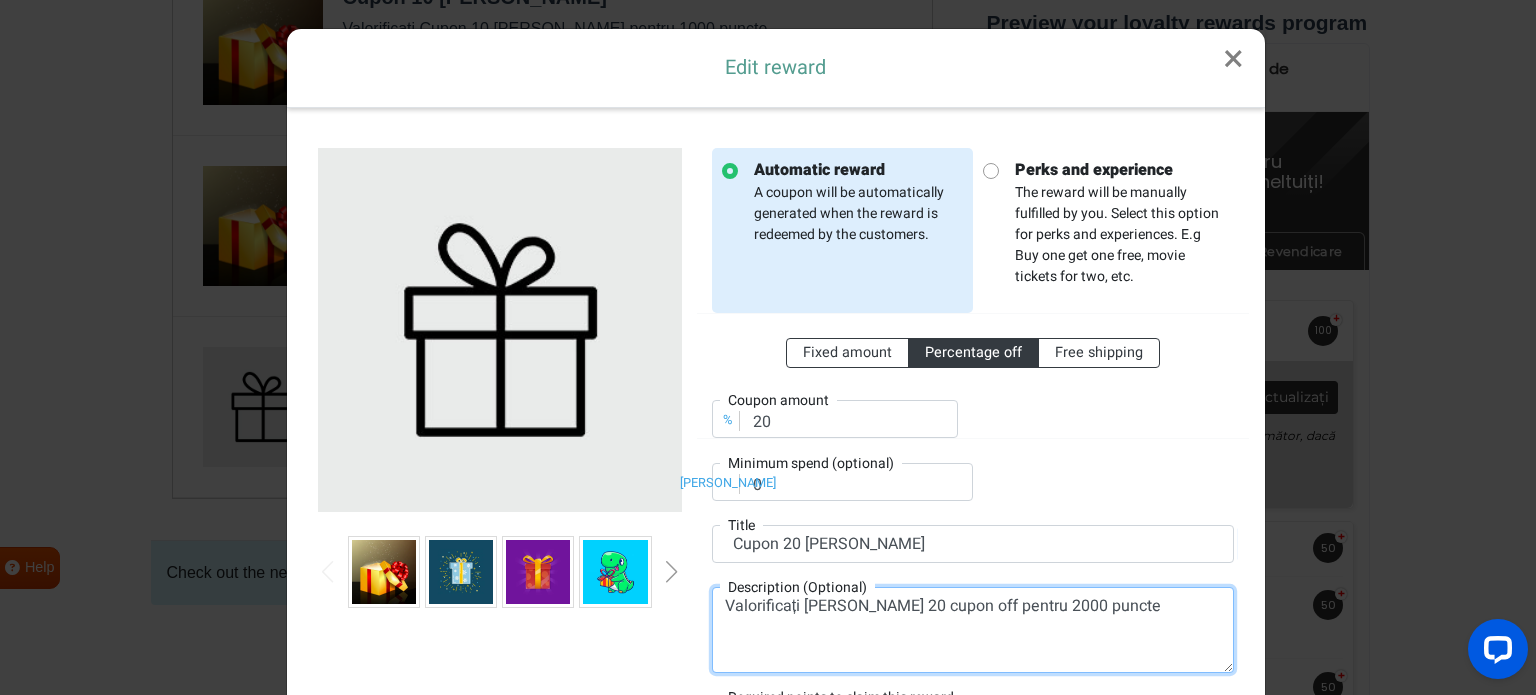 drag, startPoint x: 922, startPoint y: 608, endPoint x: 799, endPoint y: 595, distance: 123.68508 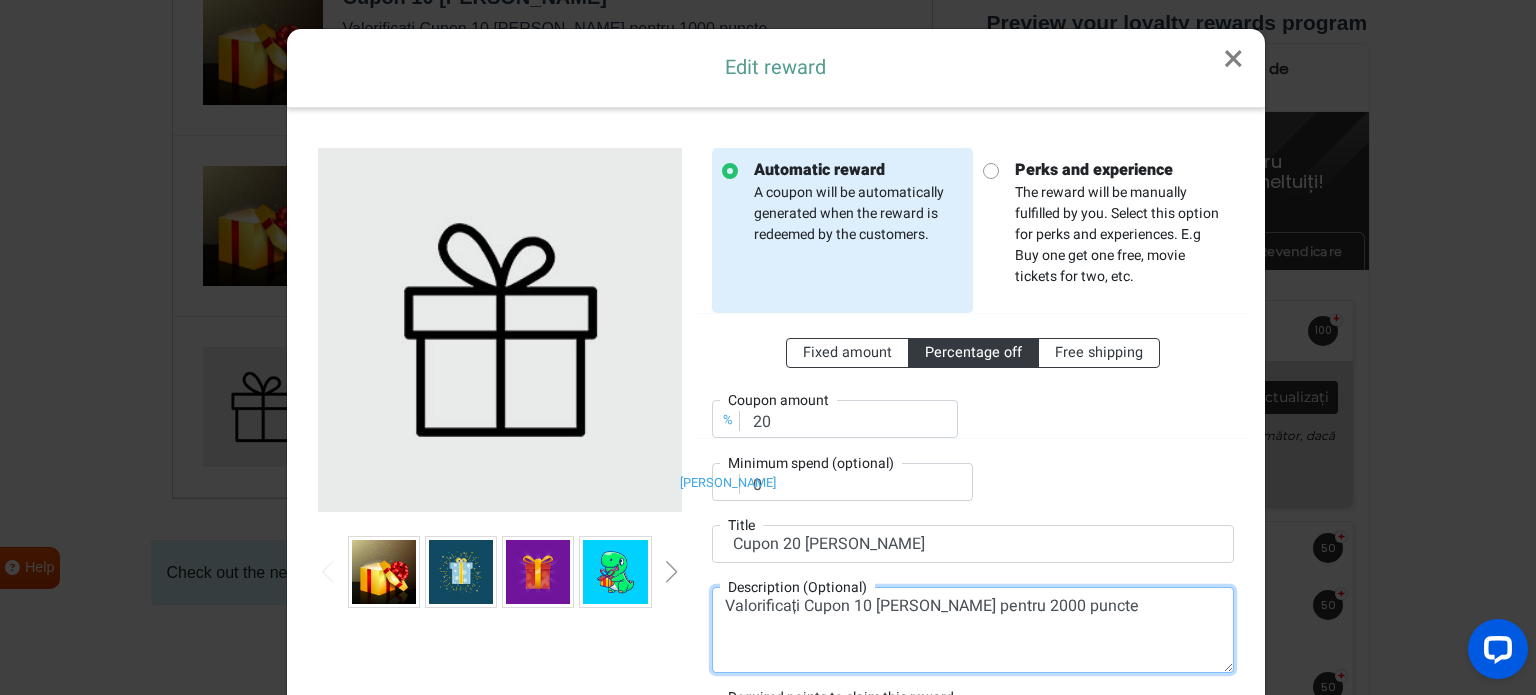click on "Valorificați Cupon 10 RON pentru 2000 puncte" at bounding box center (973, 630) 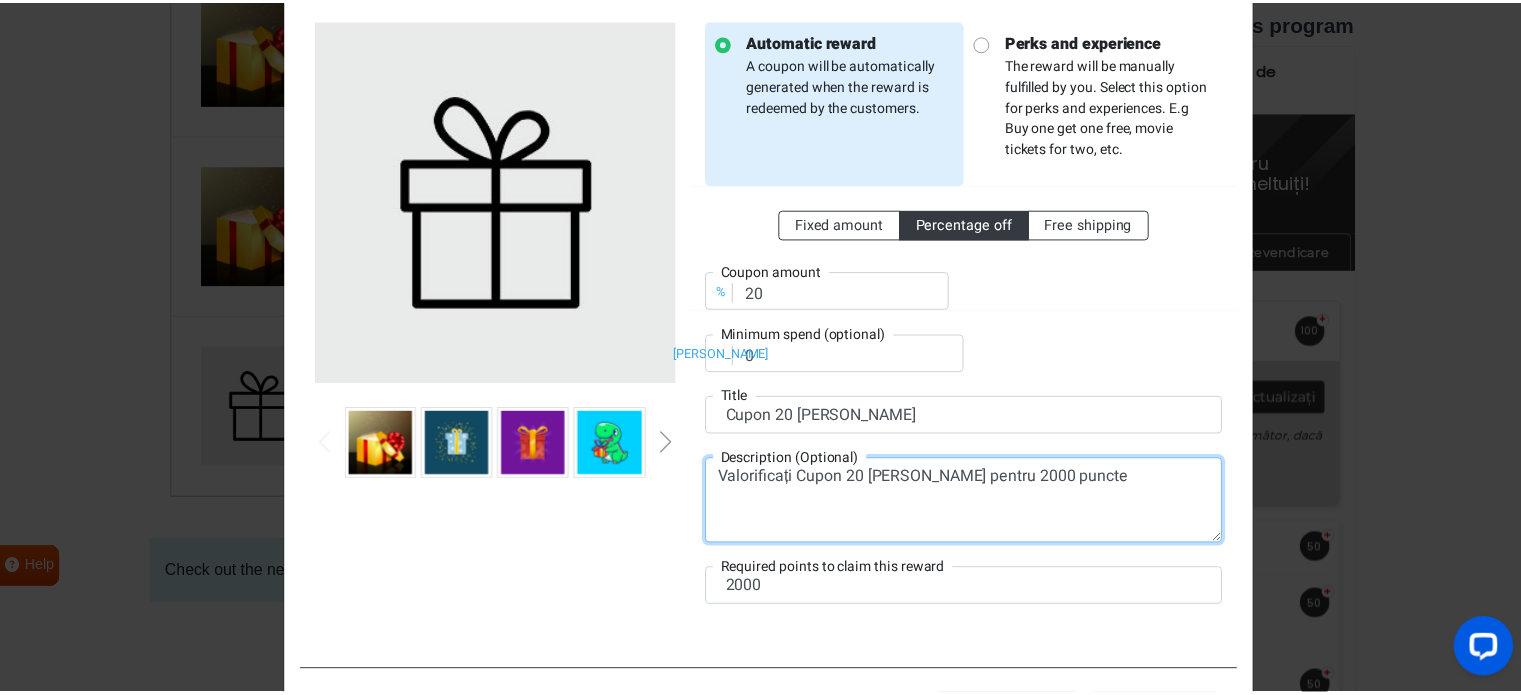 scroll, scrollTop: 166, scrollLeft: 0, axis: vertical 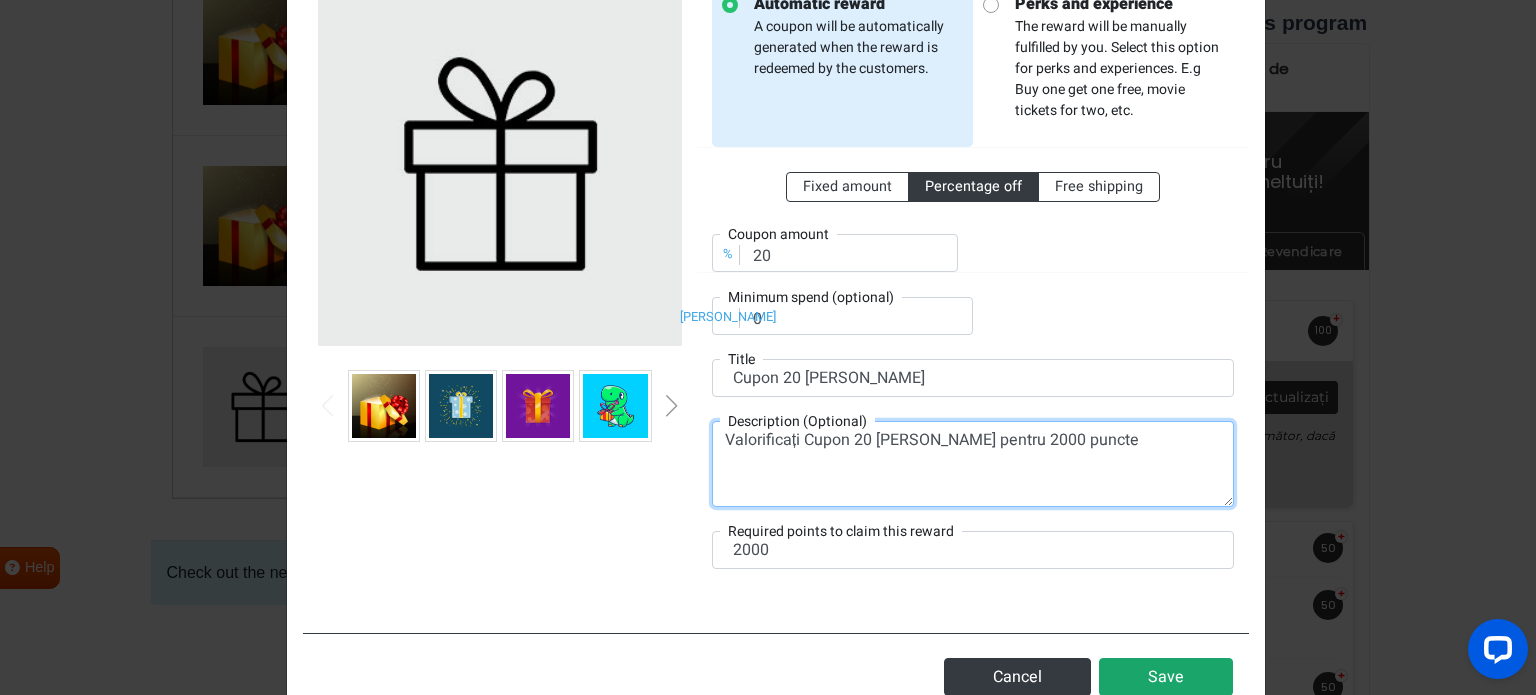 type on "Valorificați Cupon 20 RON pentru 2000 puncte" 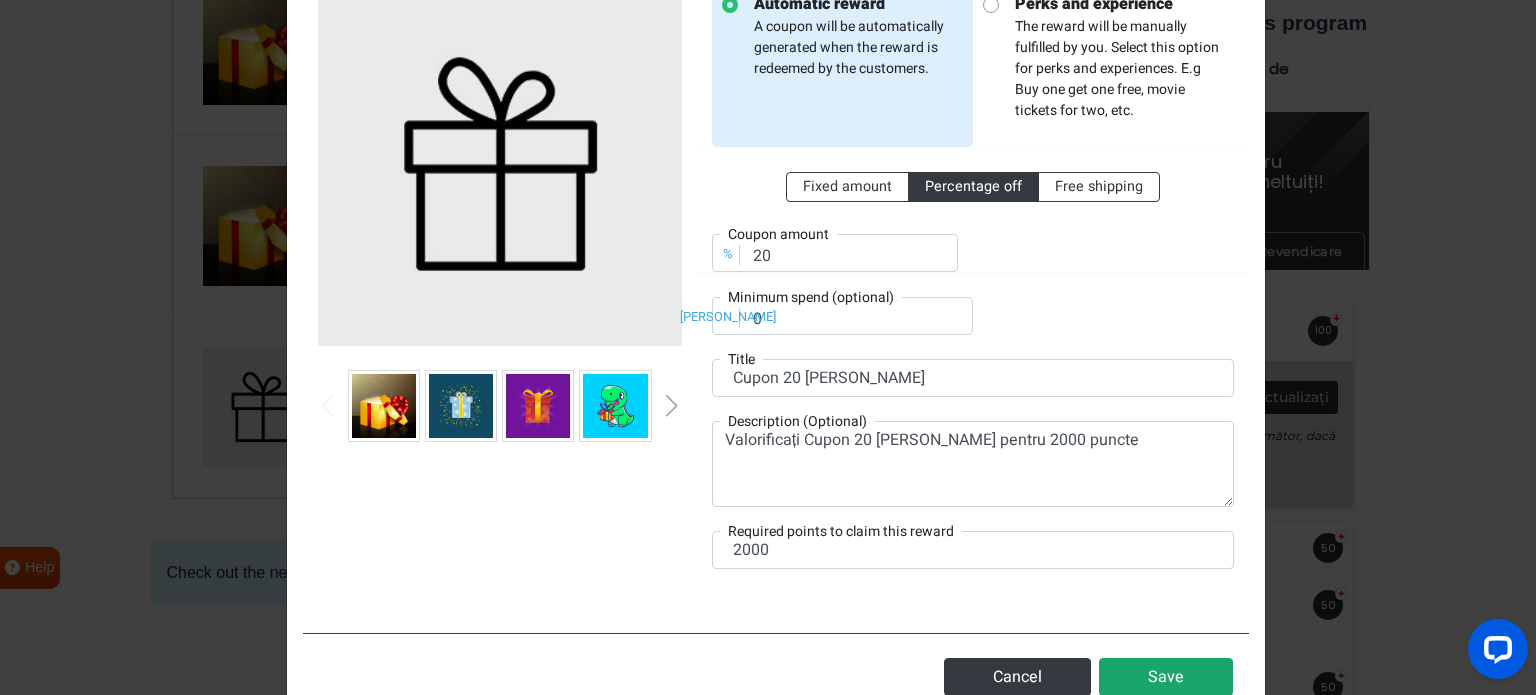 click on "Save" at bounding box center [1166, 677] 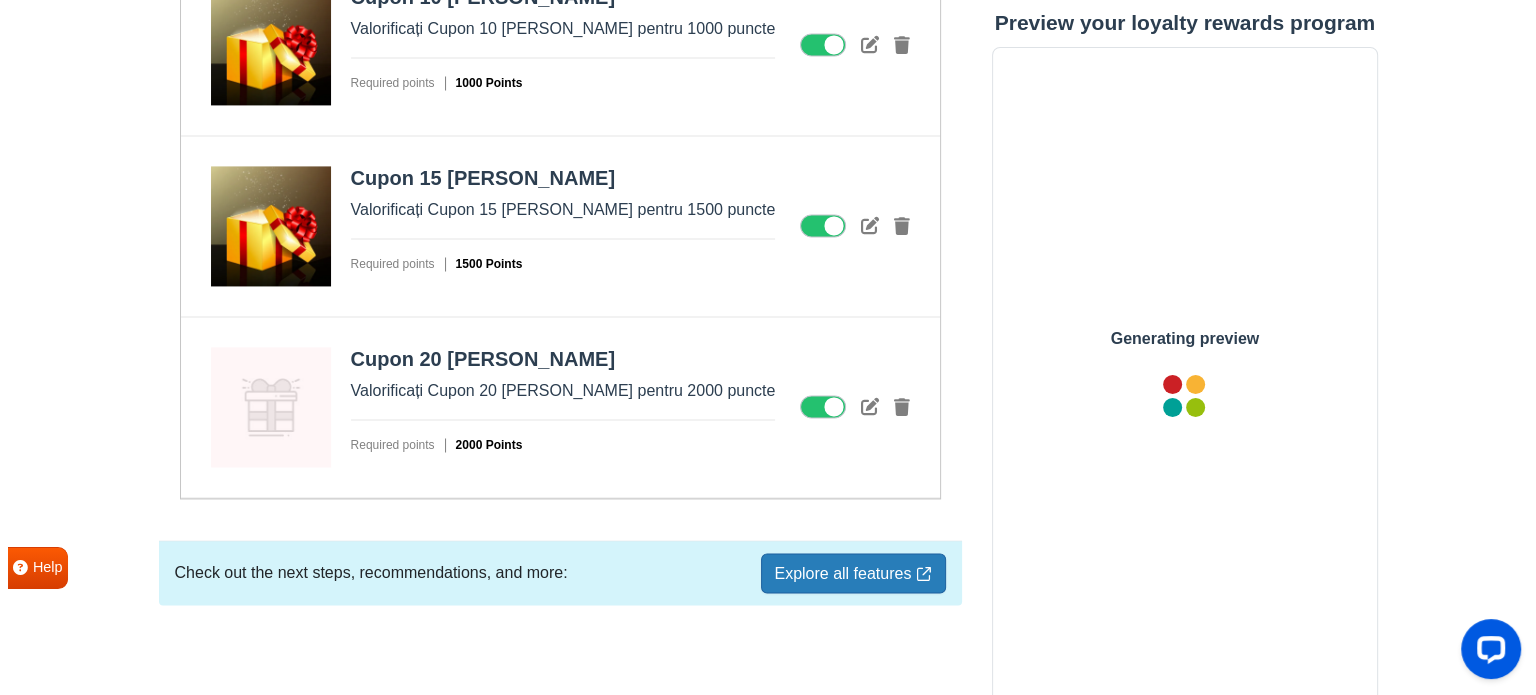 scroll, scrollTop: 0, scrollLeft: 0, axis: both 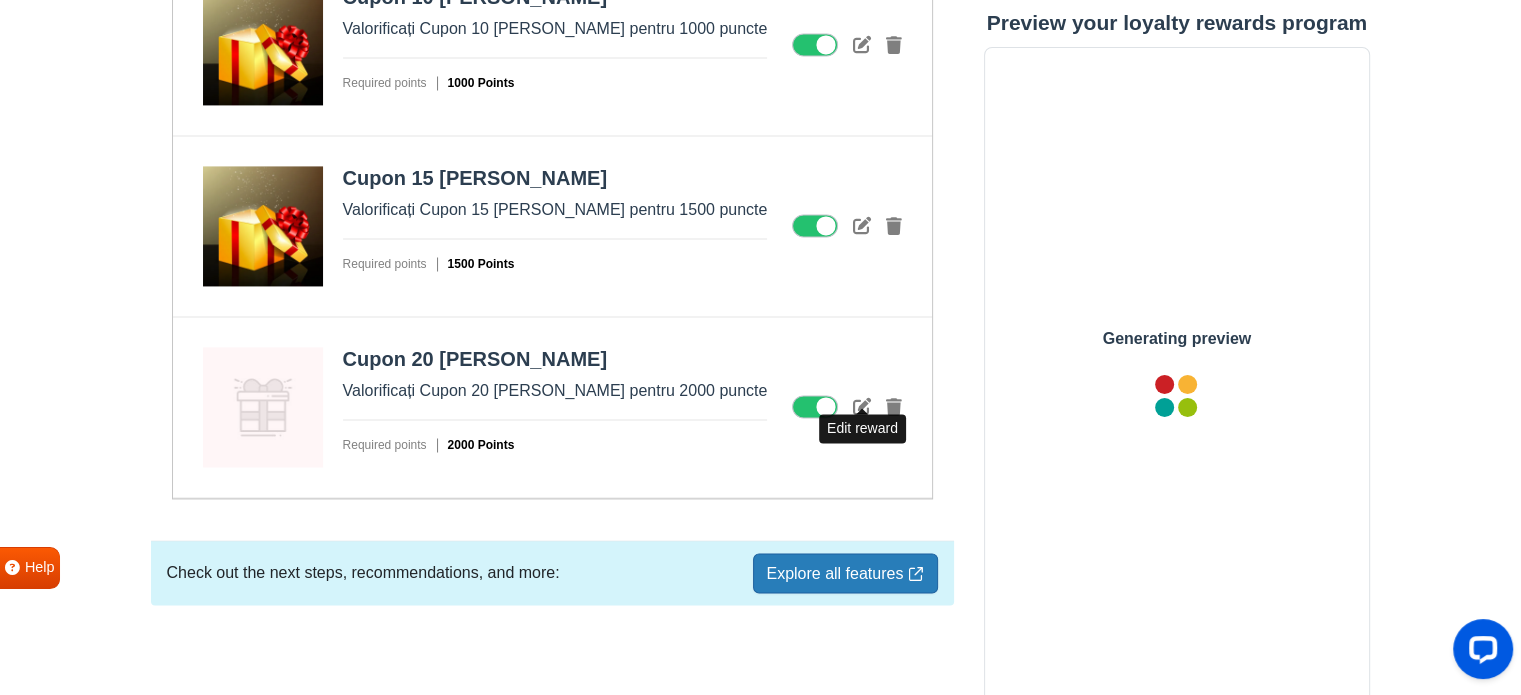 click at bounding box center (862, 406) 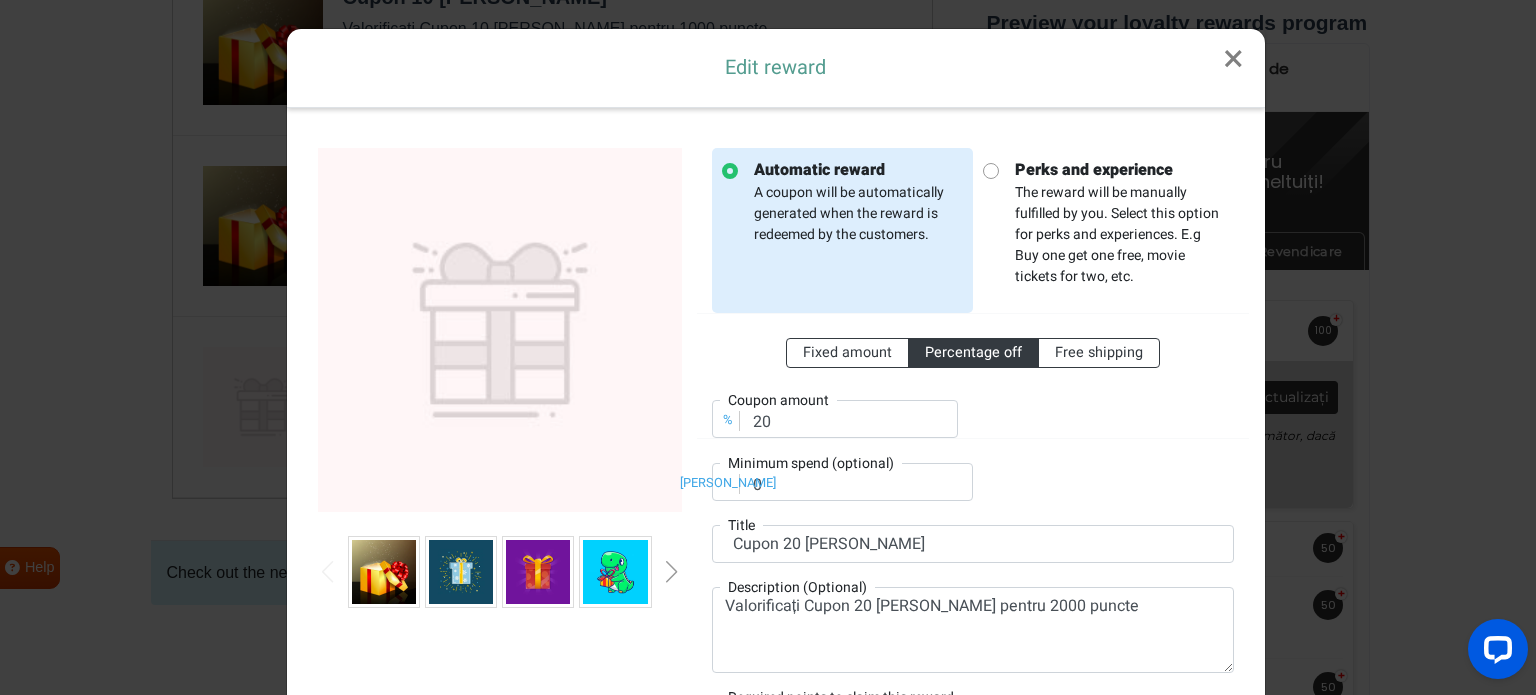 scroll, scrollTop: 0, scrollLeft: 0, axis: both 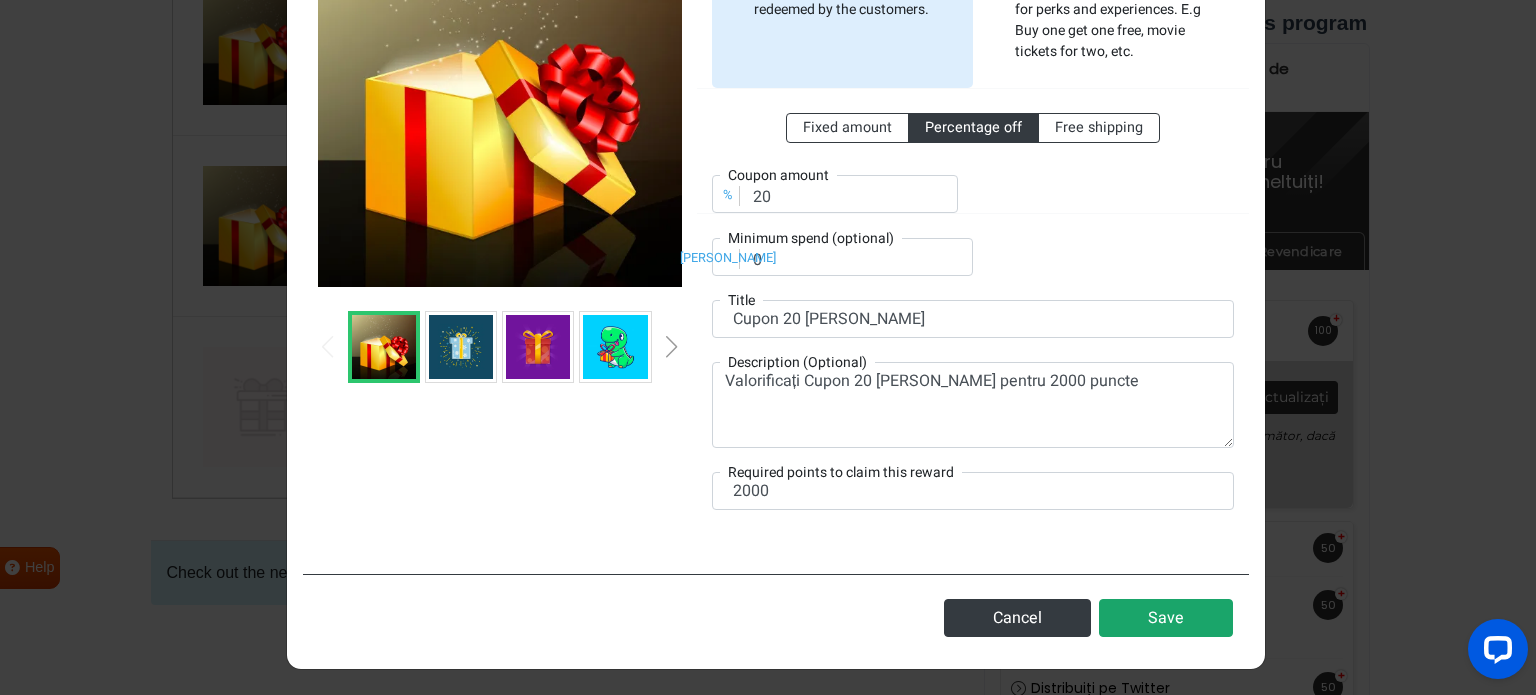 click on "Save" at bounding box center [1166, 618] 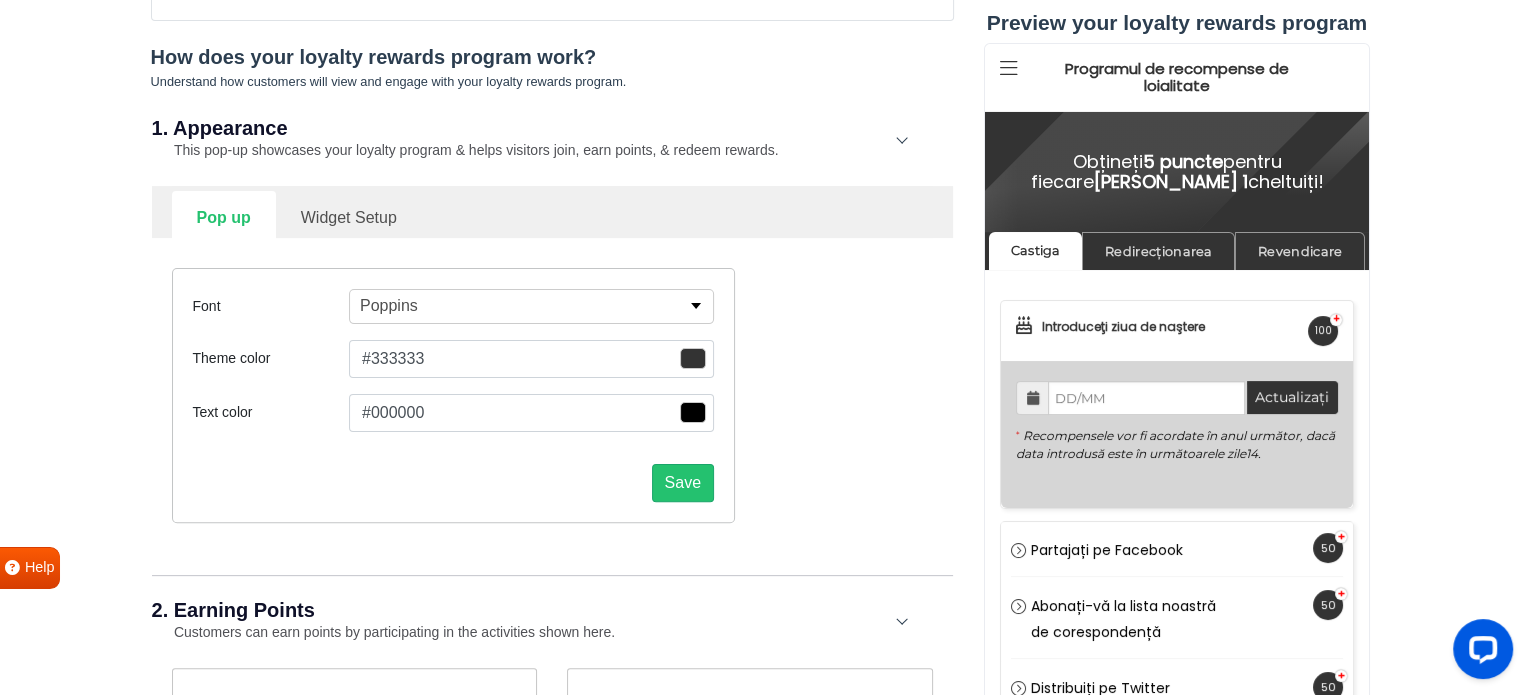 scroll, scrollTop: 0, scrollLeft: 0, axis: both 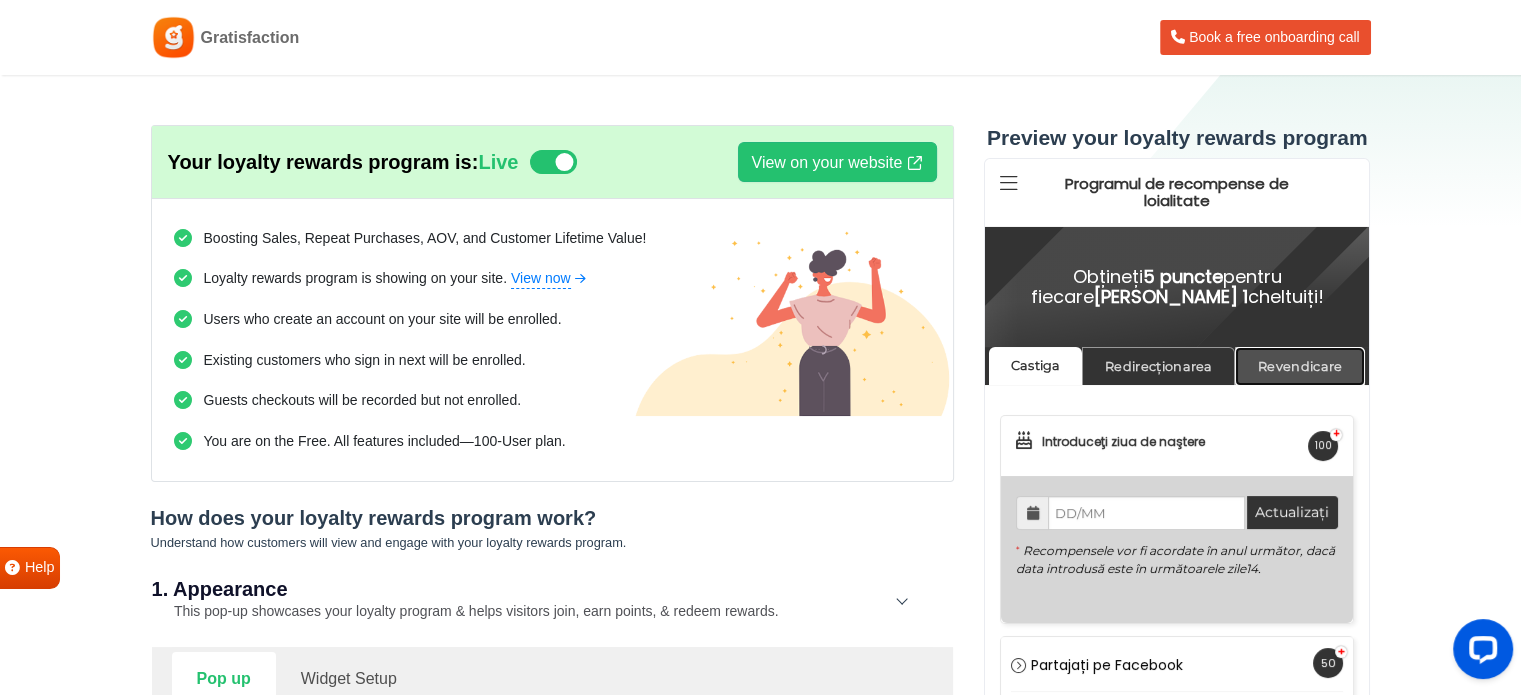 click on "Revendicare" at bounding box center [1300, 366] 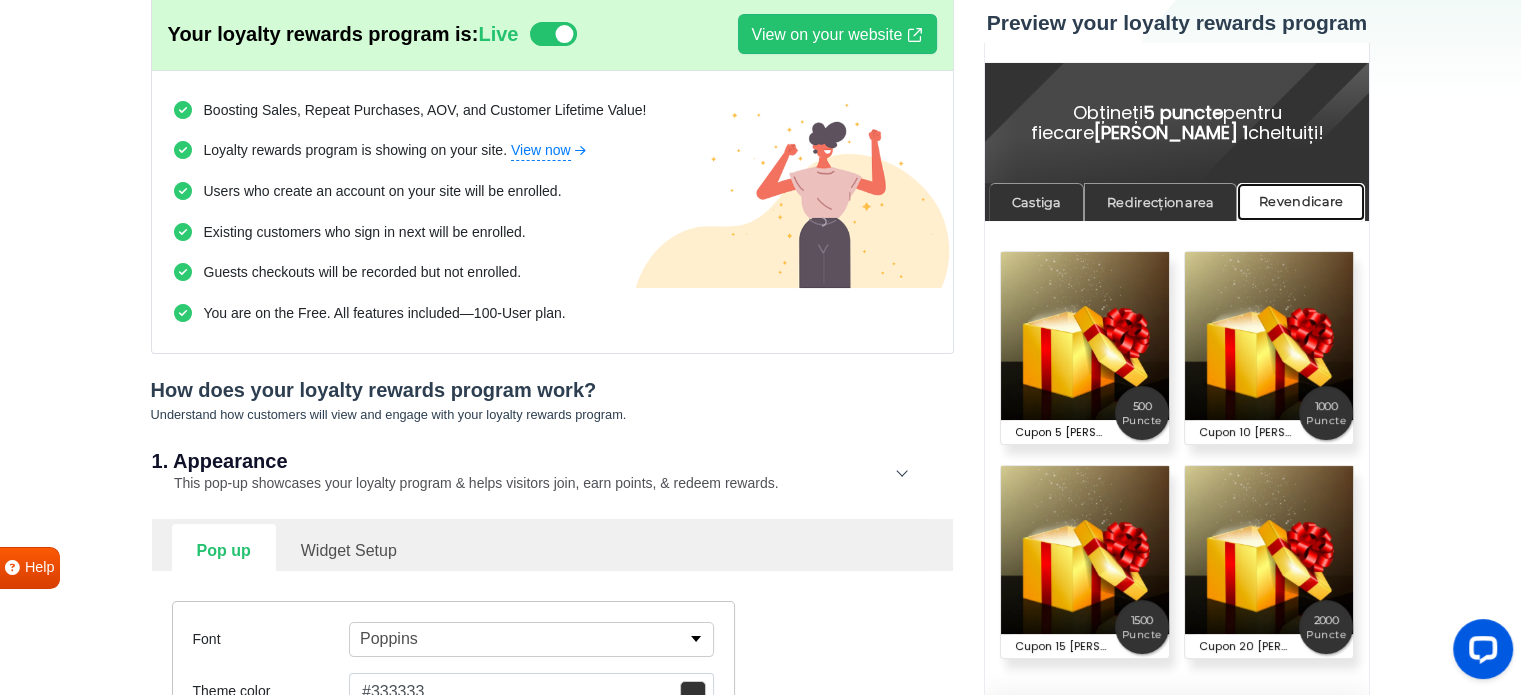 scroll, scrollTop: 166, scrollLeft: 0, axis: vertical 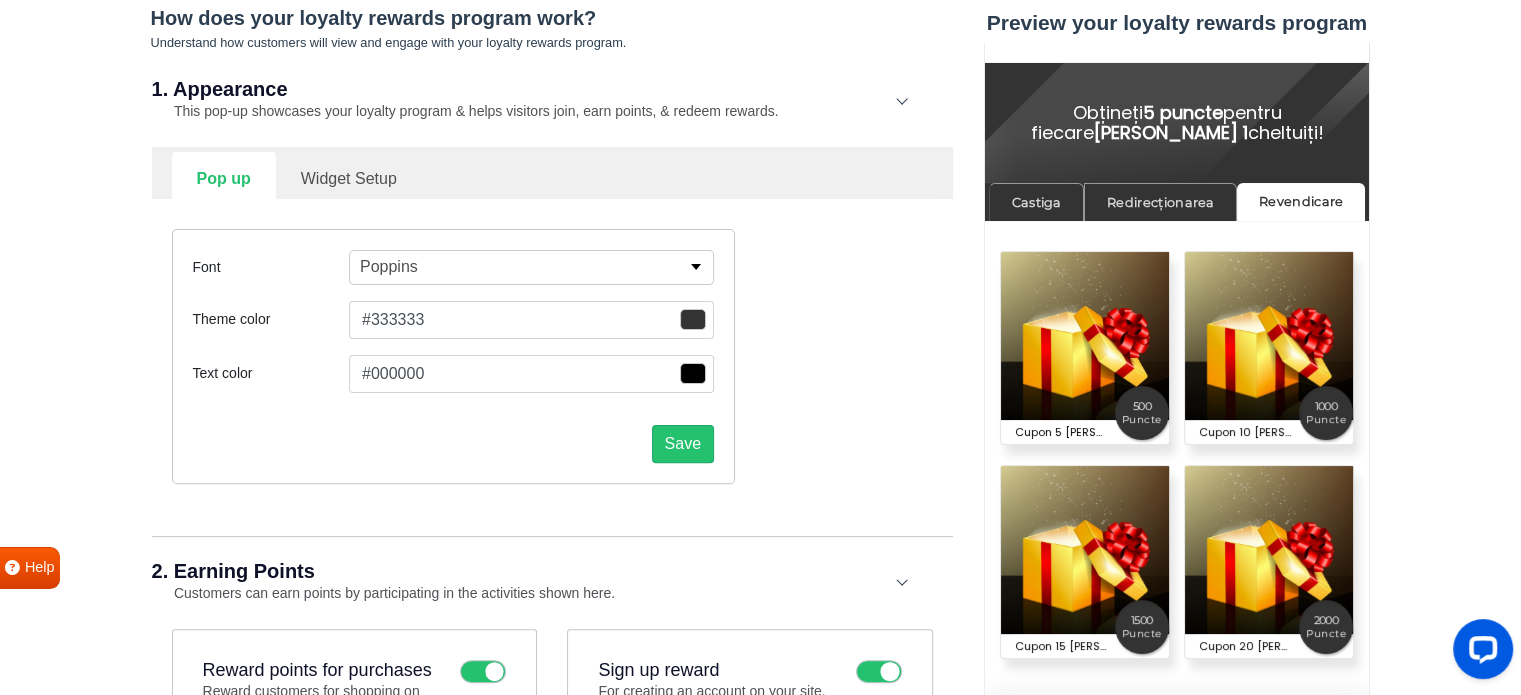 click on "Widget Setup" at bounding box center [349, 176] 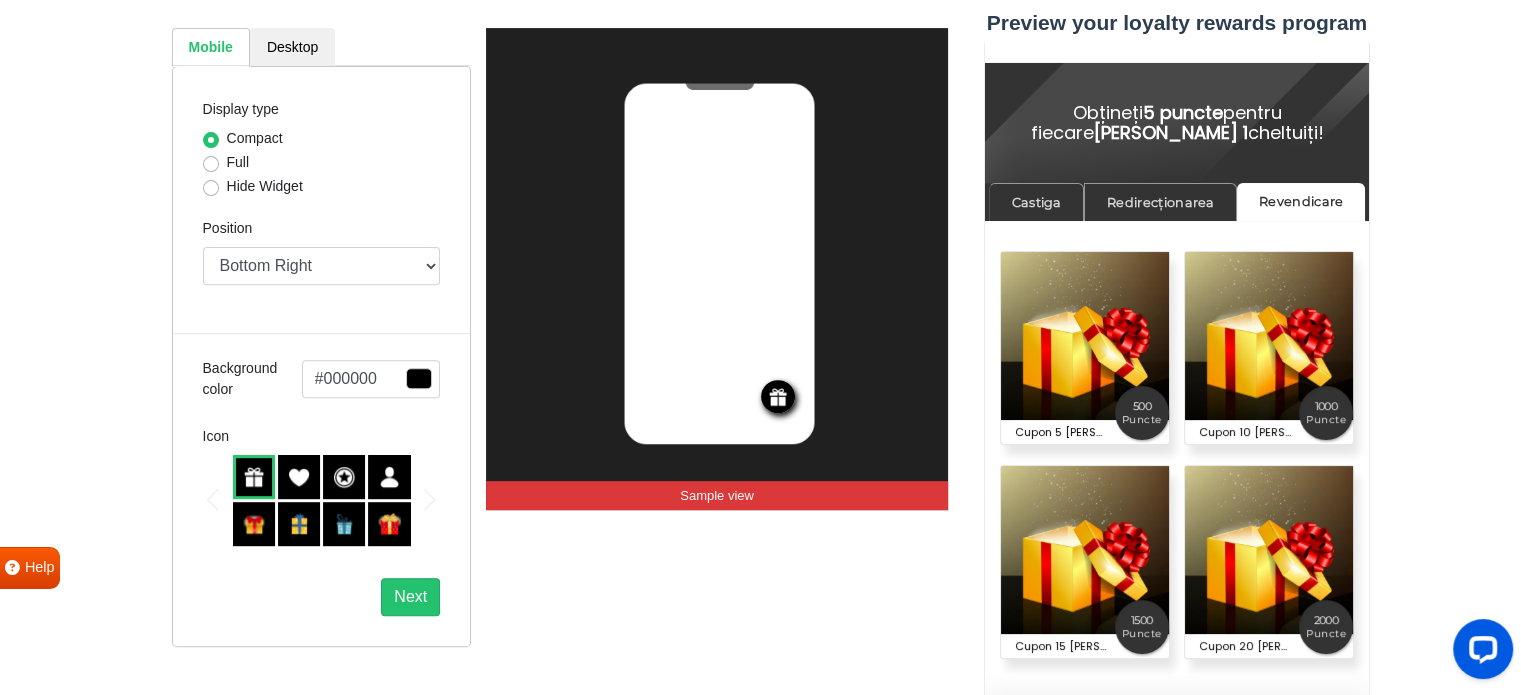 scroll, scrollTop: 666, scrollLeft: 0, axis: vertical 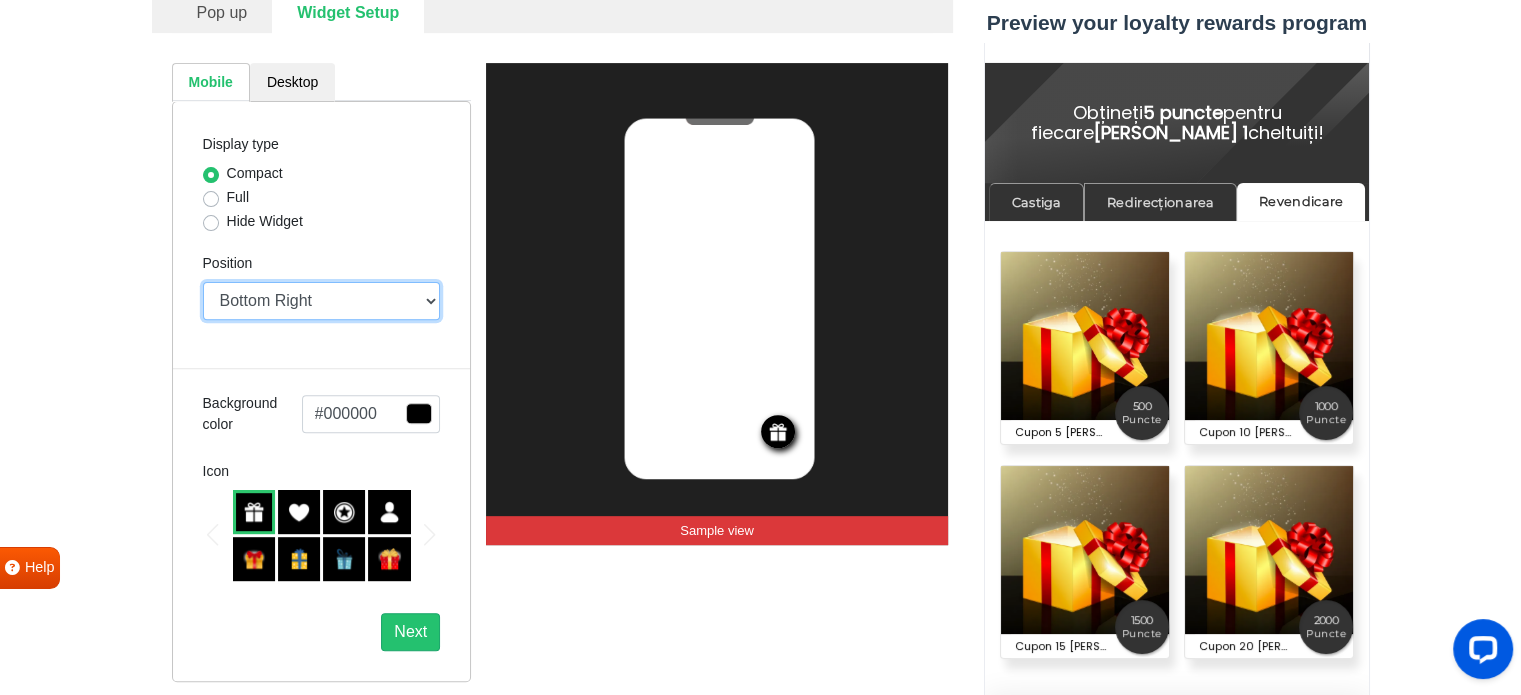 click on "Top Right Top Left Top Center Bottom Right Bottom Left Bottom Center" at bounding box center (322, 301) 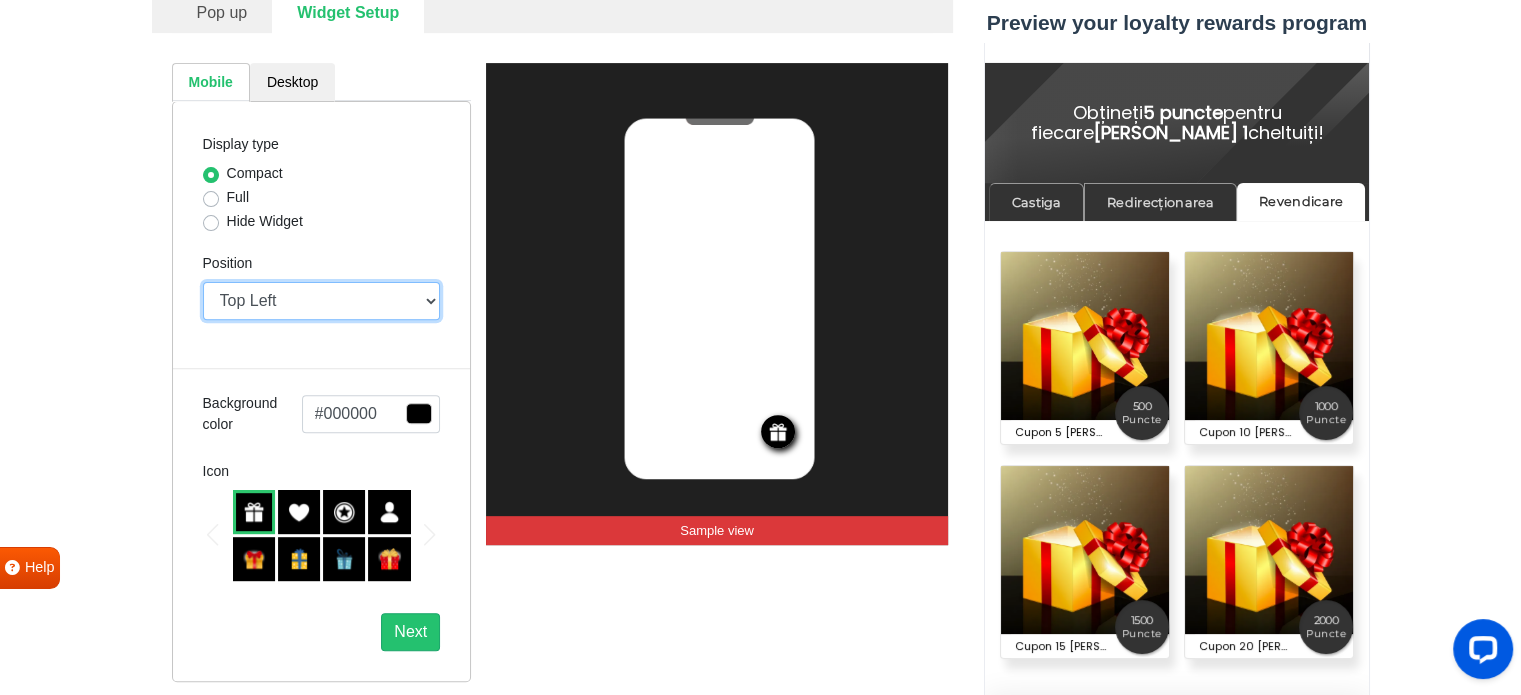 click on "Top Right Top Left Top Center Bottom Right Bottom Left Bottom Center" at bounding box center (322, 301) 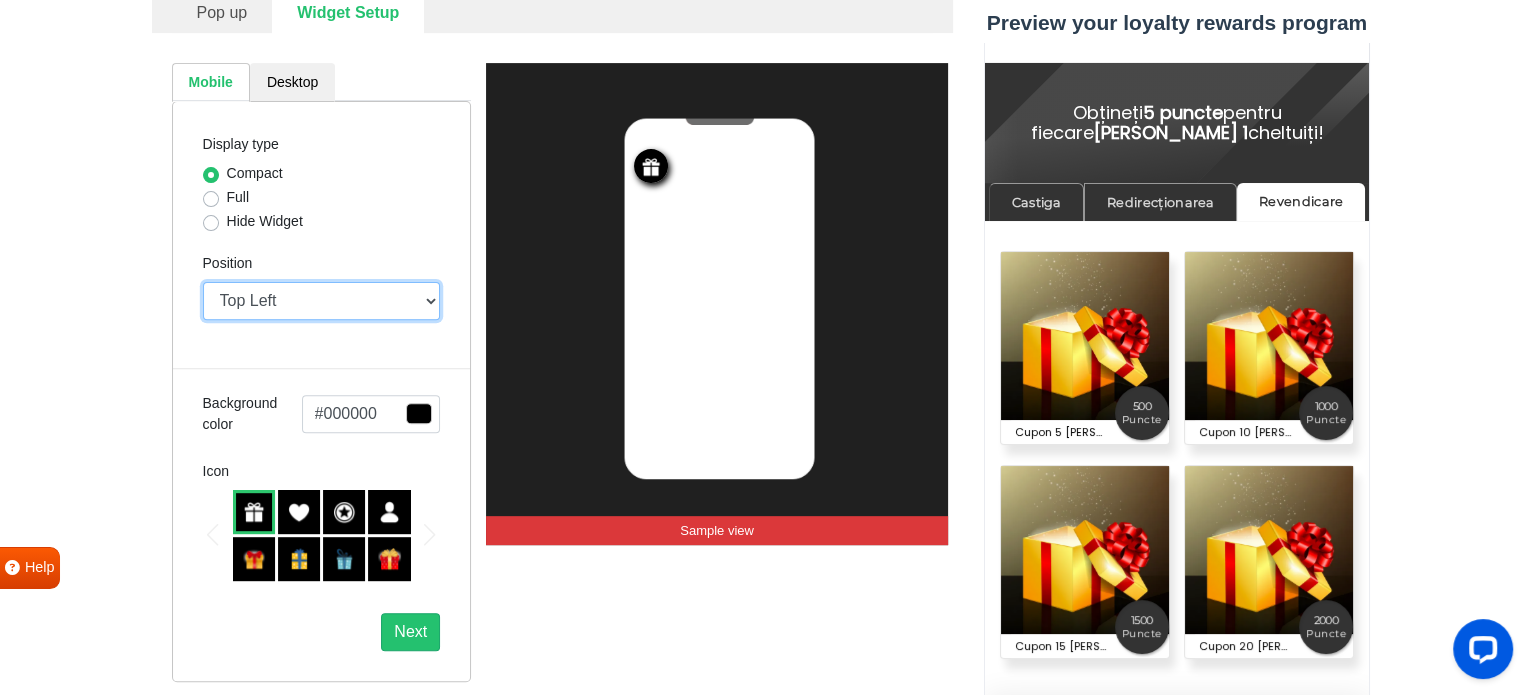 drag, startPoint x: 352, startPoint y: 304, endPoint x: 352, endPoint y: 316, distance: 12 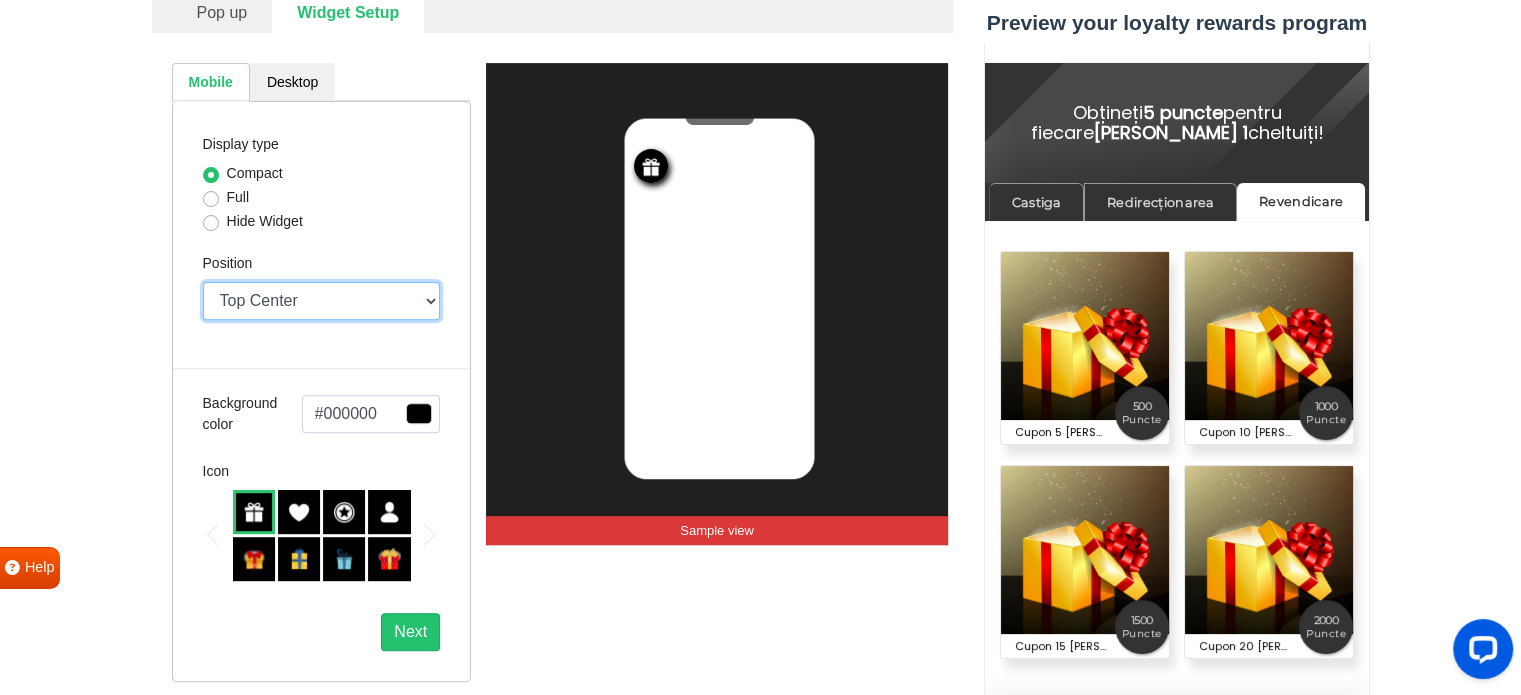 click on "Top Right Top Left Top Center Bottom Right Bottom Left Bottom Center" at bounding box center (322, 301) 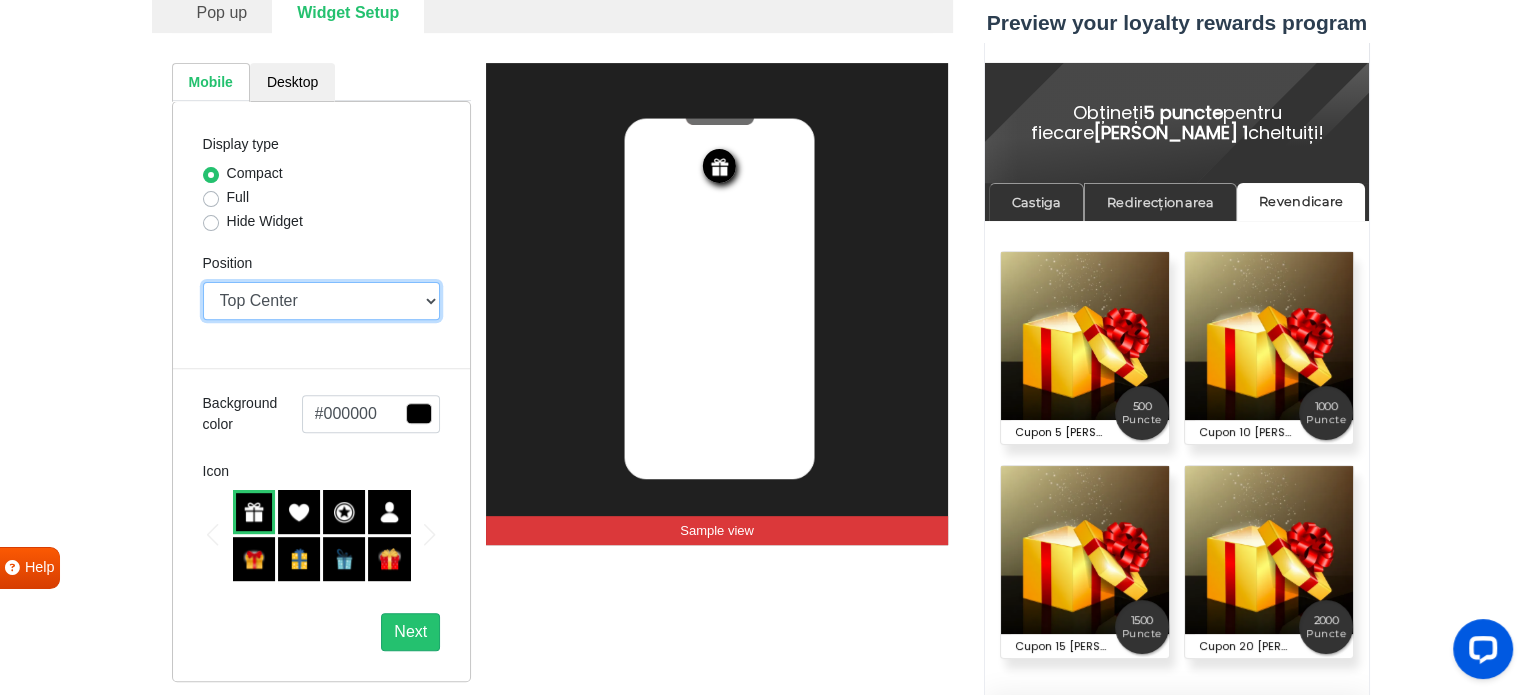 click on "Top Right Top Left Top Center Bottom Right Bottom Left Bottom Center" at bounding box center (322, 301) 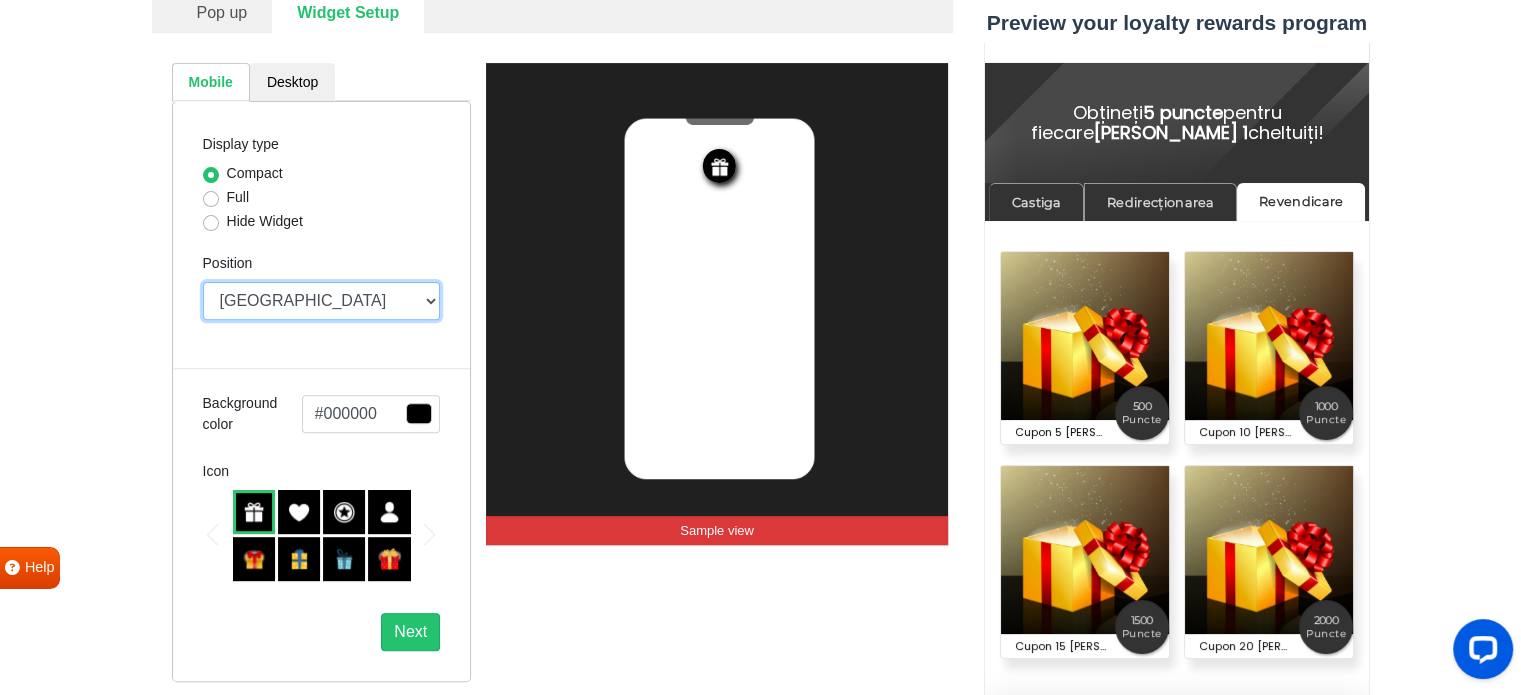 click on "Top Right Top Left Top Center Bottom Right Bottom Left Bottom Center" at bounding box center (322, 301) 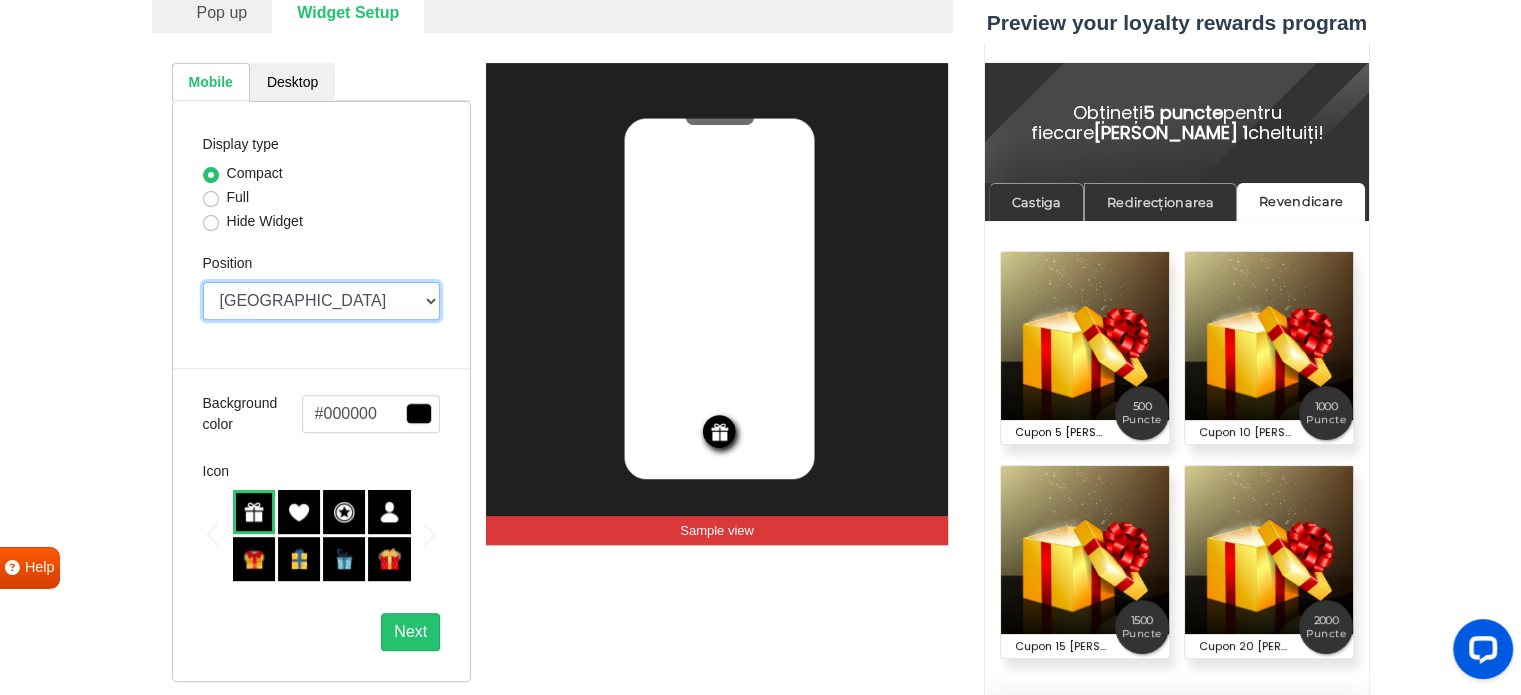 click on "Top Right Top Left Top Center Bottom Right Bottom Left Bottom Center" at bounding box center [322, 301] 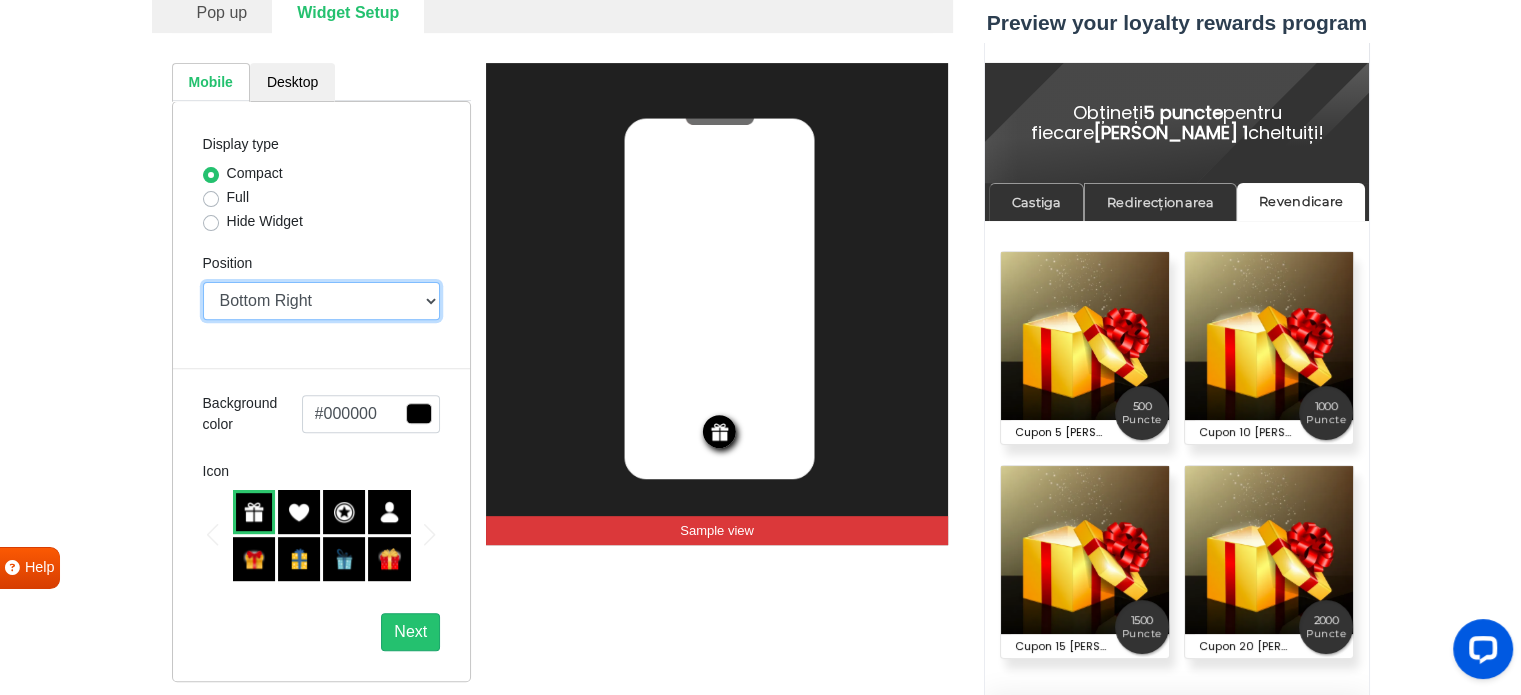 click on "Top Right Top Left Top Center Bottom Right Bottom Left Bottom Center" at bounding box center [322, 301] 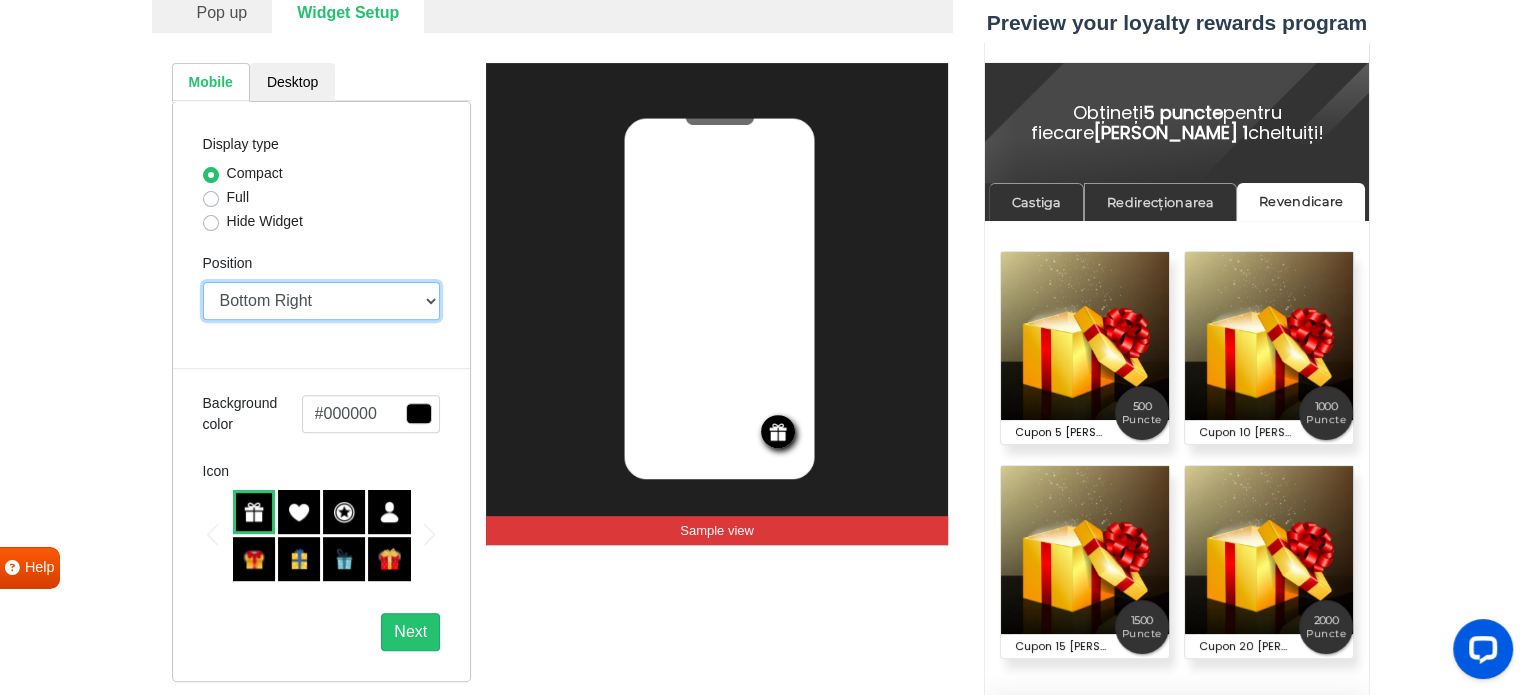 click on "Top Right Top Left Top Center Bottom Right Bottom Left Bottom Center" at bounding box center (322, 301) 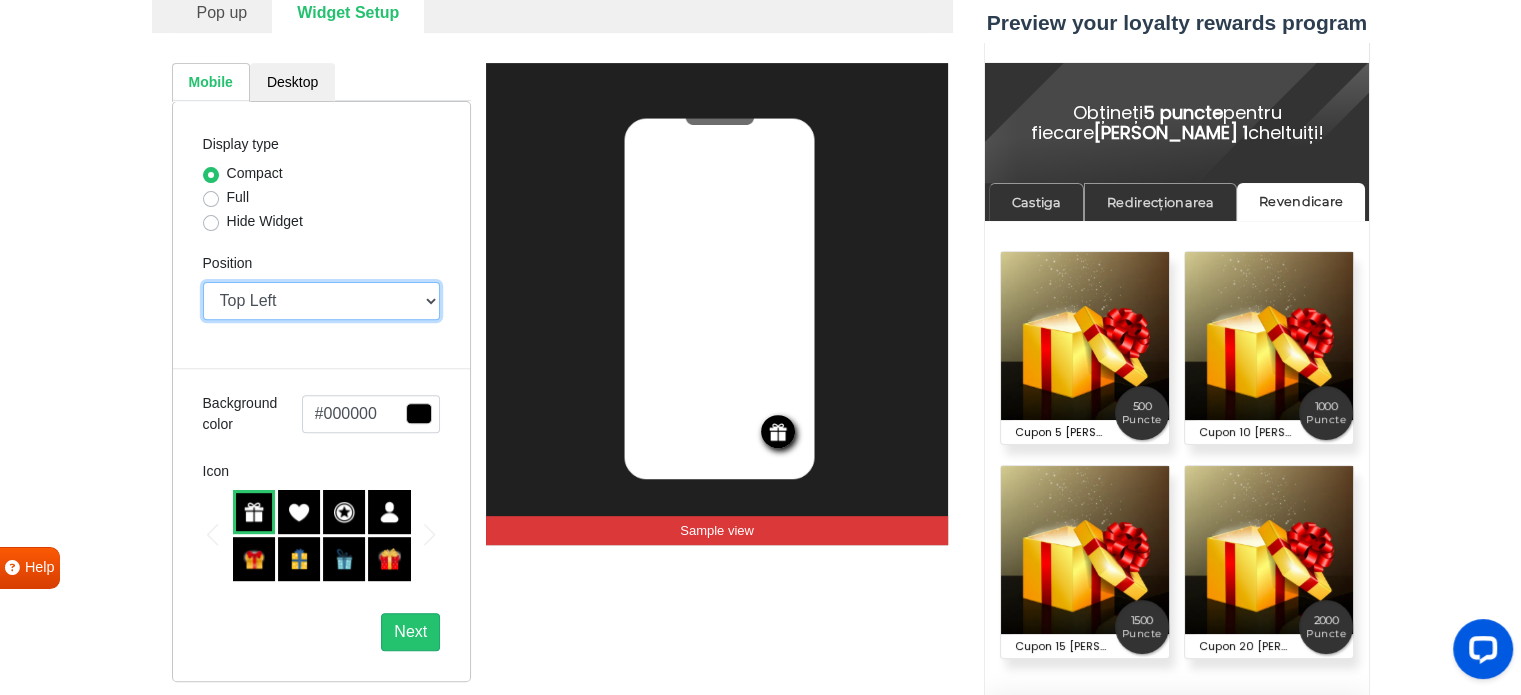 click on "Top Right Top Left Top Center Bottom Right Bottom Left Bottom Center" at bounding box center [322, 301] 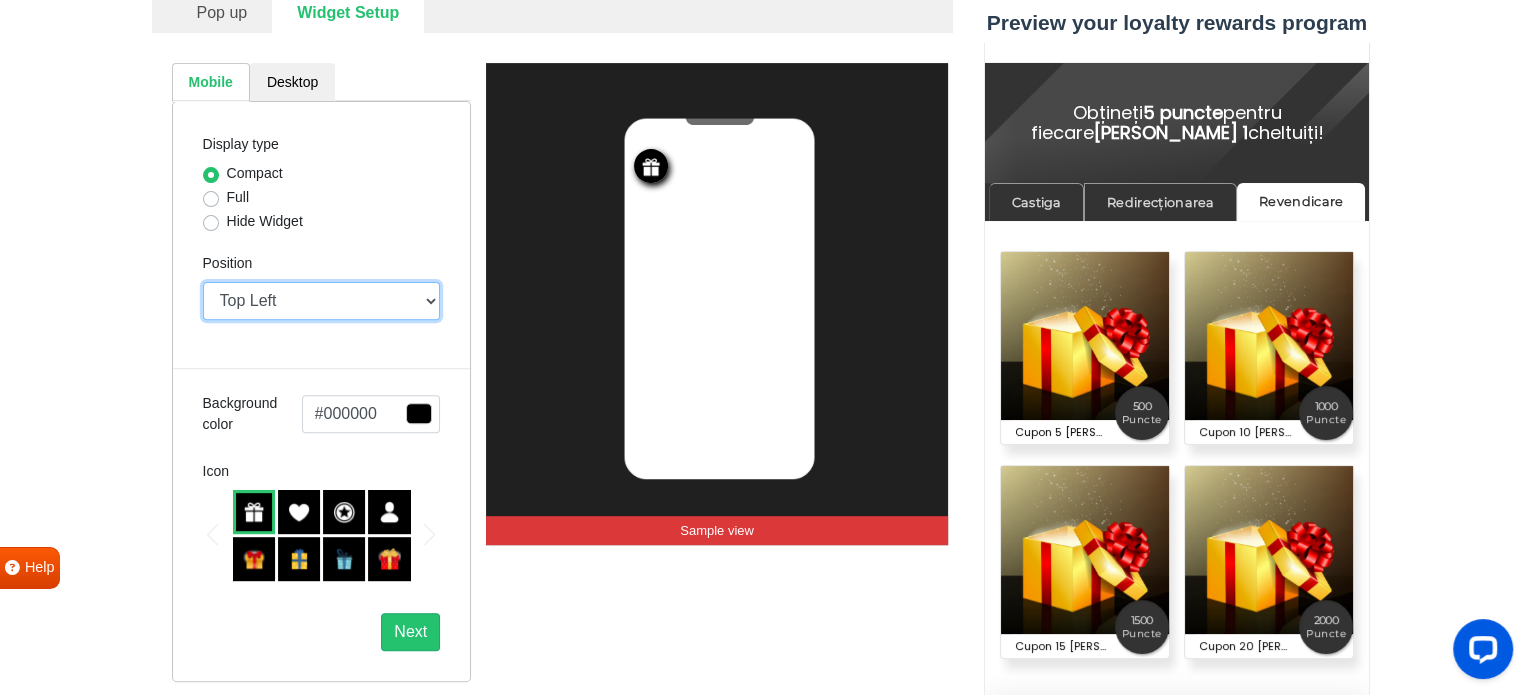 click on "Top Right Top Left Top Center Bottom Right Bottom Left Bottom Center" at bounding box center (322, 301) 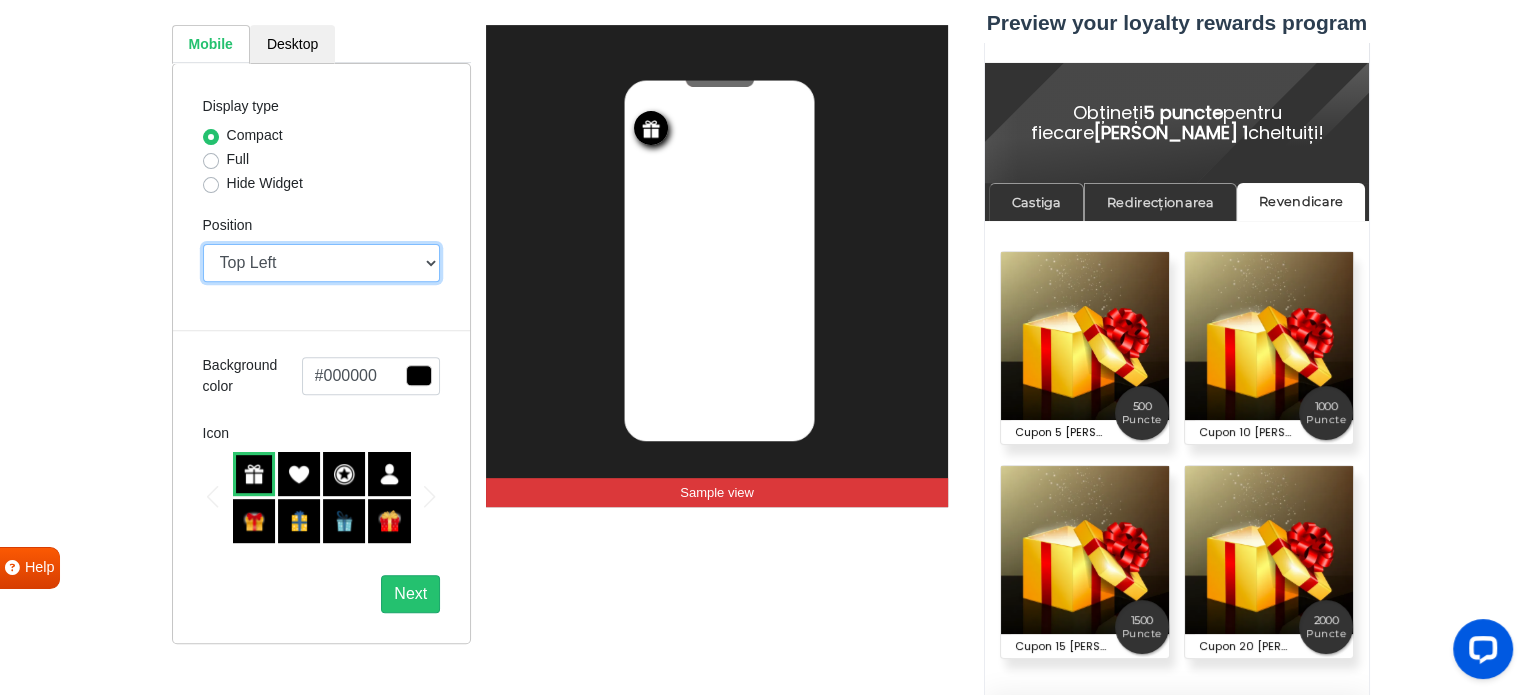 scroll, scrollTop: 666, scrollLeft: 0, axis: vertical 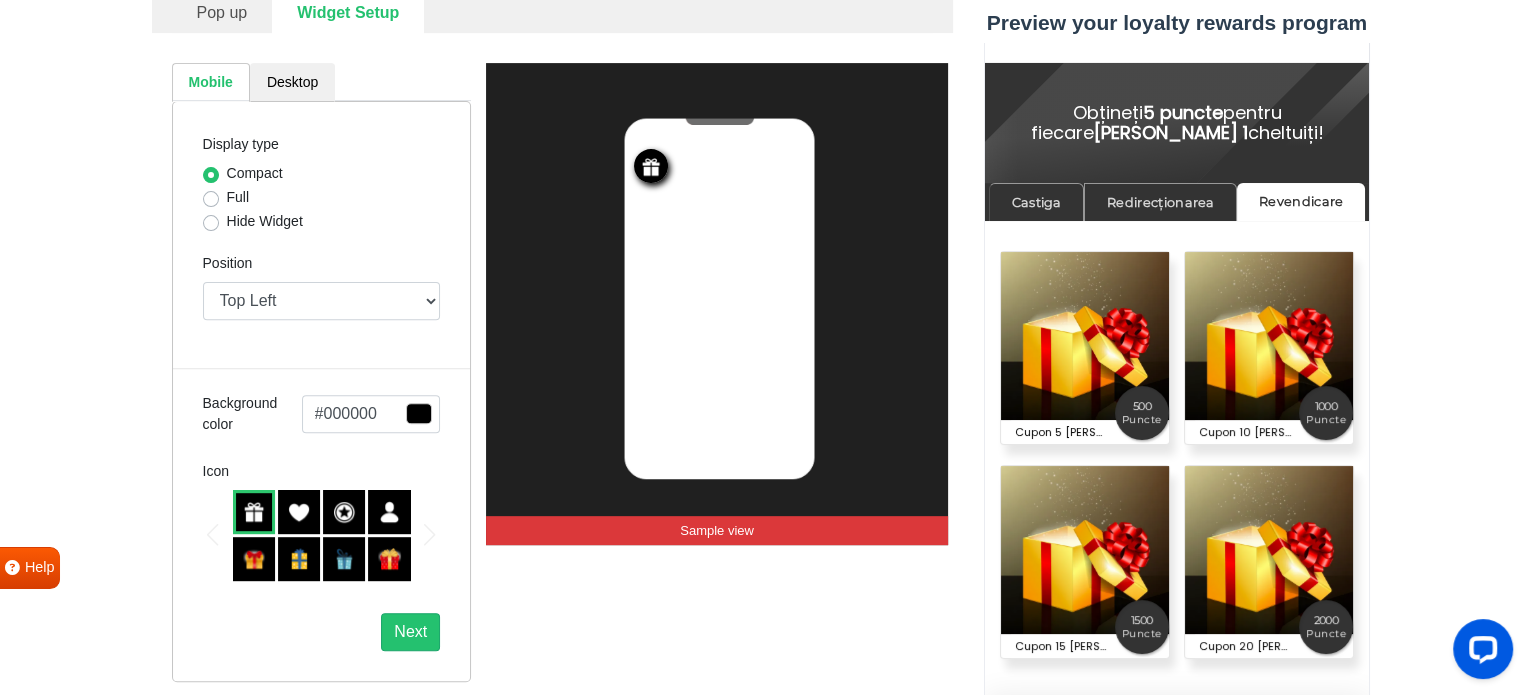 click on "Full" at bounding box center (238, 197) 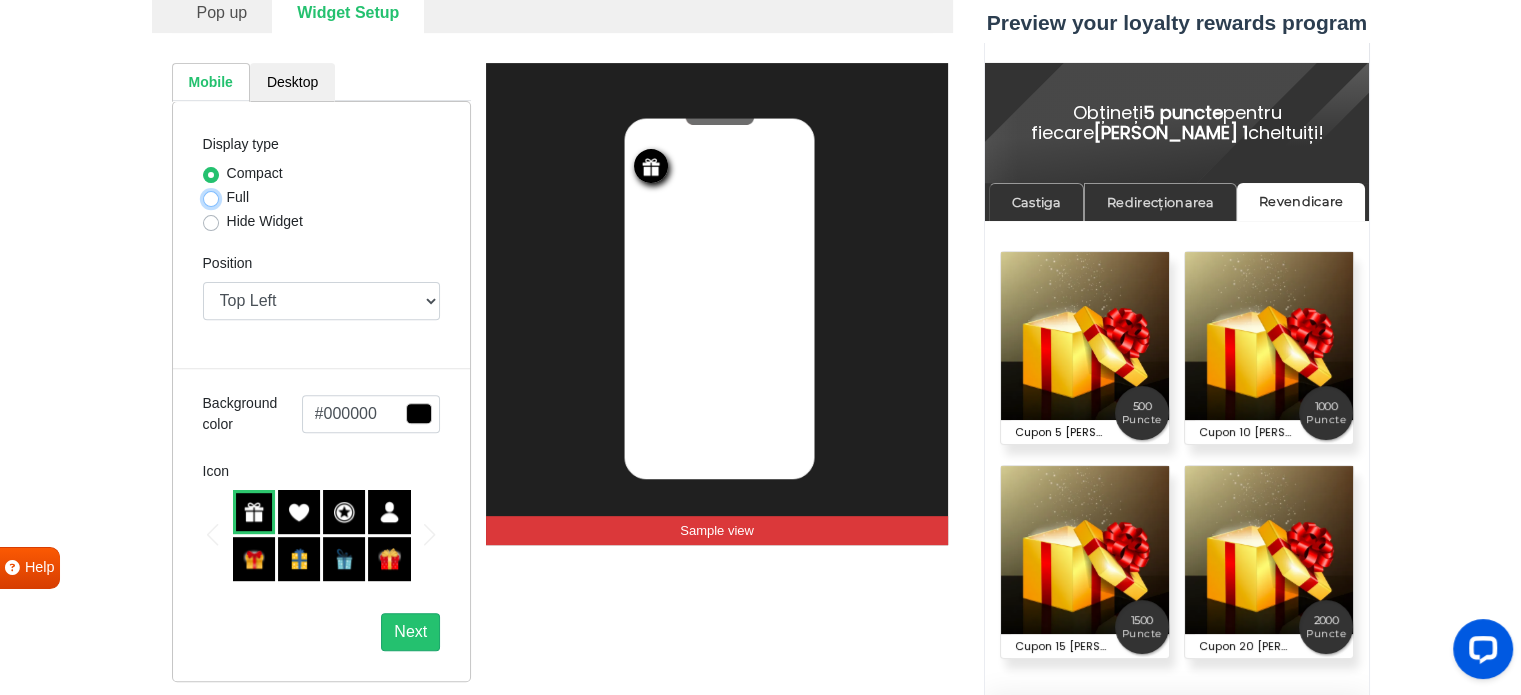 click on "Full" at bounding box center [211, 197] 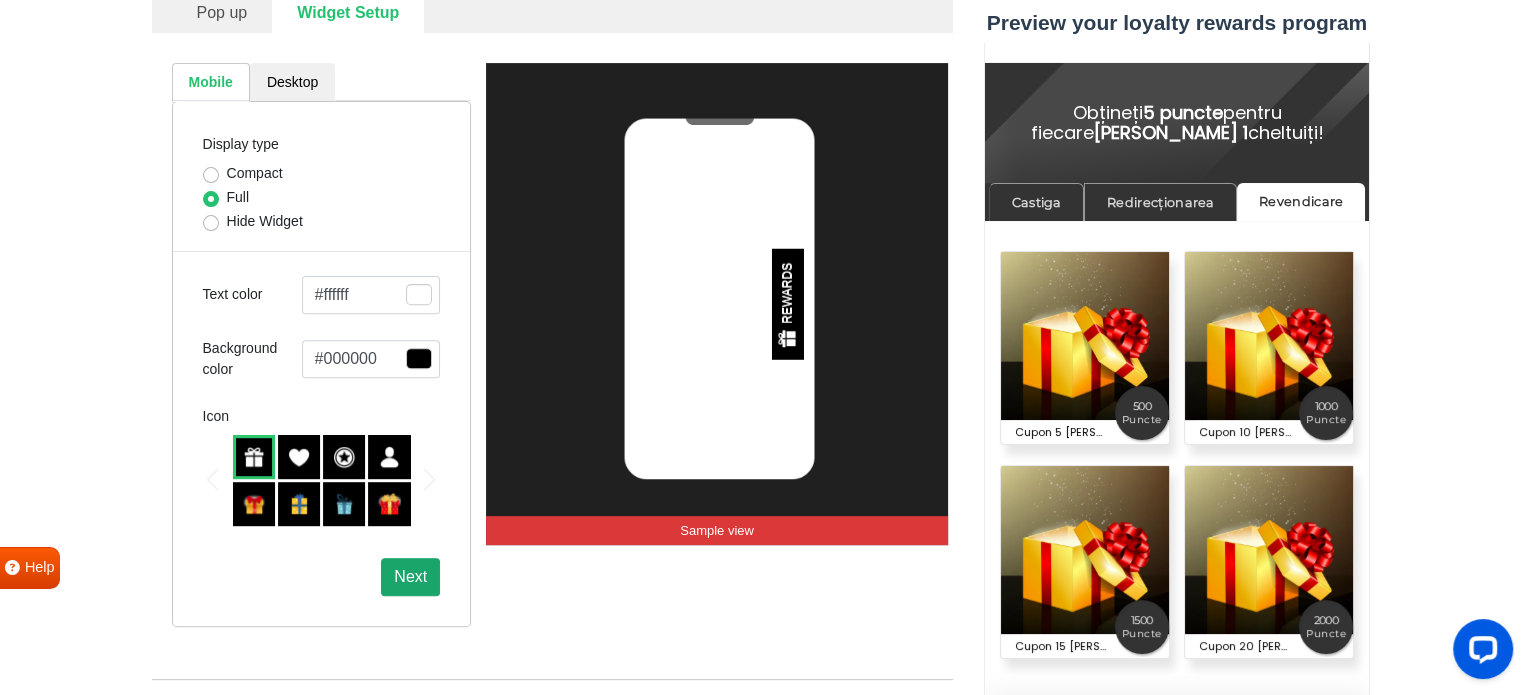 click on "Next" at bounding box center (410, 577) 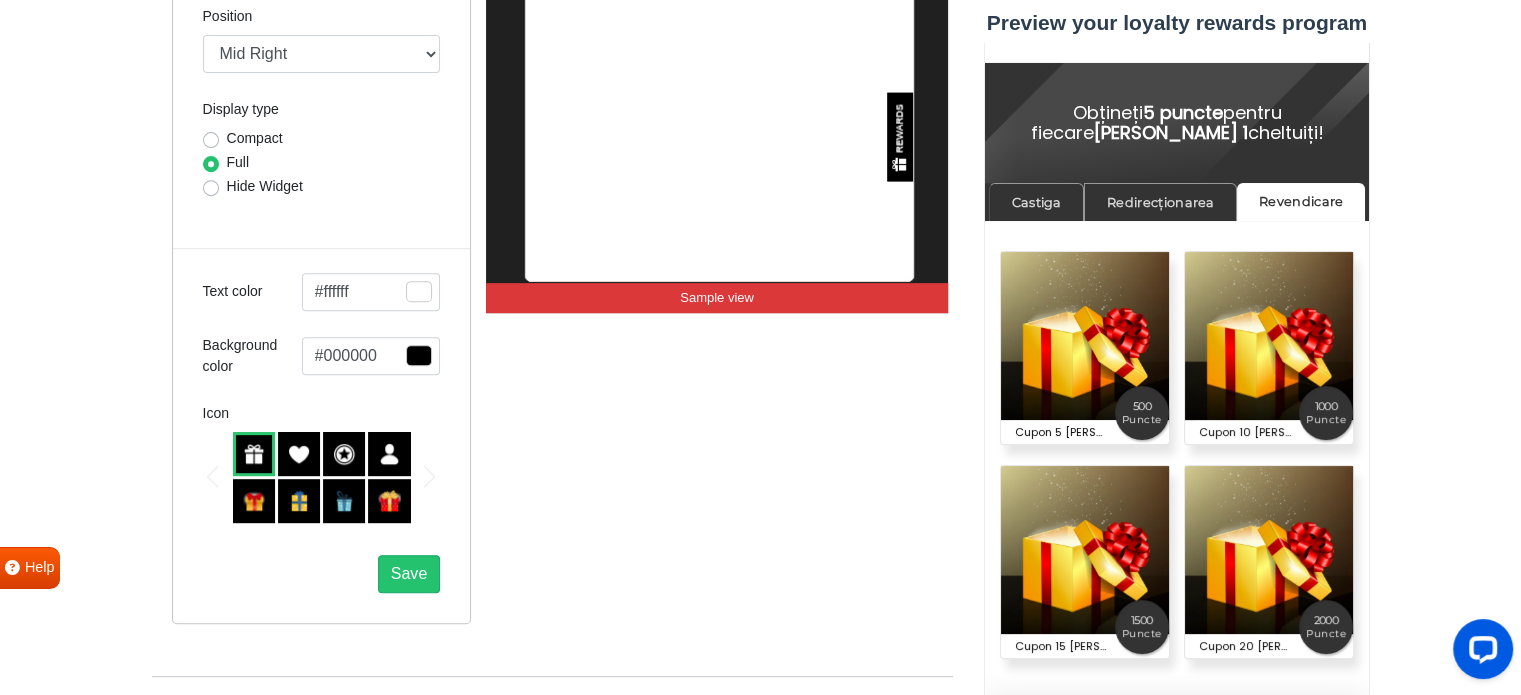 scroll, scrollTop: 833, scrollLeft: 0, axis: vertical 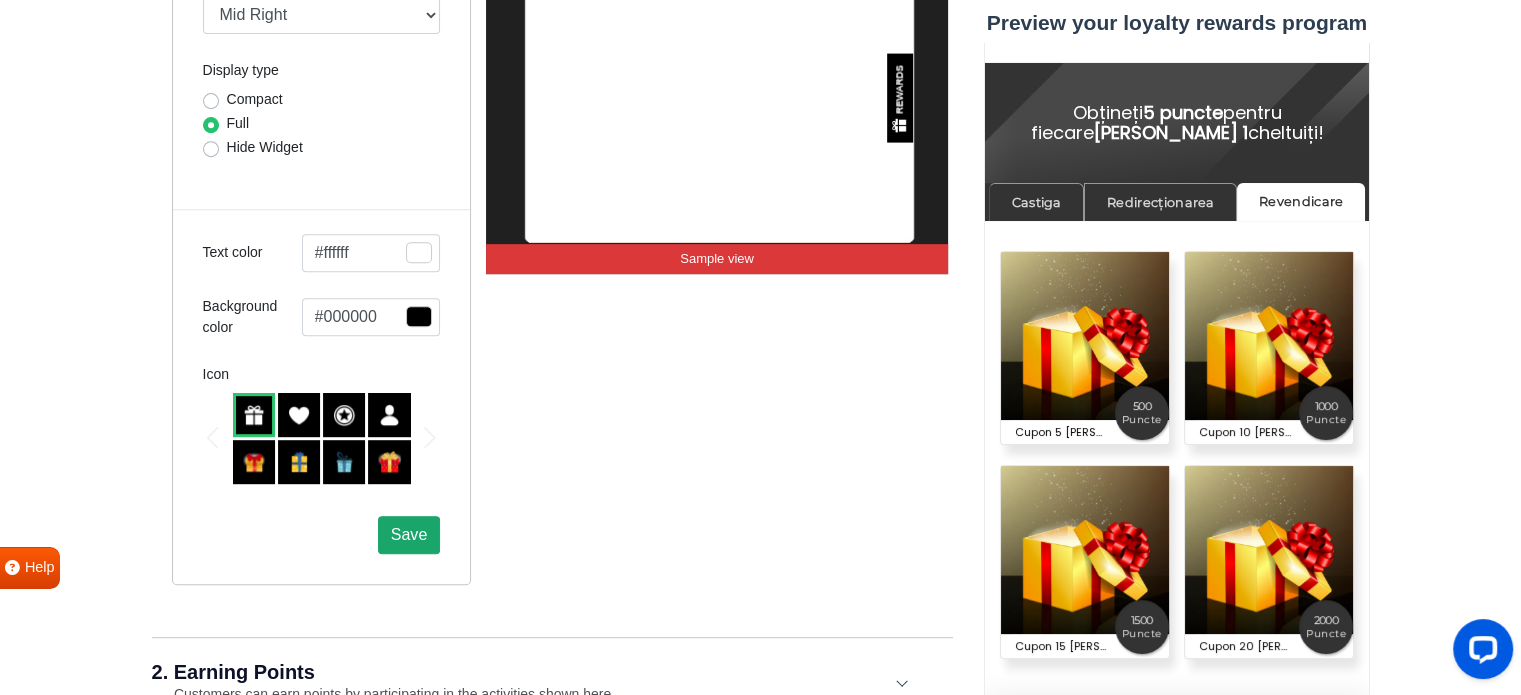 click on "Save" at bounding box center [409, 534] 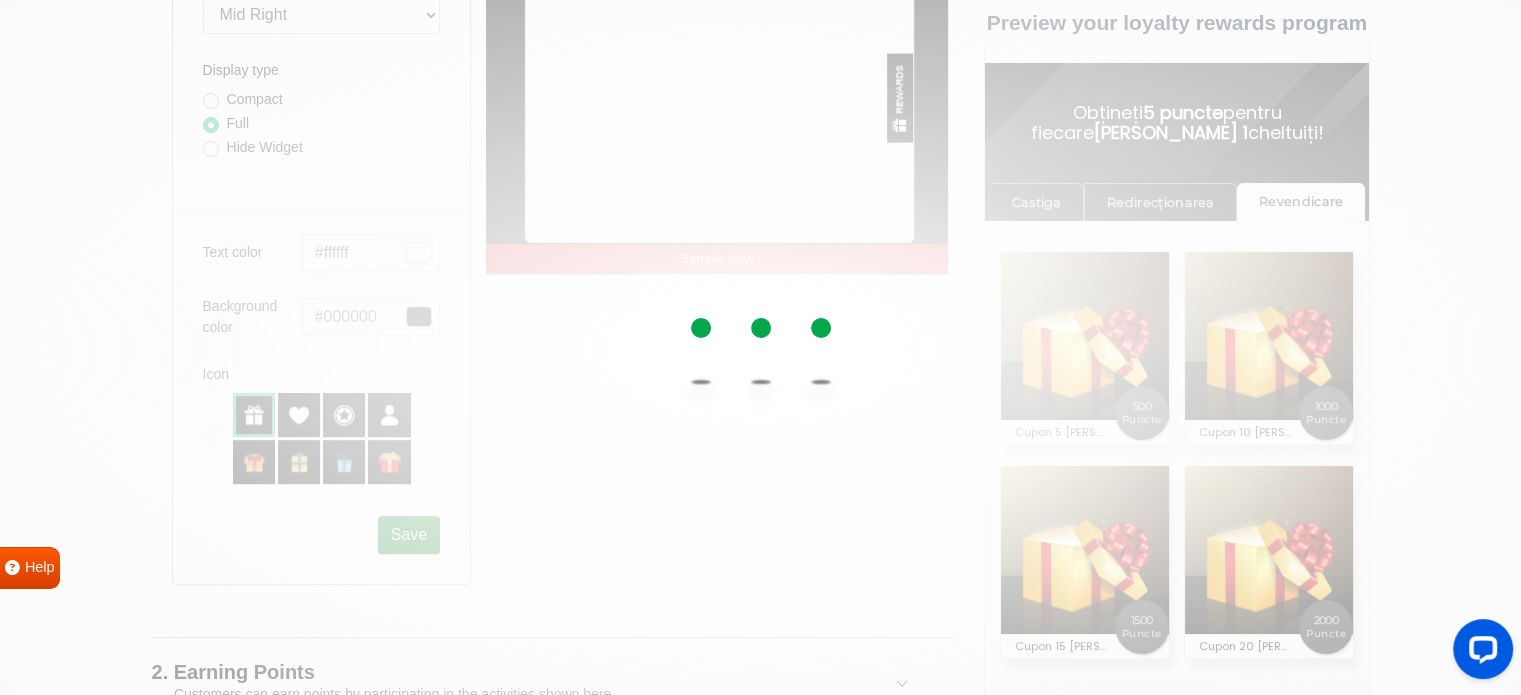 scroll, scrollTop: 0, scrollLeft: 0, axis: both 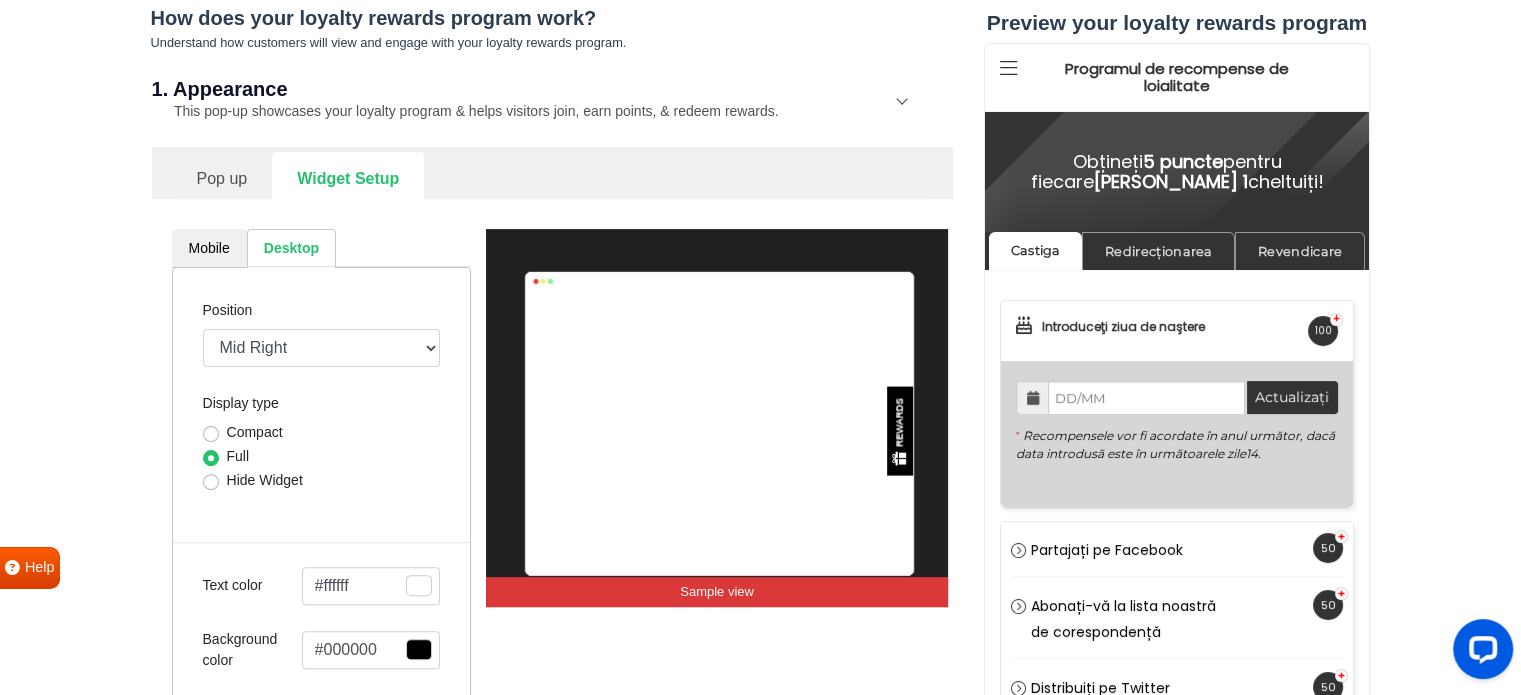 click on "Pop up" at bounding box center (222, 176) 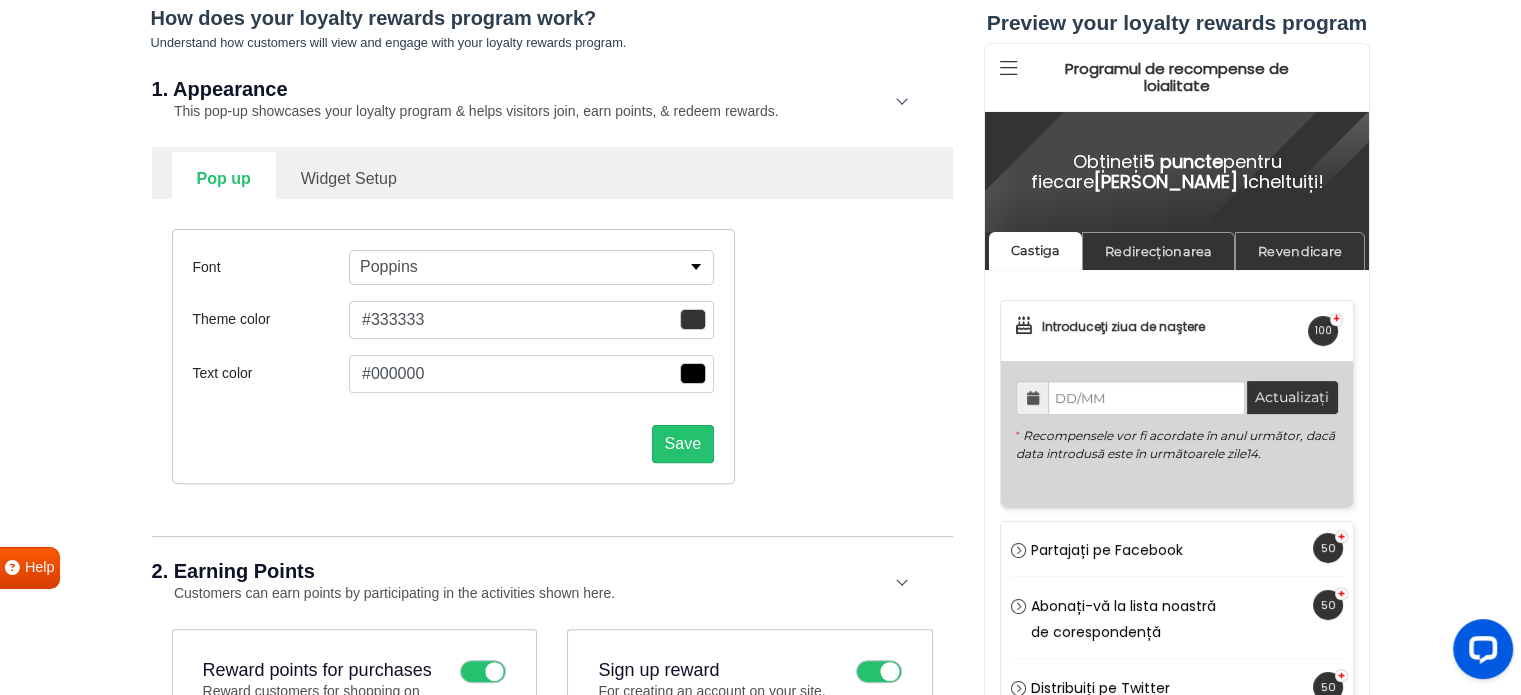 click on "Widget Setup" at bounding box center [349, 176] 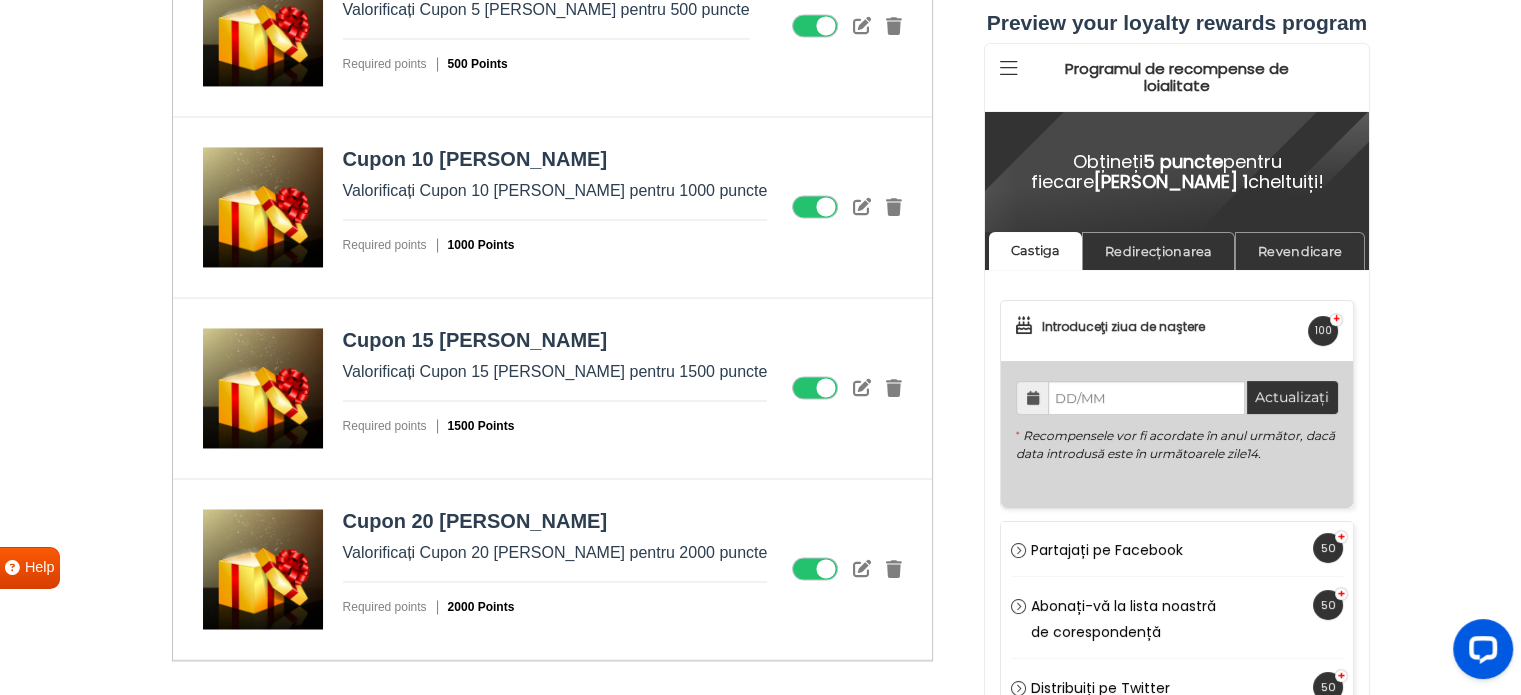 scroll, scrollTop: 3166, scrollLeft: 0, axis: vertical 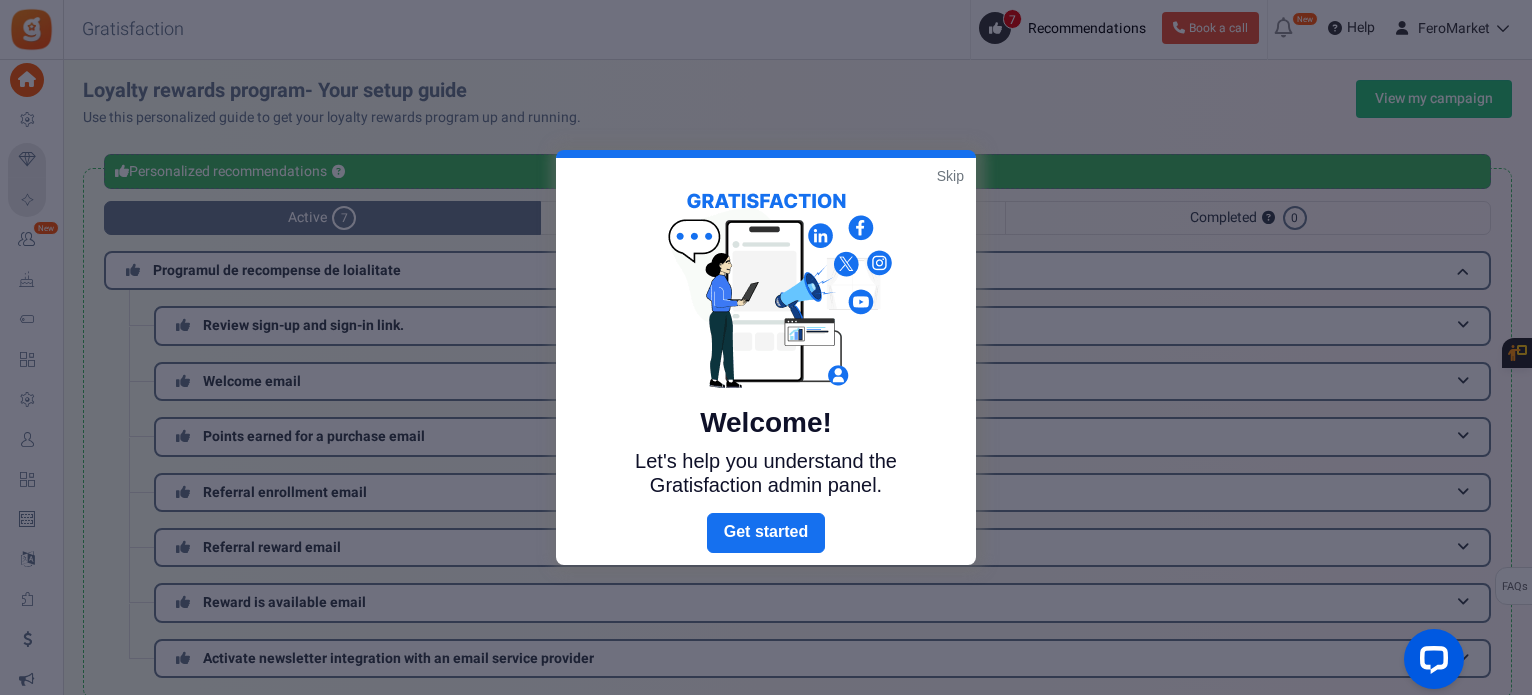 click on "Skip" at bounding box center [950, 176] 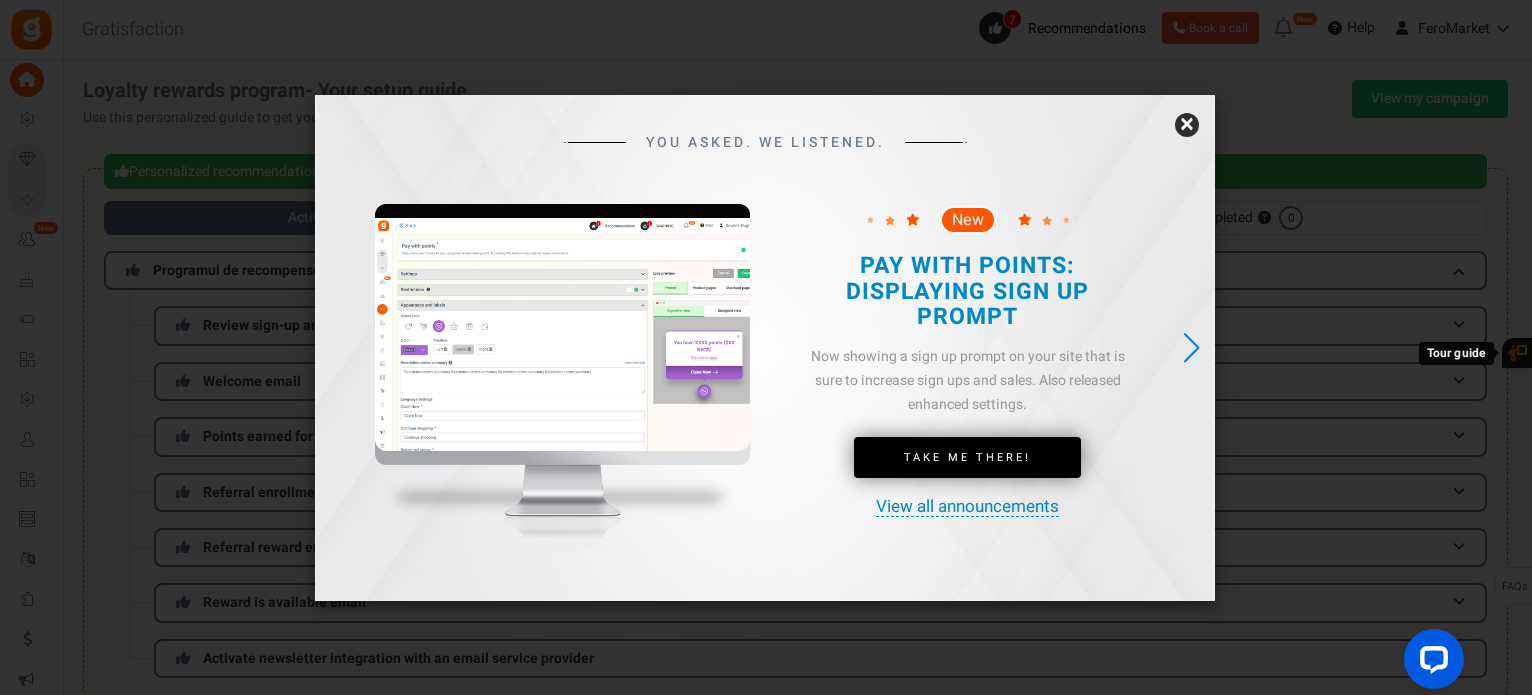 click on "×" at bounding box center [1187, 125] 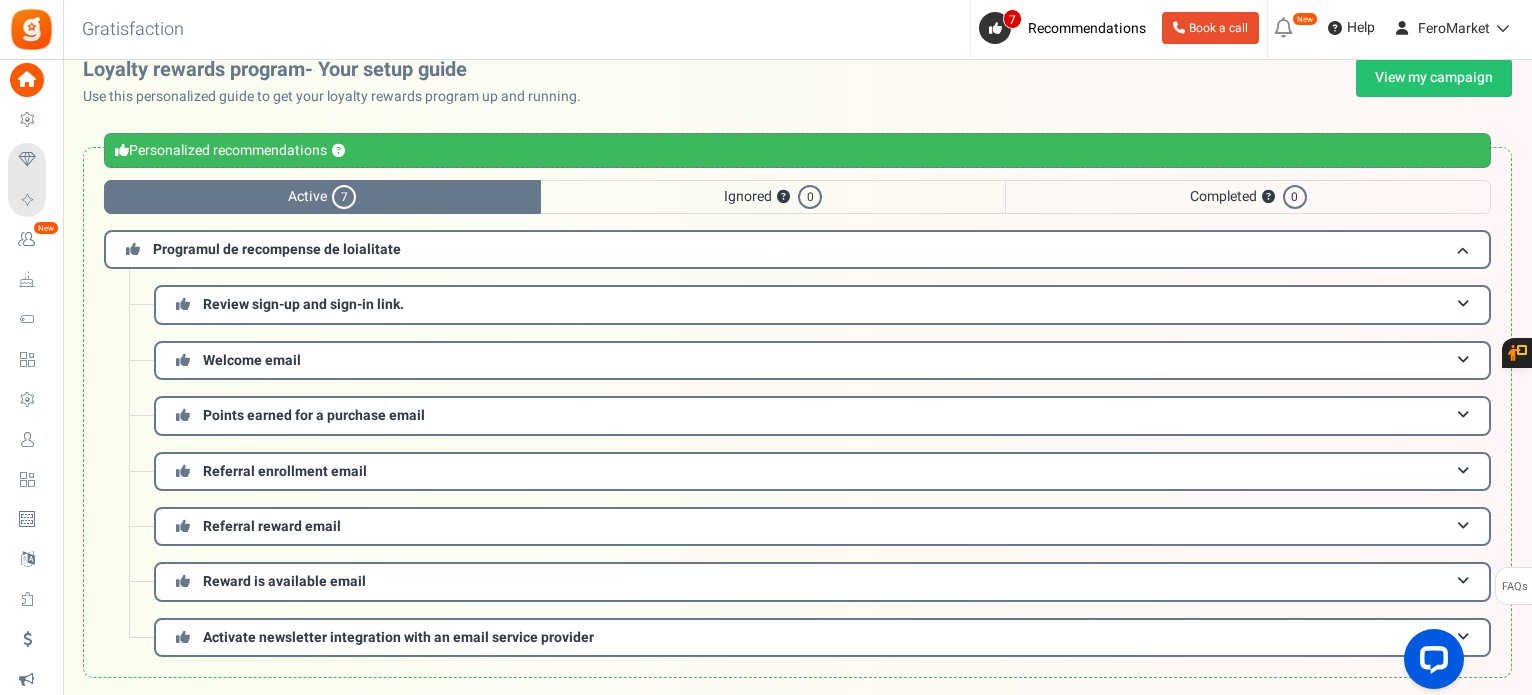 scroll, scrollTop: 0, scrollLeft: 0, axis: both 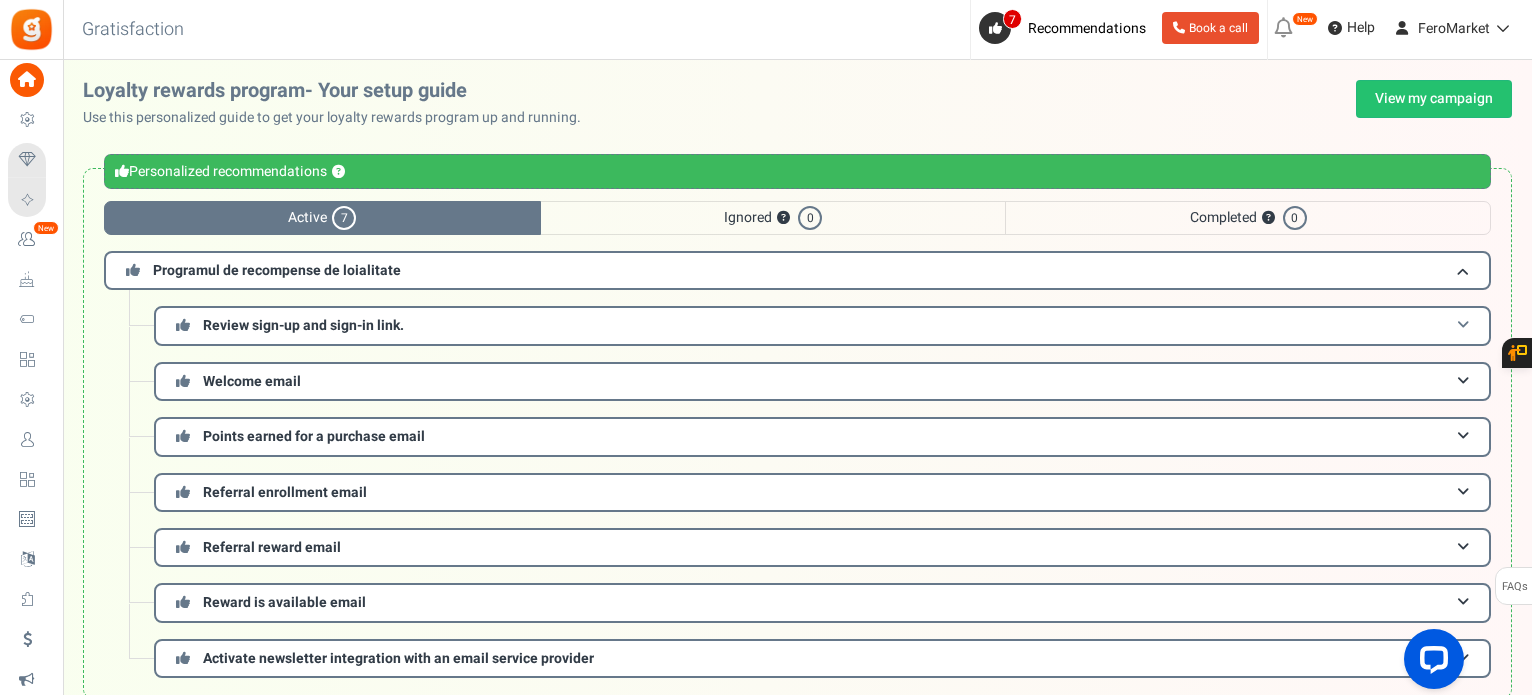 click on "Review sign-up and sign-in link." at bounding box center [822, 325] 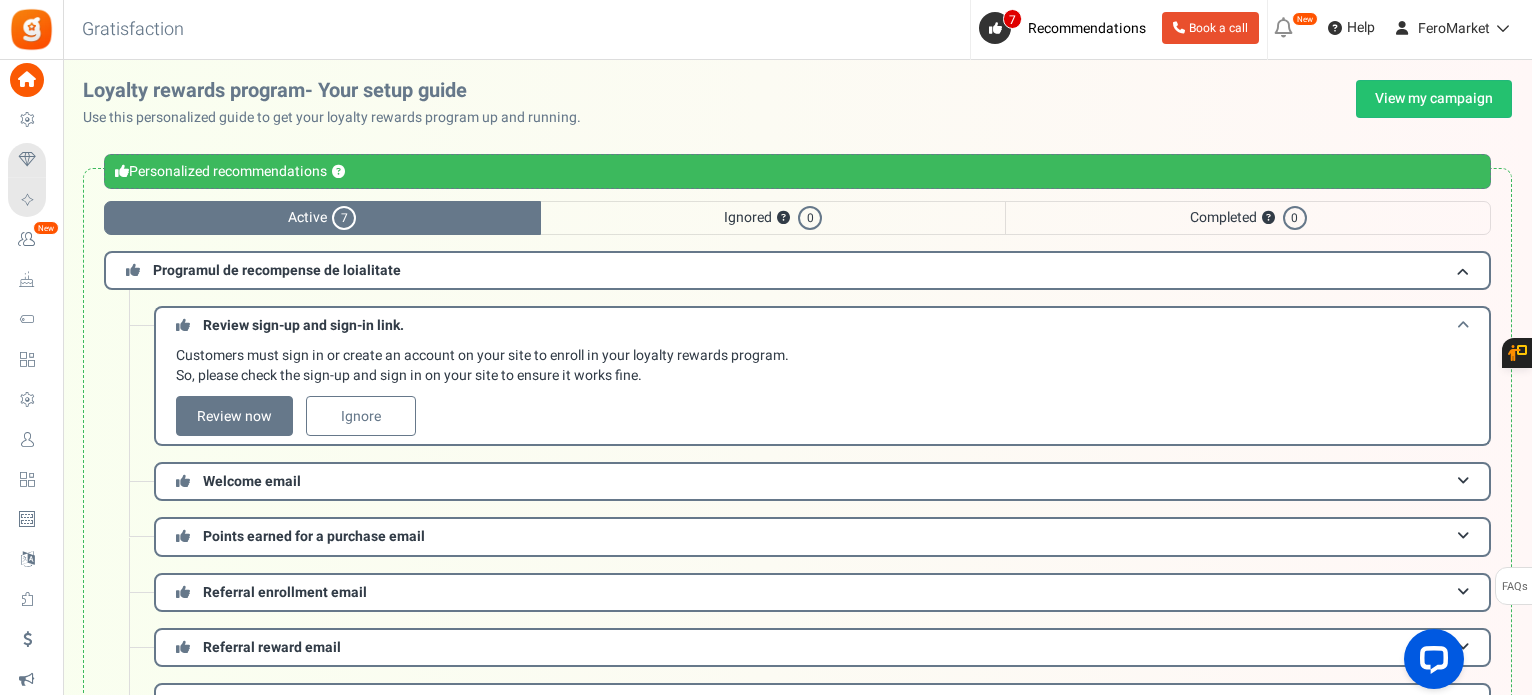 click on "Review sign-up and sign-in link." at bounding box center (822, 324) 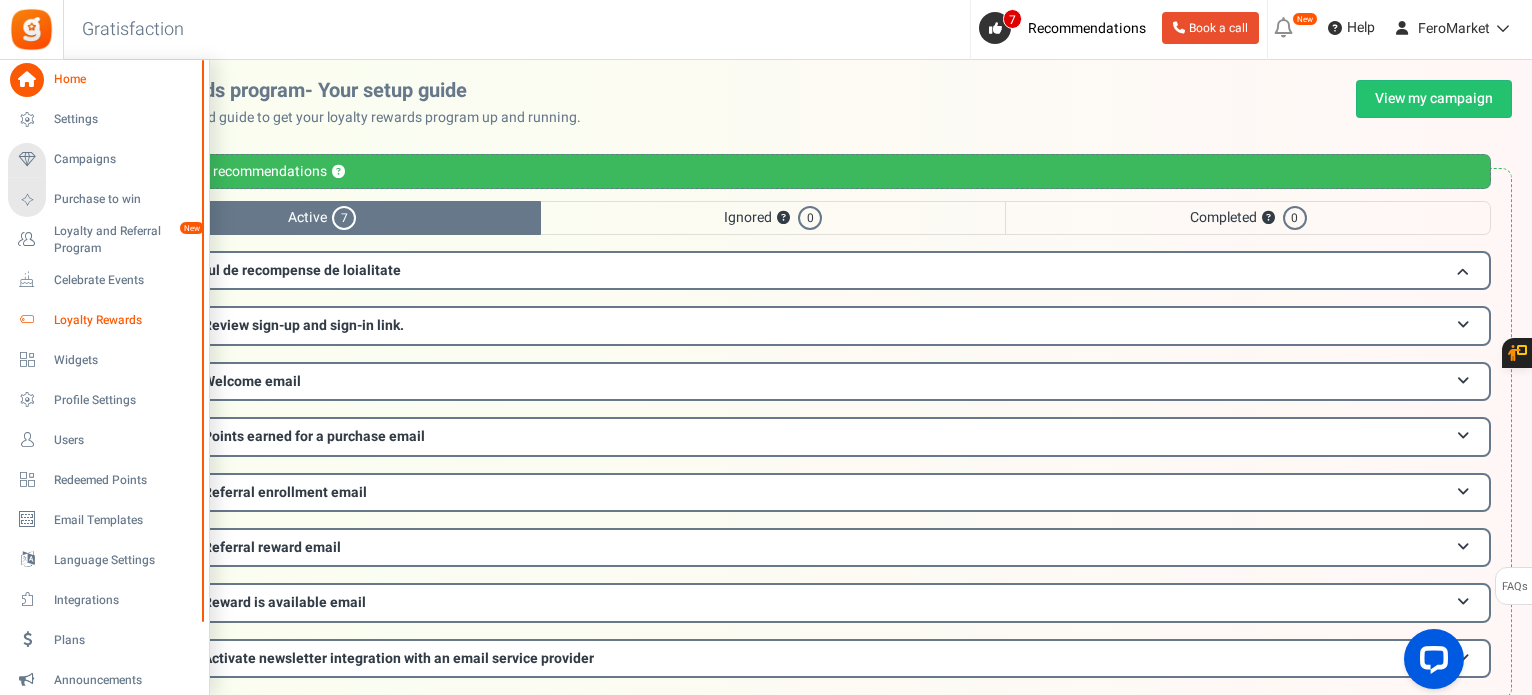 click on "Loyalty Rewards" at bounding box center [104, 320] 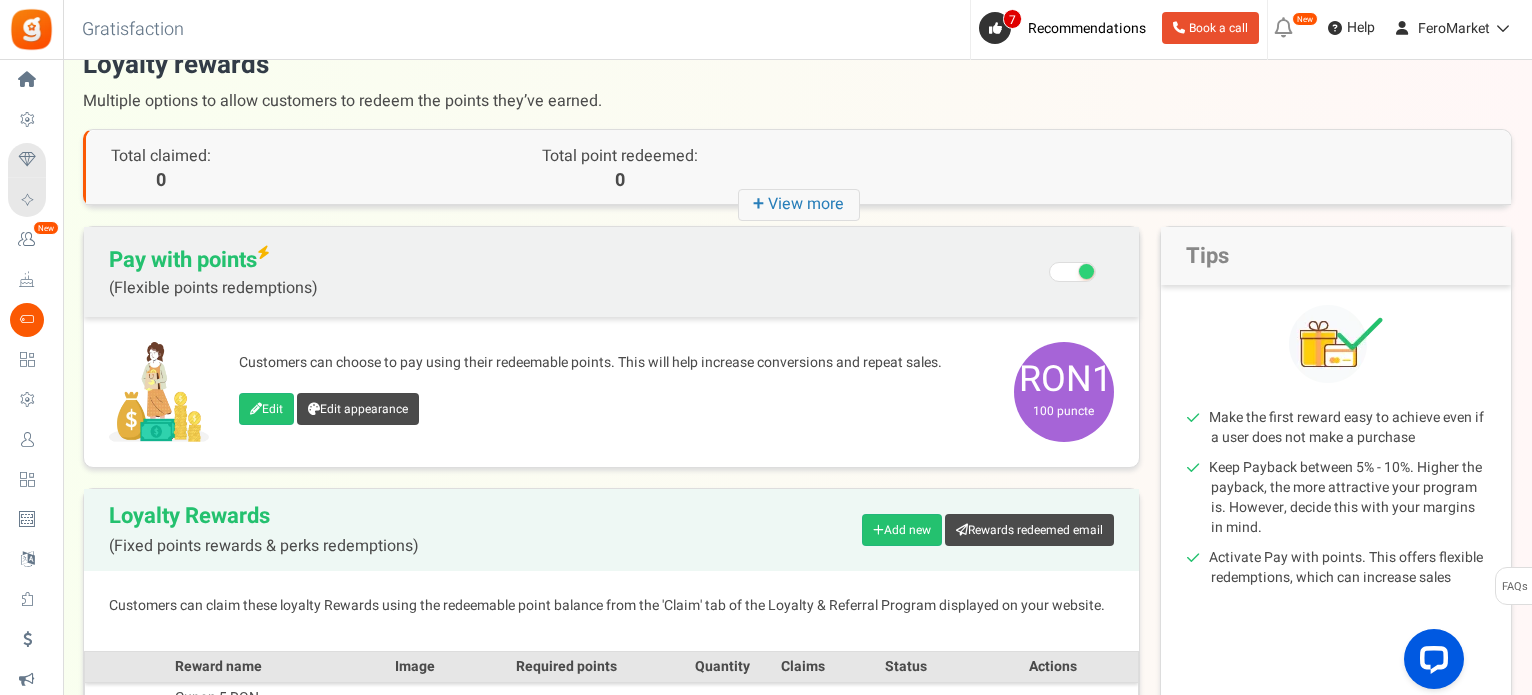 scroll, scrollTop: 0, scrollLeft: 0, axis: both 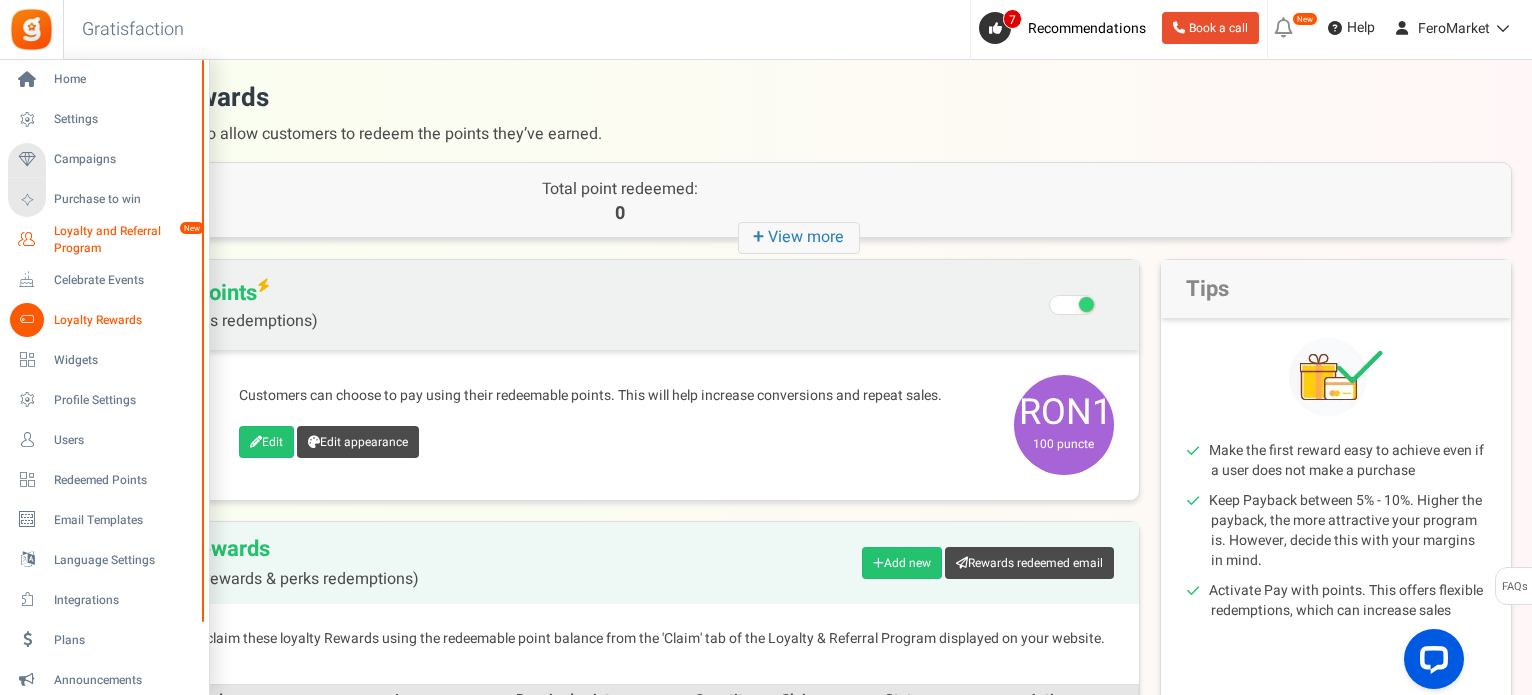 click on "Loyalty and Referral Program" at bounding box center (127, 240) 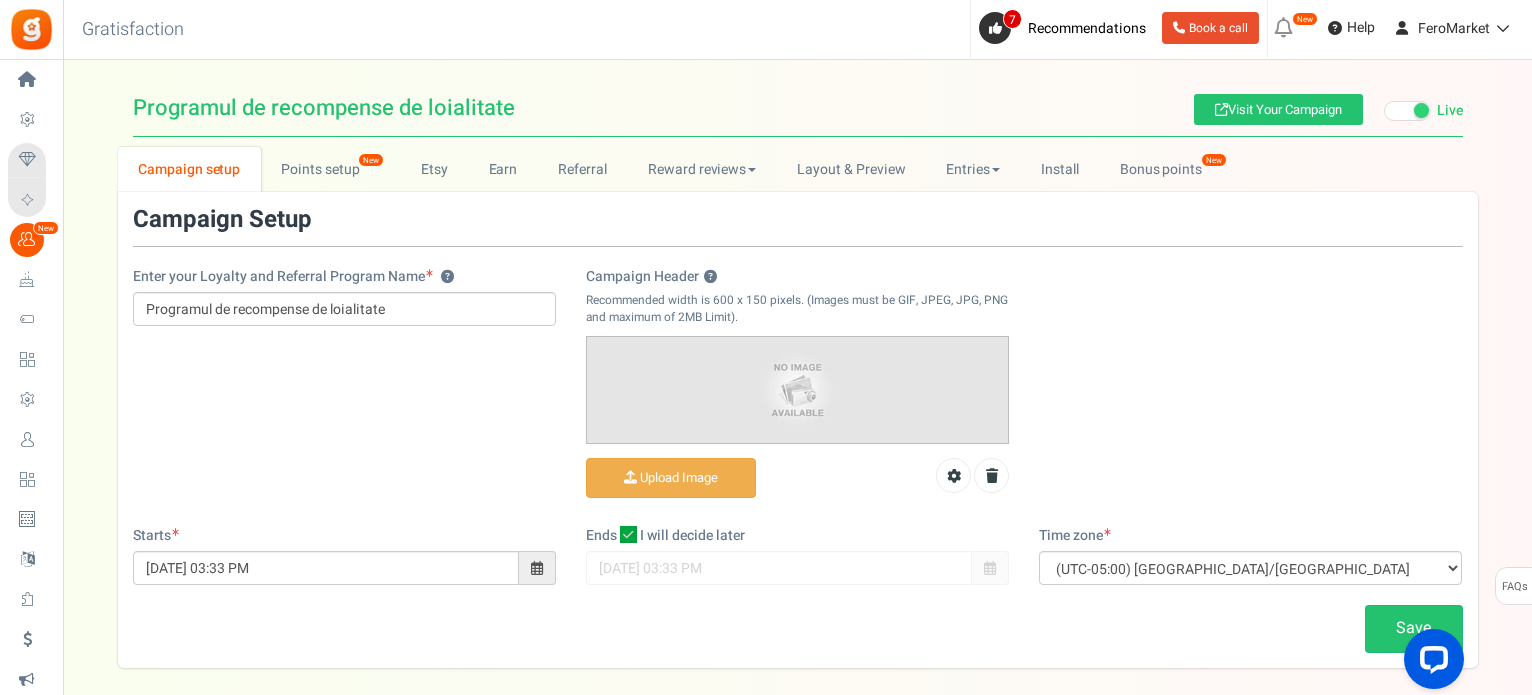scroll, scrollTop: 0, scrollLeft: 0, axis: both 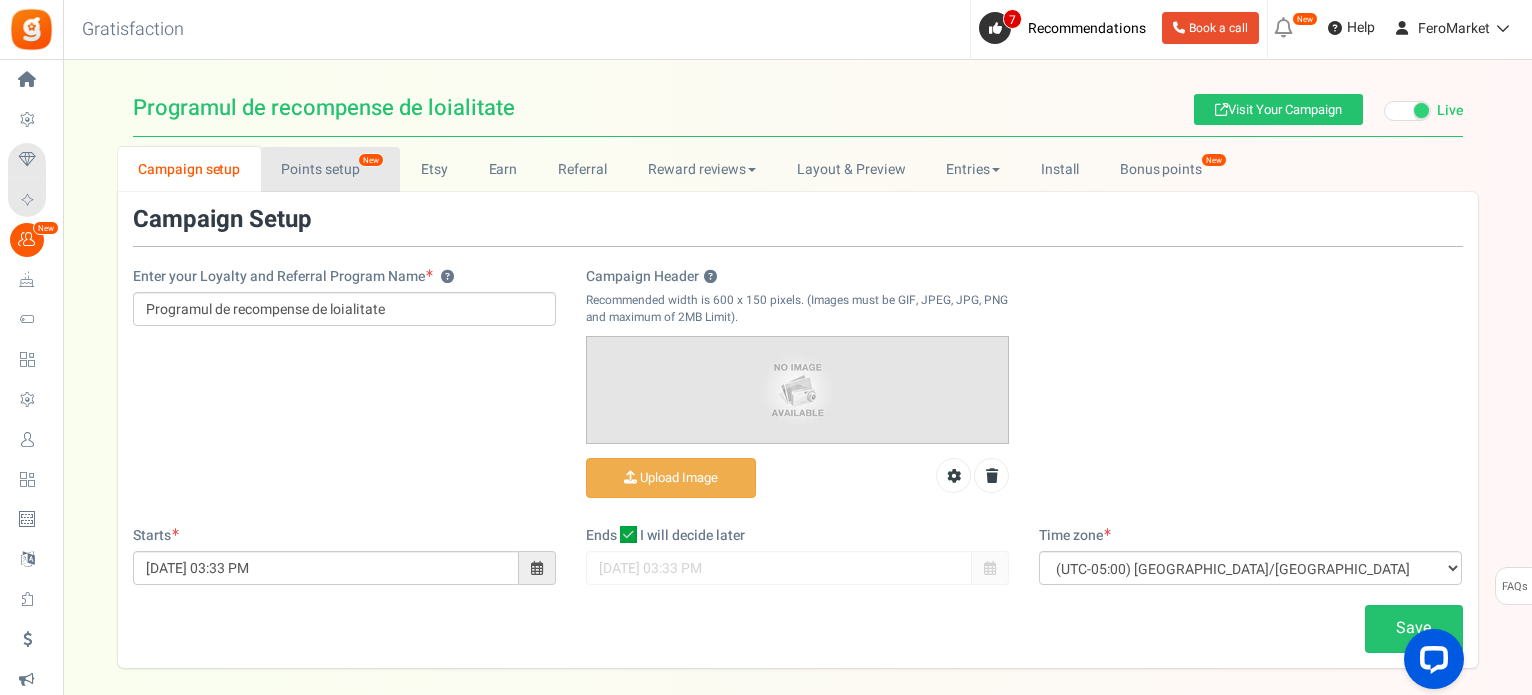 click on "Points setup
New" at bounding box center [330, 169] 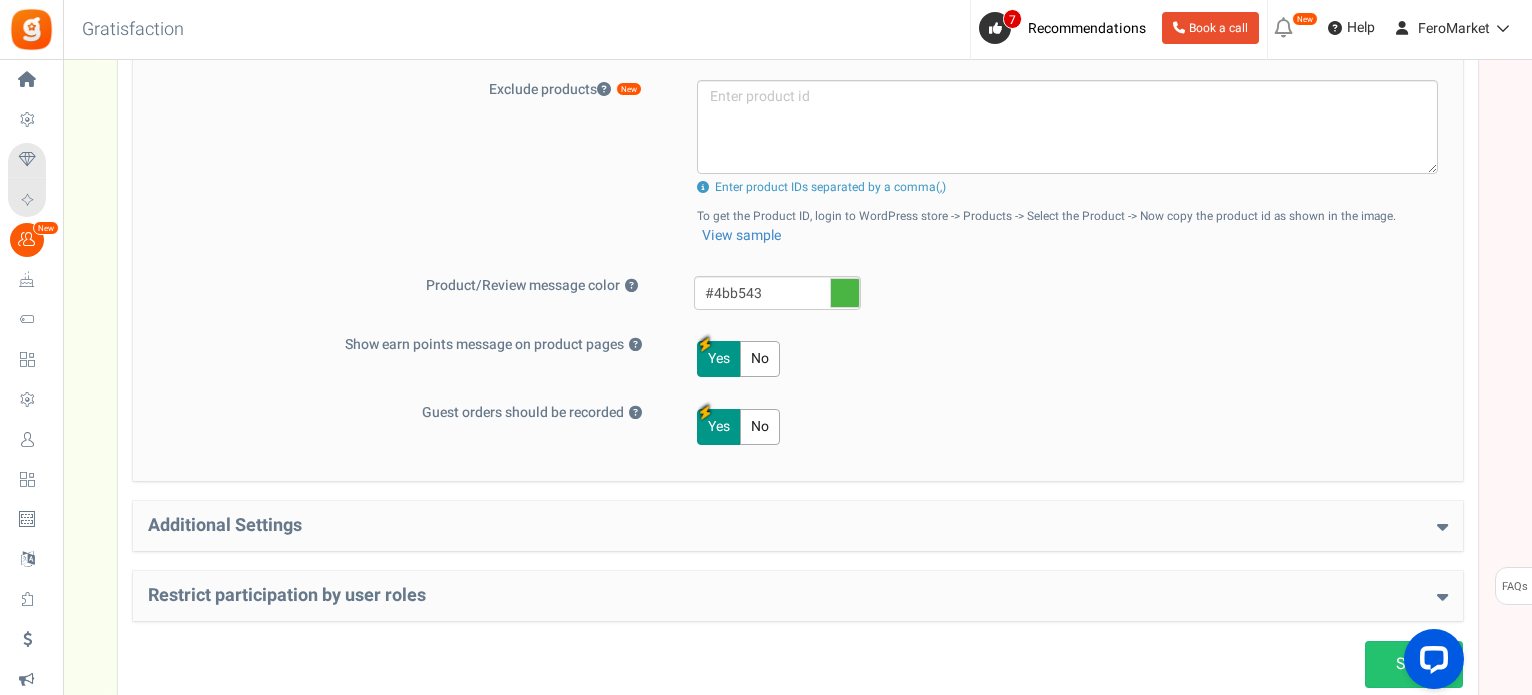 scroll, scrollTop: 939, scrollLeft: 0, axis: vertical 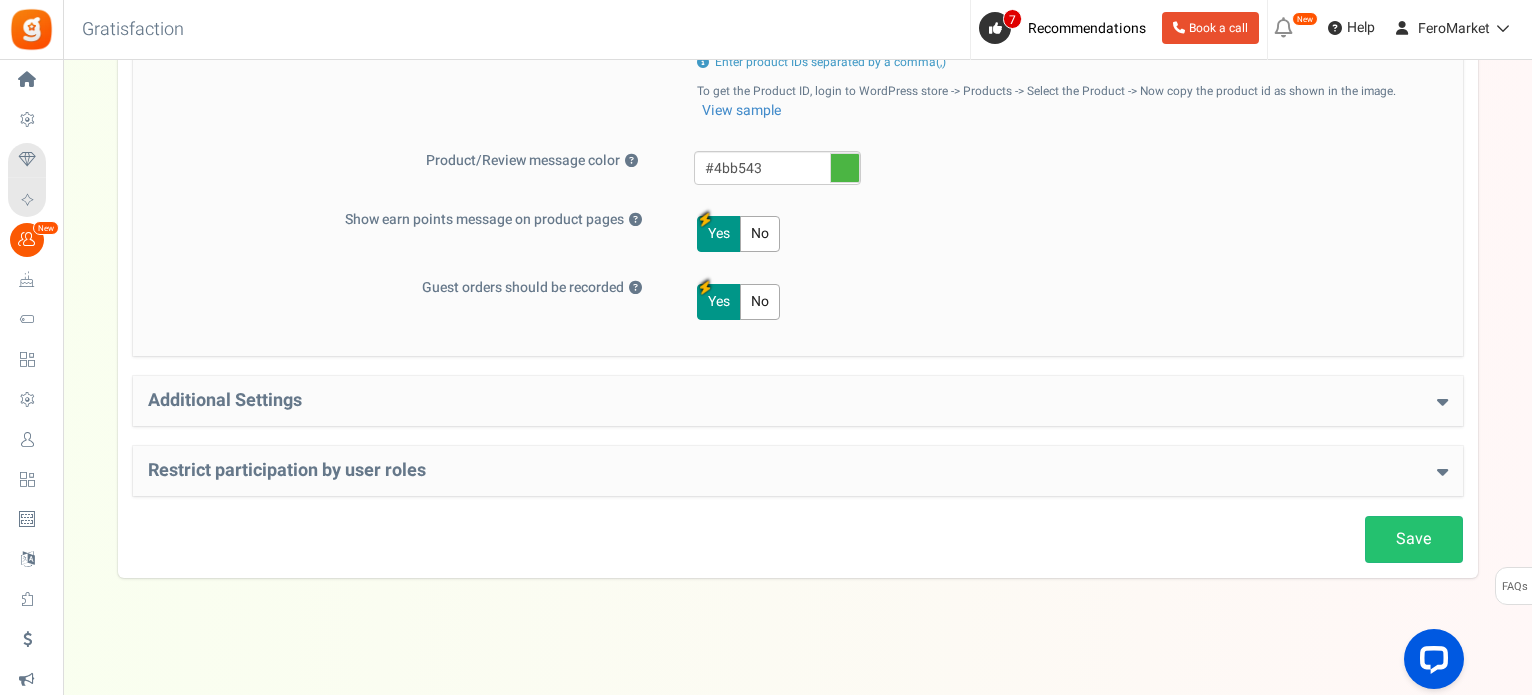 click on "Additional Settings" at bounding box center [798, 401] 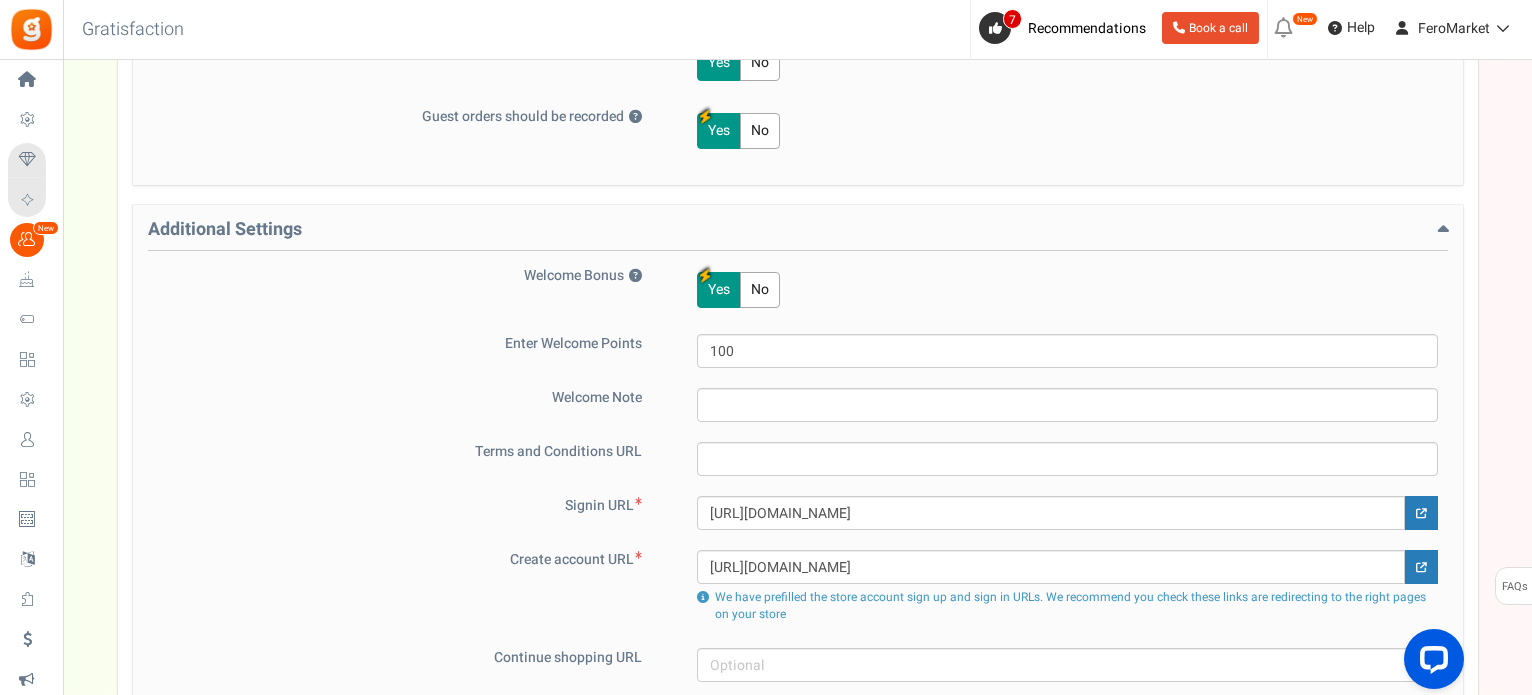 scroll, scrollTop: 1272, scrollLeft: 0, axis: vertical 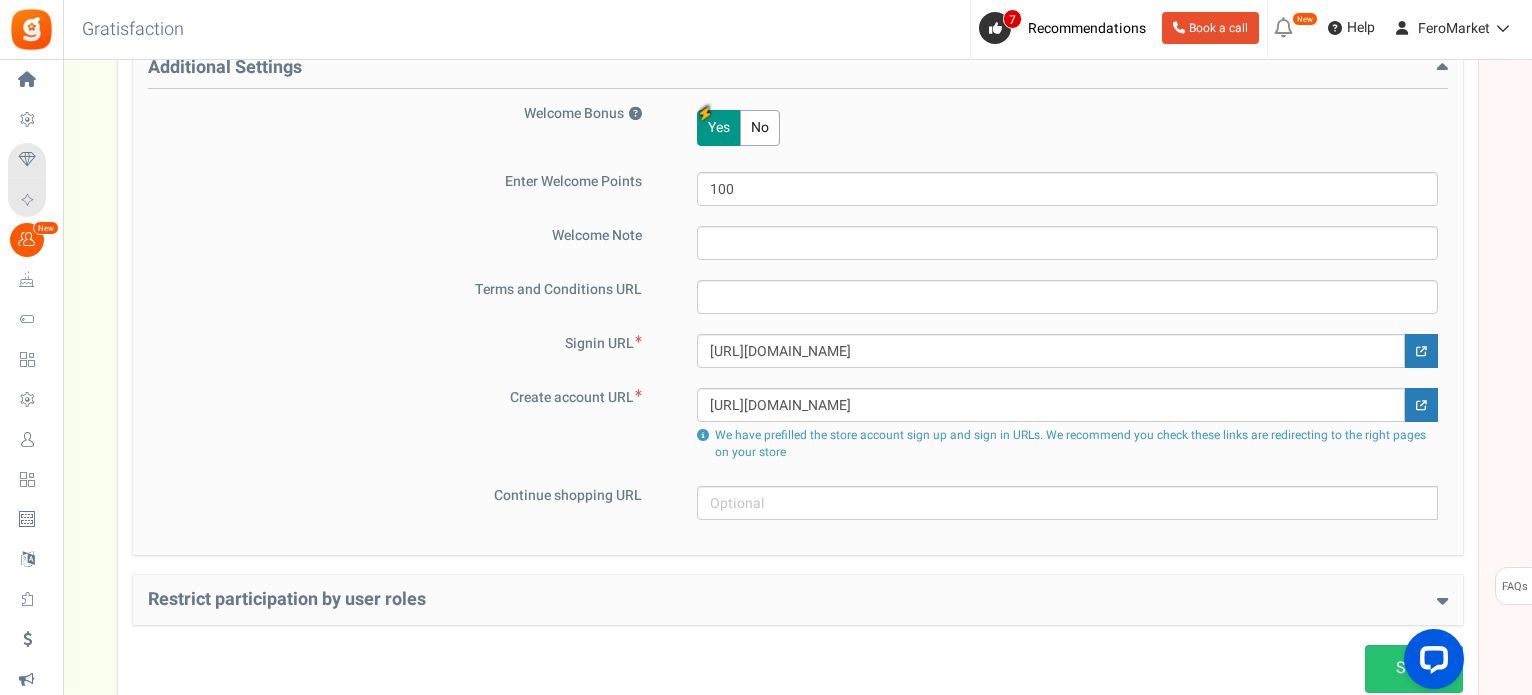 click on "Restrict participation by user roles" at bounding box center (798, 600) 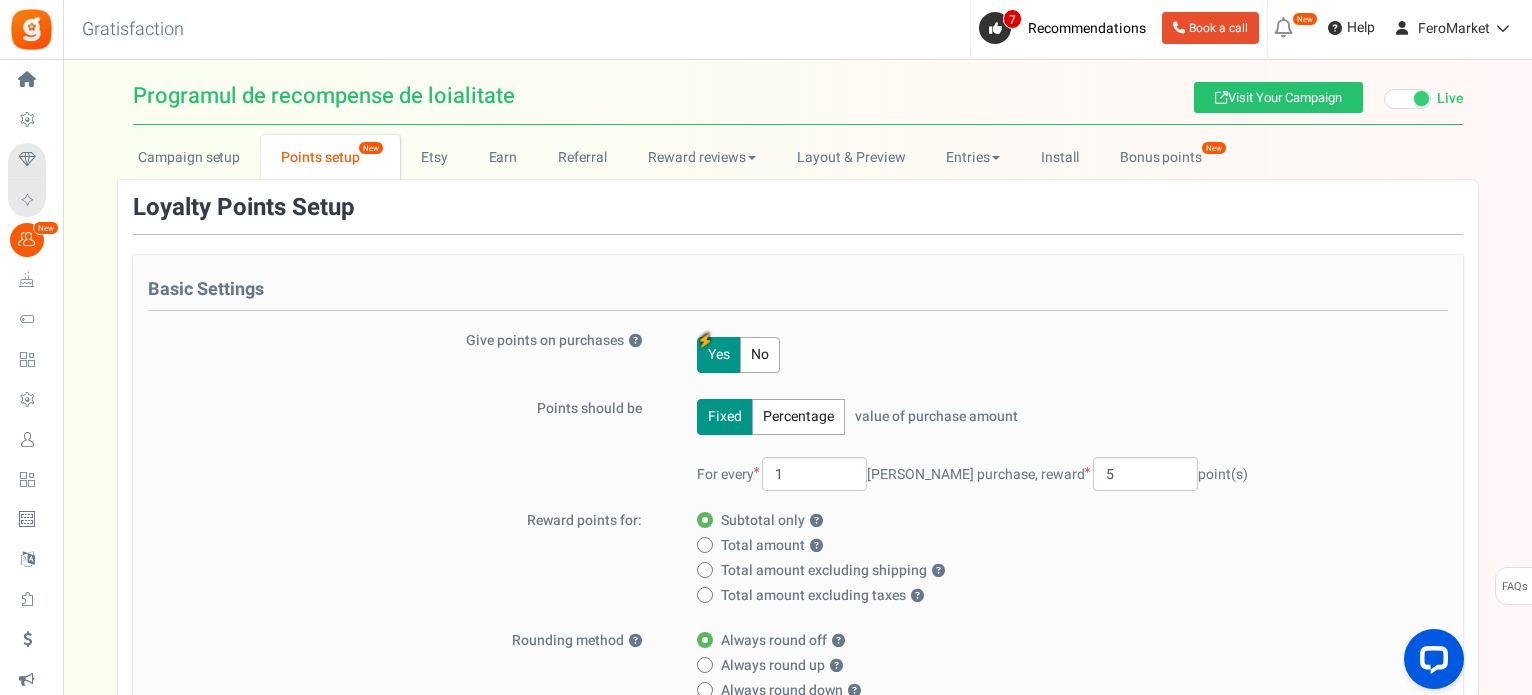 scroll, scrollTop: 0, scrollLeft: 0, axis: both 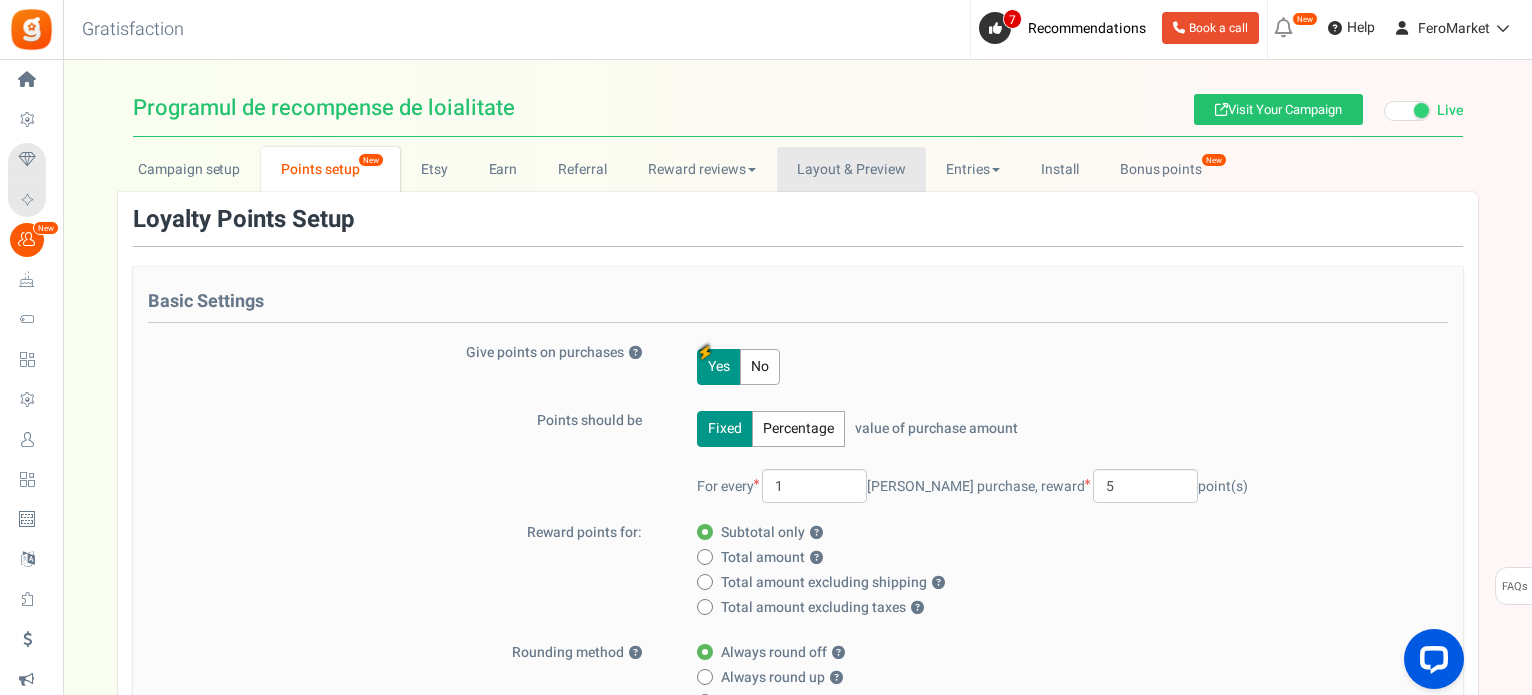 drag, startPoint x: 808, startPoint y: 171, endPoint x: 834, endPoint y: 207, distance: 44.407207 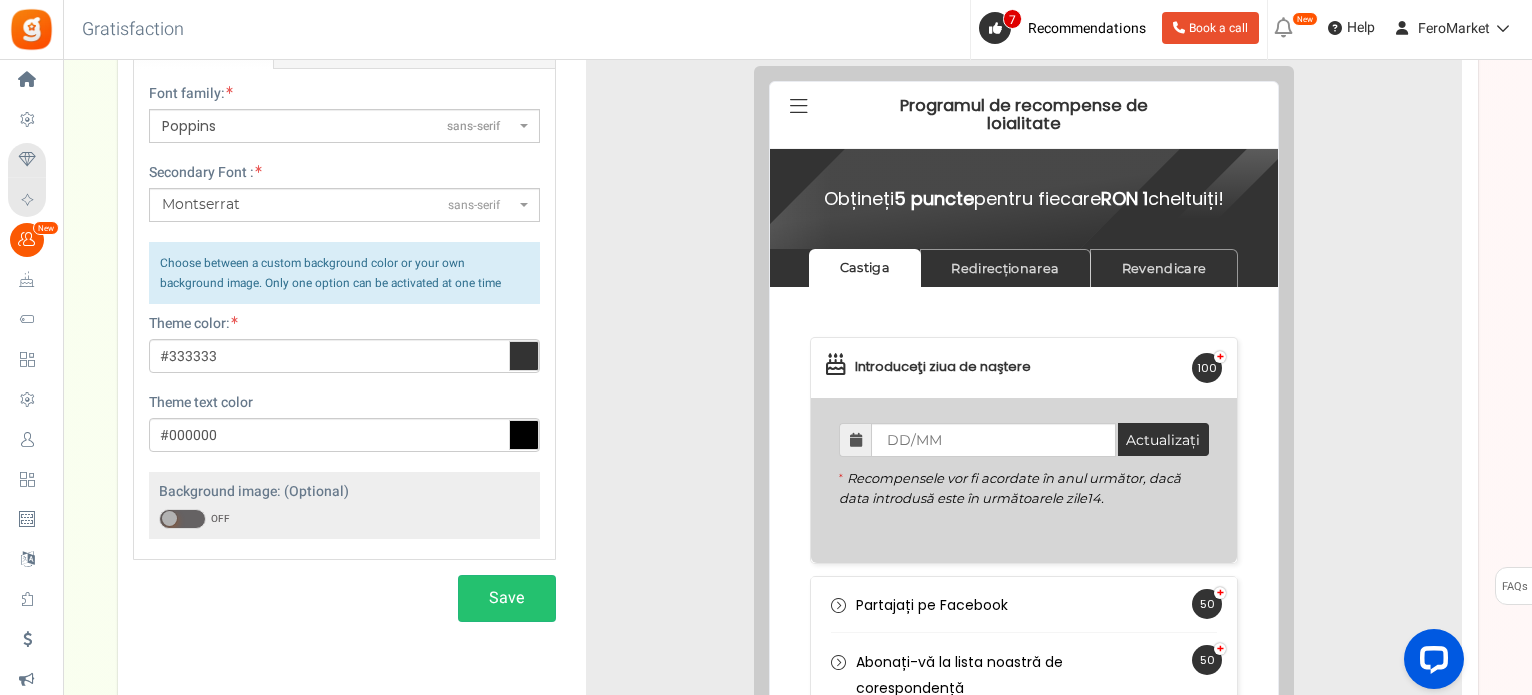 scroll, scrollTop: 0, scrollLeft: 0, axis: both 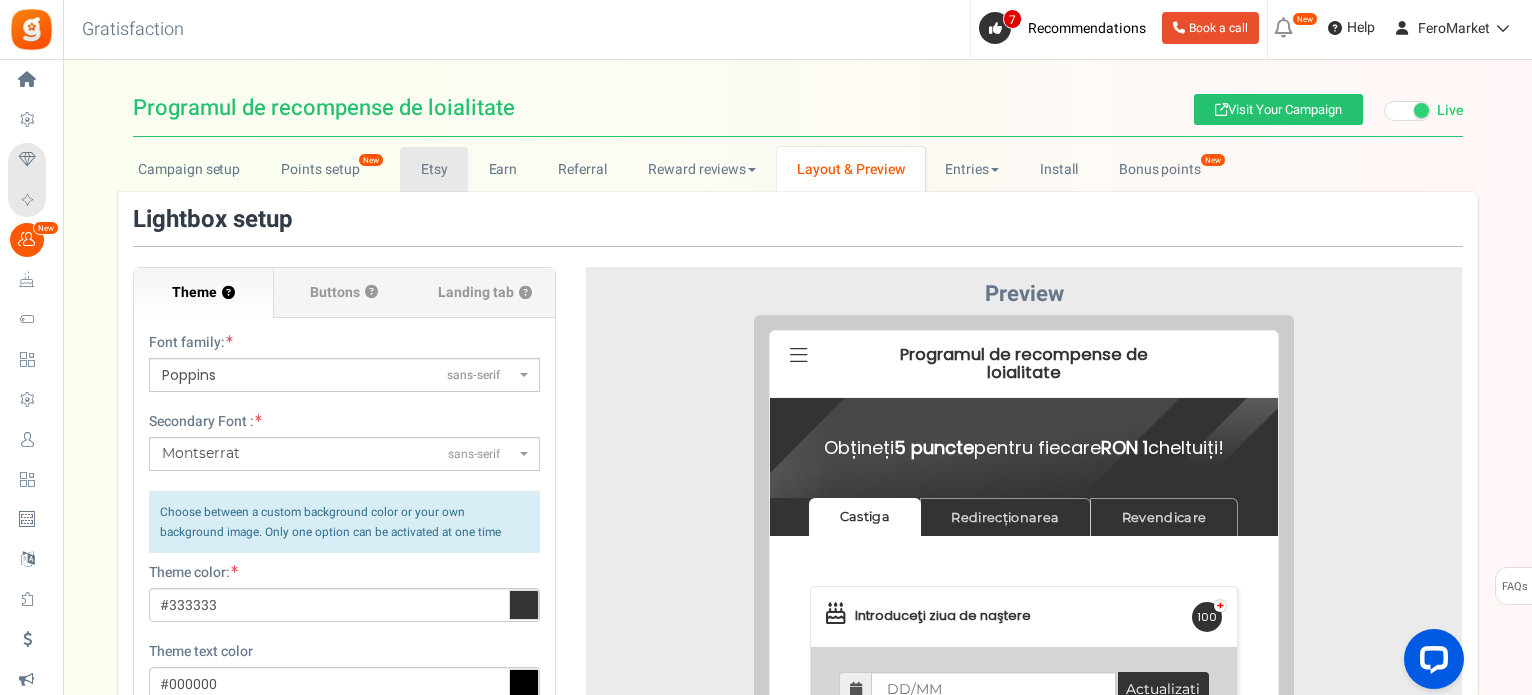 click on "Etsy" at bounding box center (434, 169) 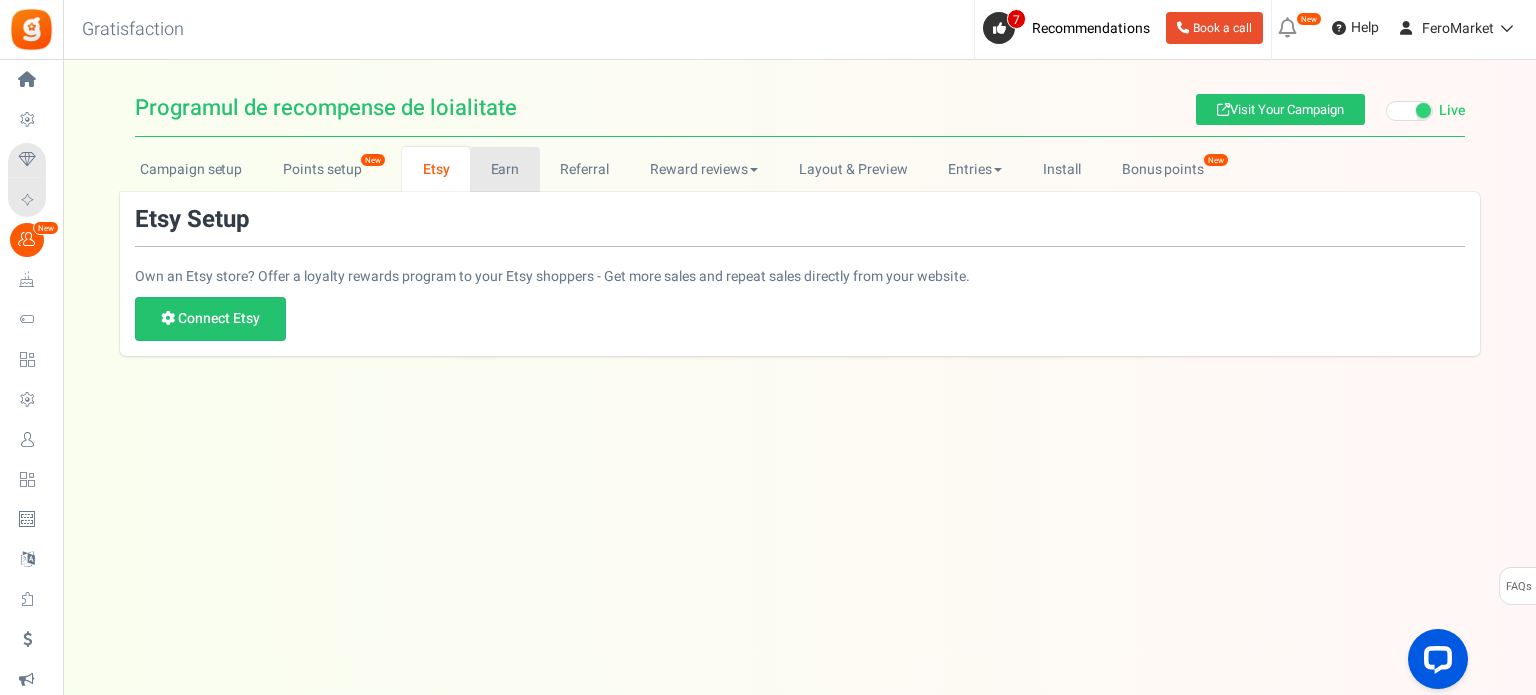 click on "Earn" at bounding box center (505, 169) 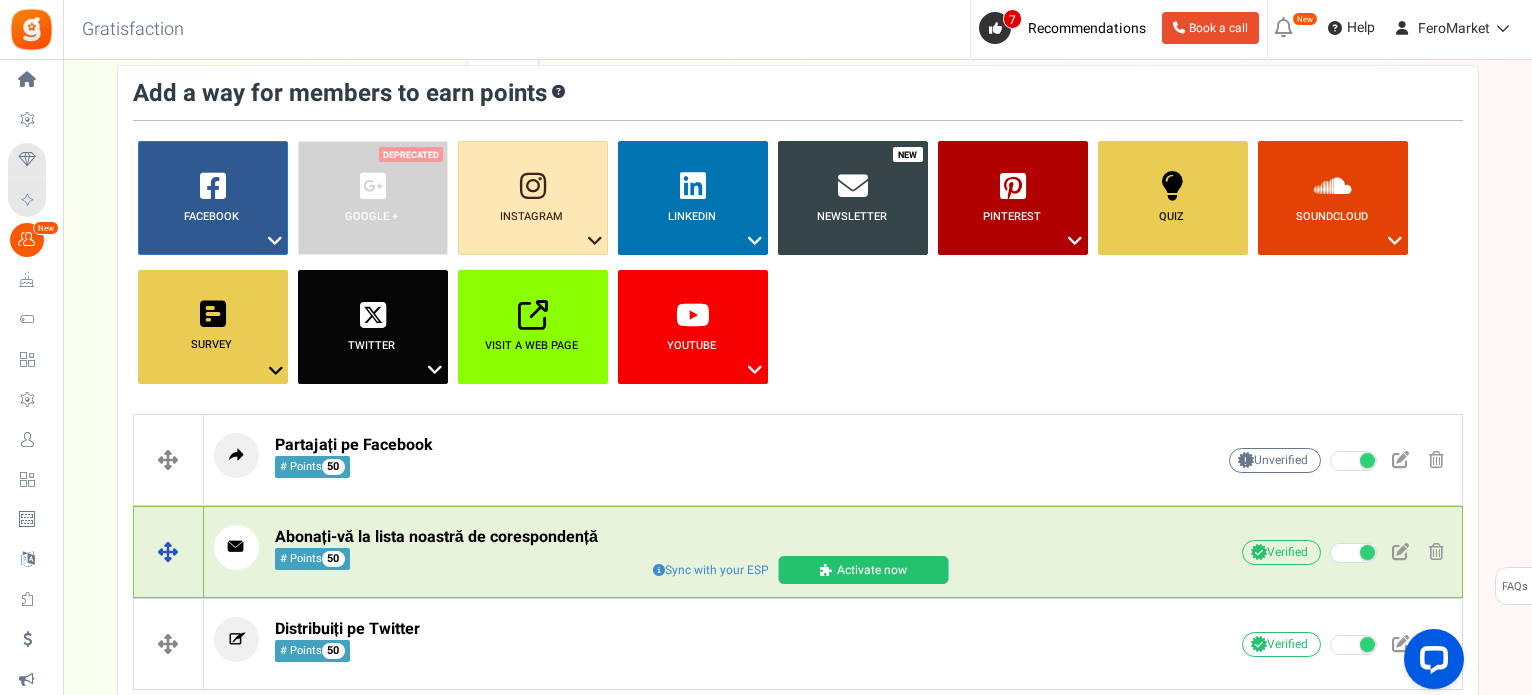 scroll, scrollTop: 89, scrollLeft: 0, axis: vertical 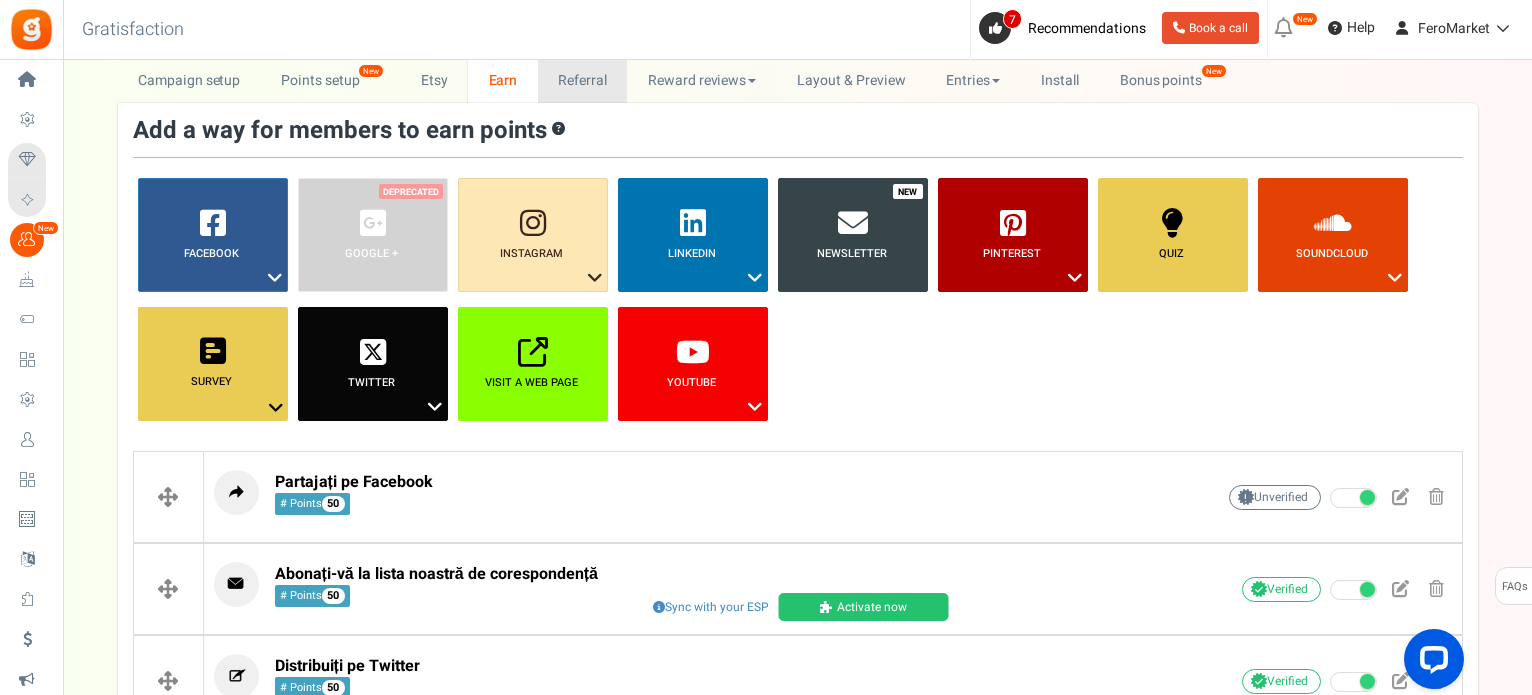 click on "Referral" at bounding box center [583, 80] 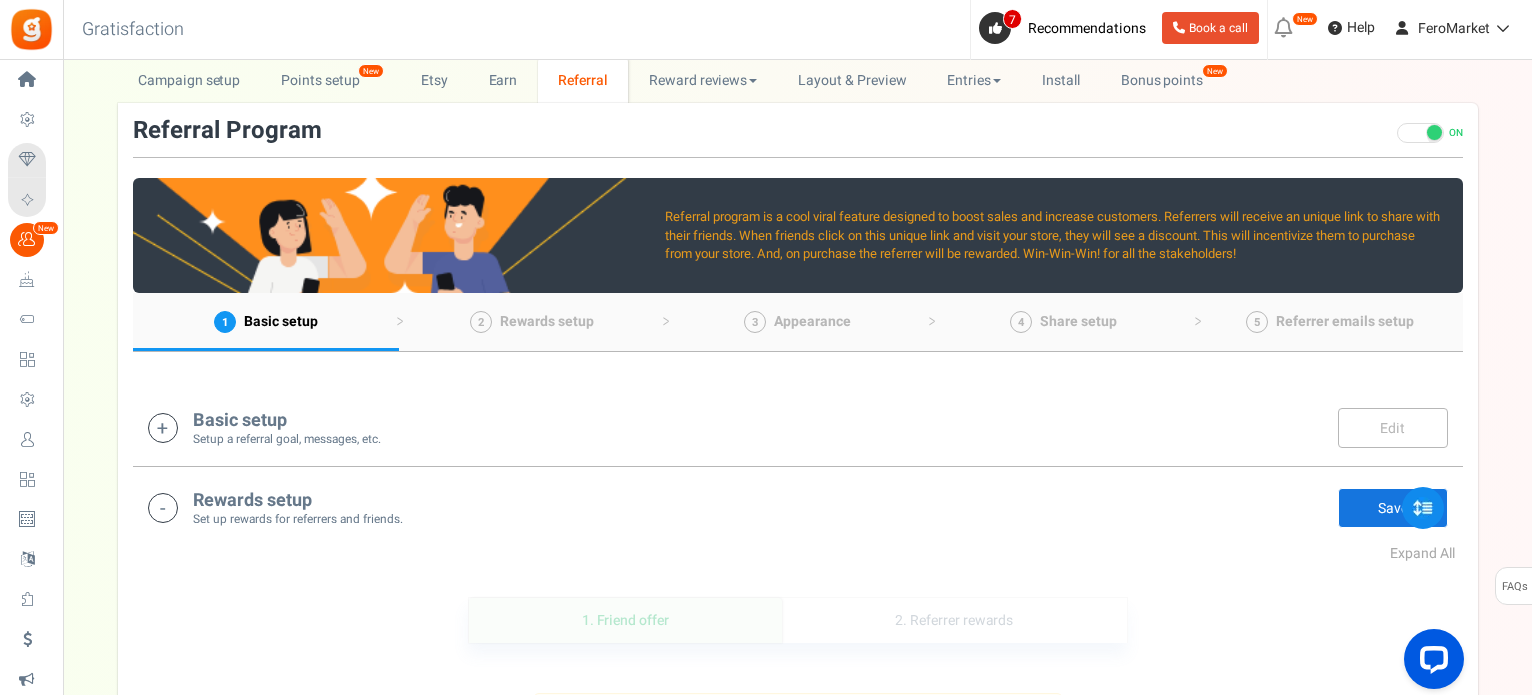 click on "Basic setup
Setup a referral goal, messages, etc.
Edit
Save" at bounding box center [798, 427] 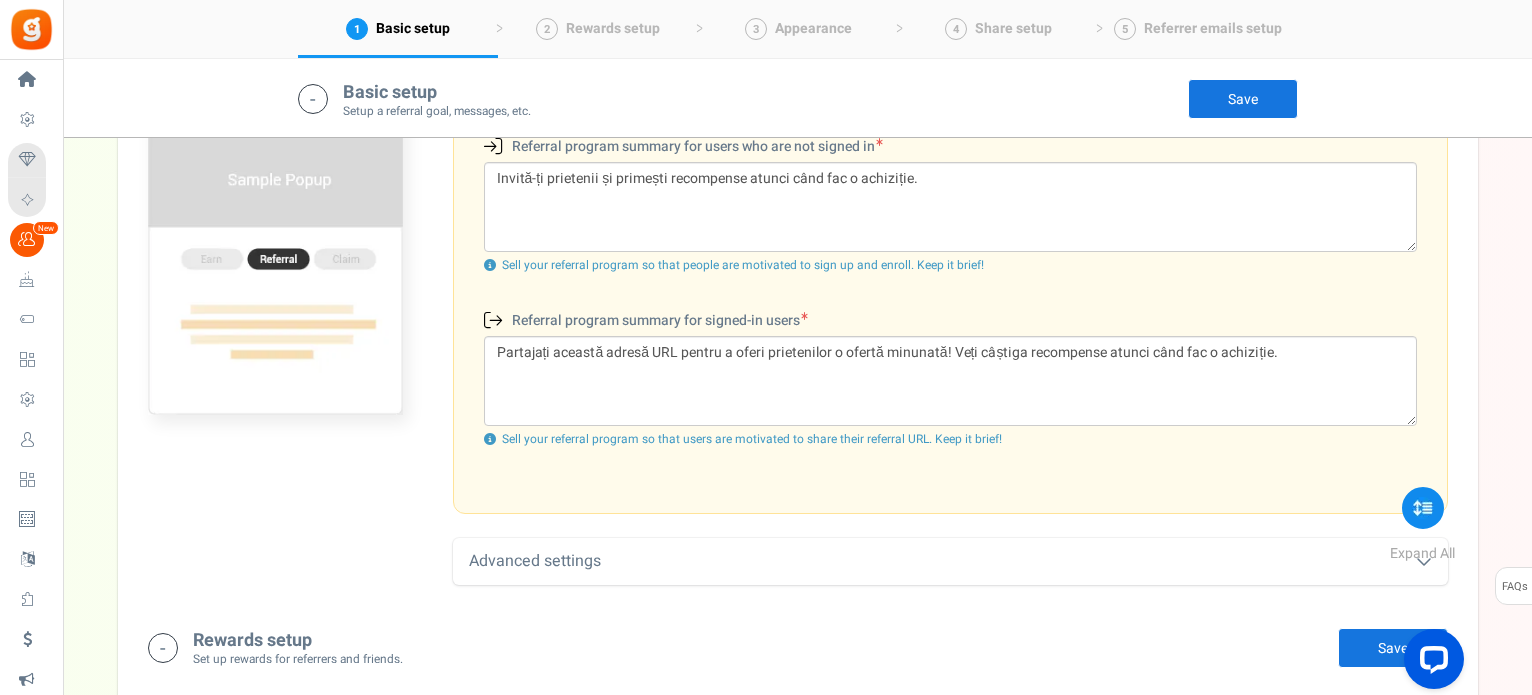 scroll, scrollTop: 918, scrollLeft: 0, axis: vertical 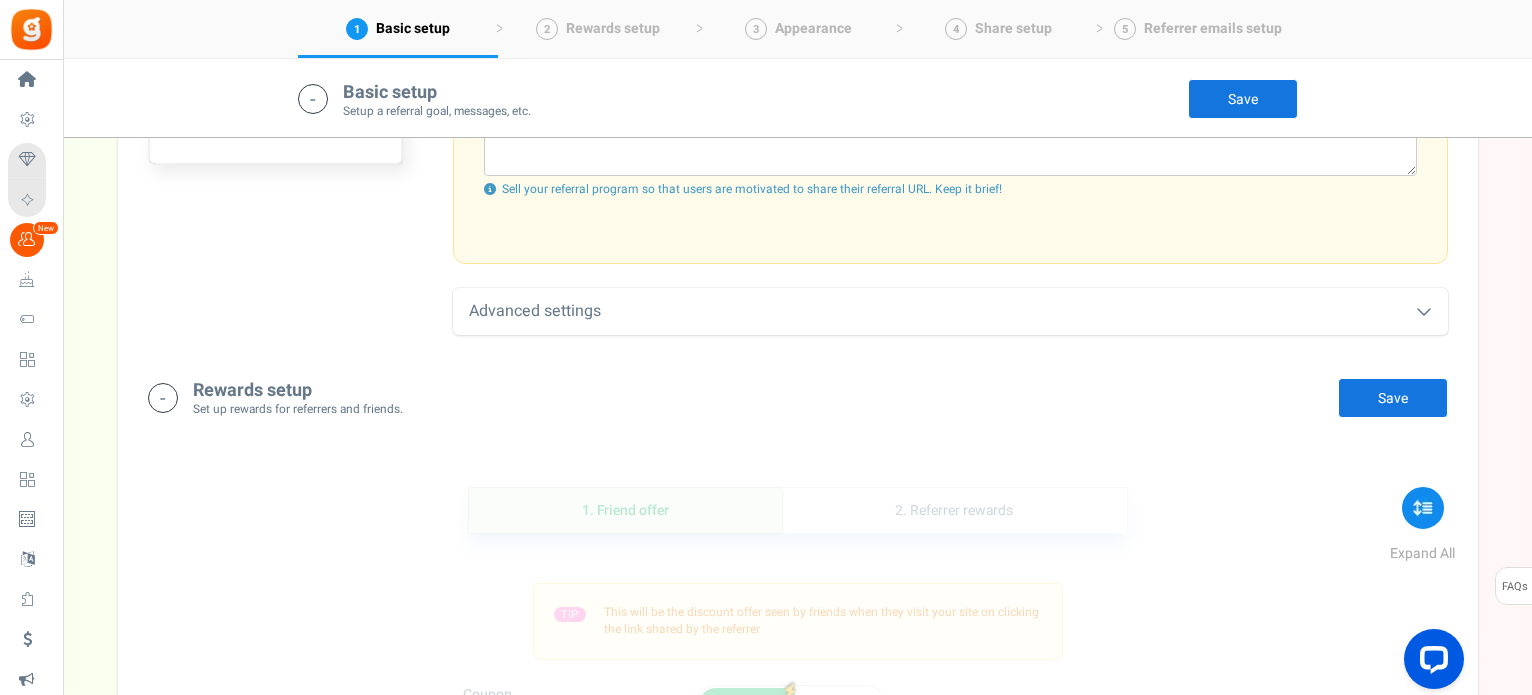 click on "Rewards setup
Set up rewards for referrers and friends.
Edit
Save
Save" at bounding box center (798, 397) 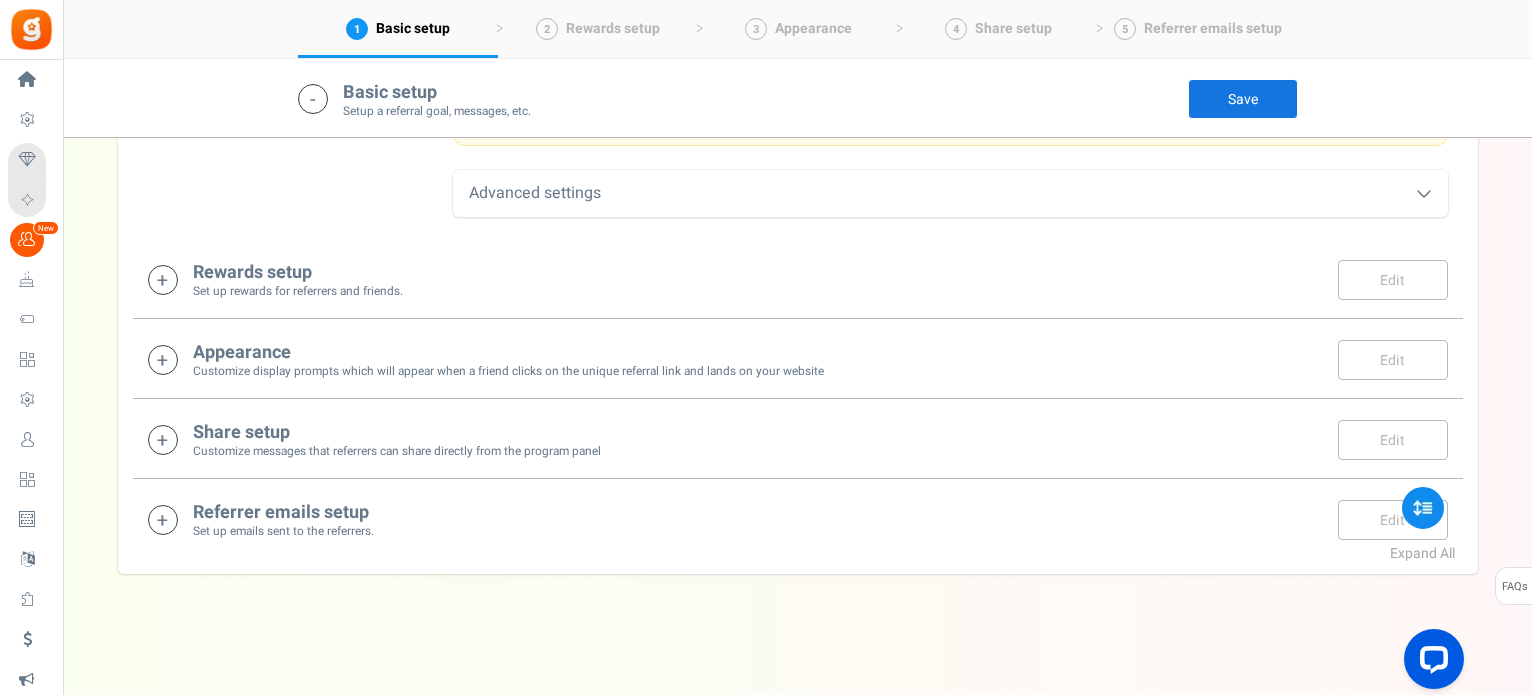 click on "Customize display prompts which will appear when a friend clicks on the unique referral link and lands on your website" at bounding box center (508, 371) 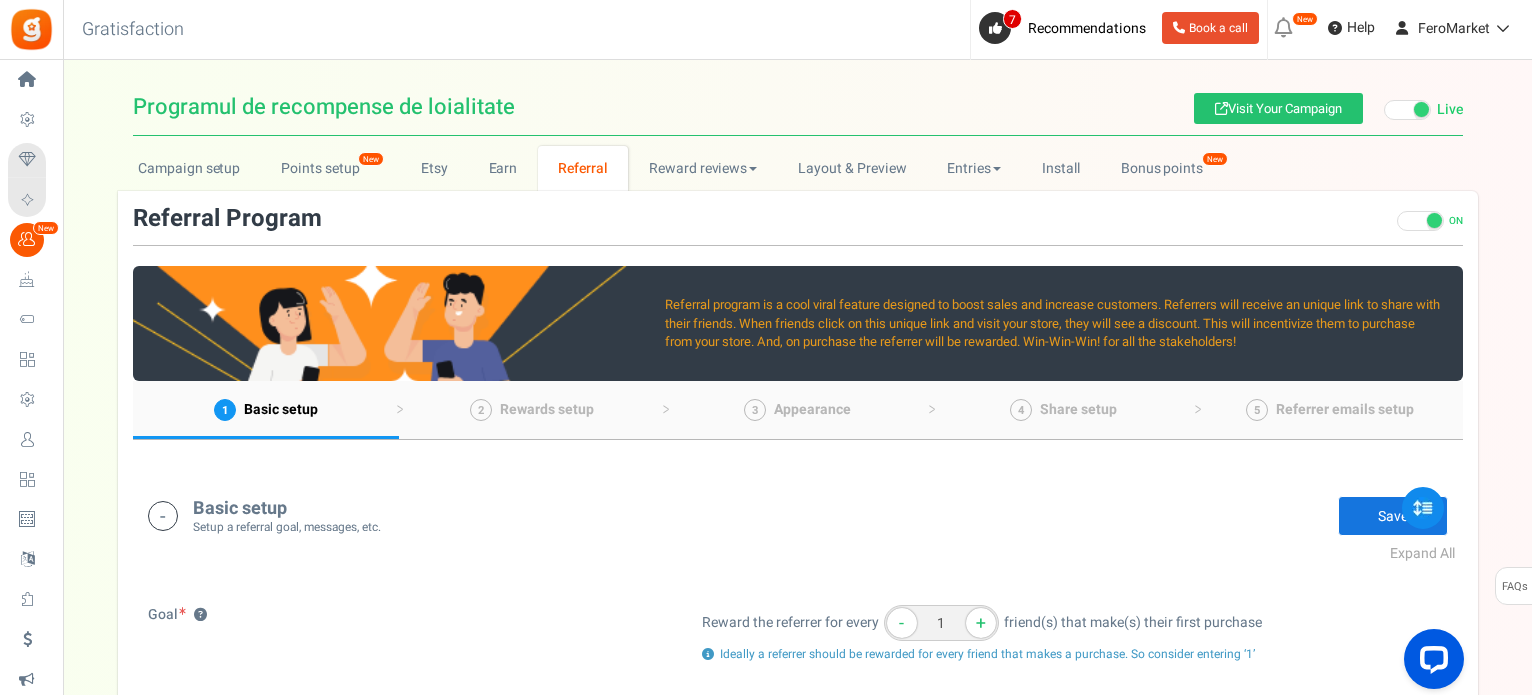 scroll, scrollTop: 0, scrollLeft: 0, axis: both 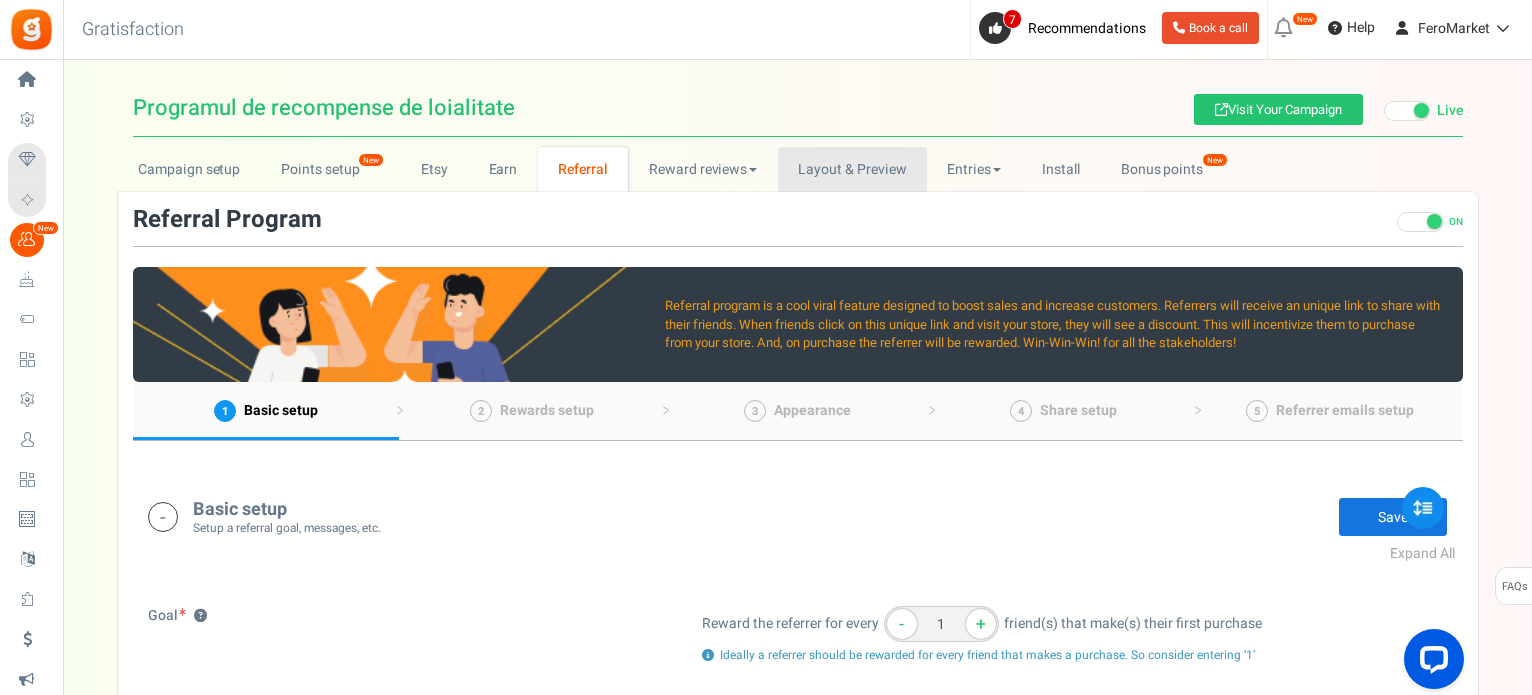 click on "Layout & Preview" at bounding box center (852, 169) 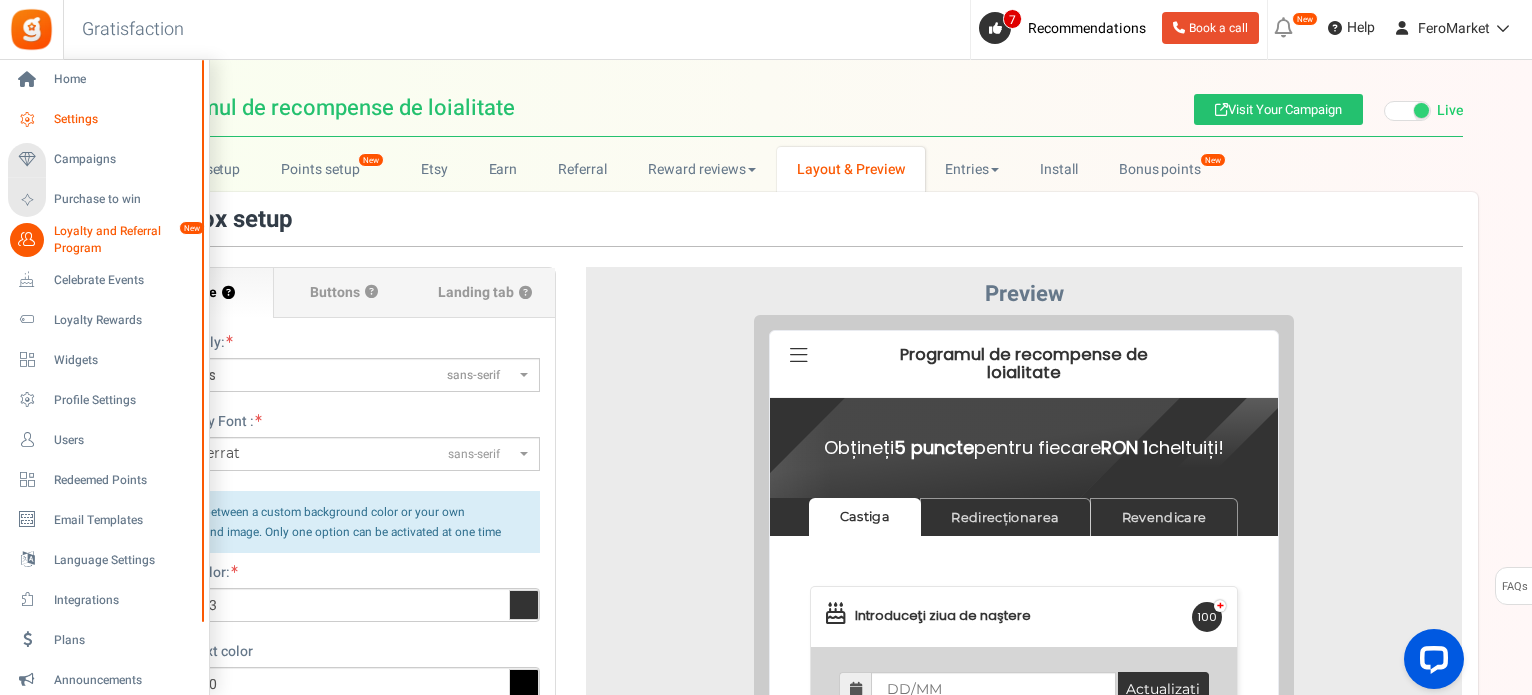 click on "Settings" at bounding box center (124, 119) 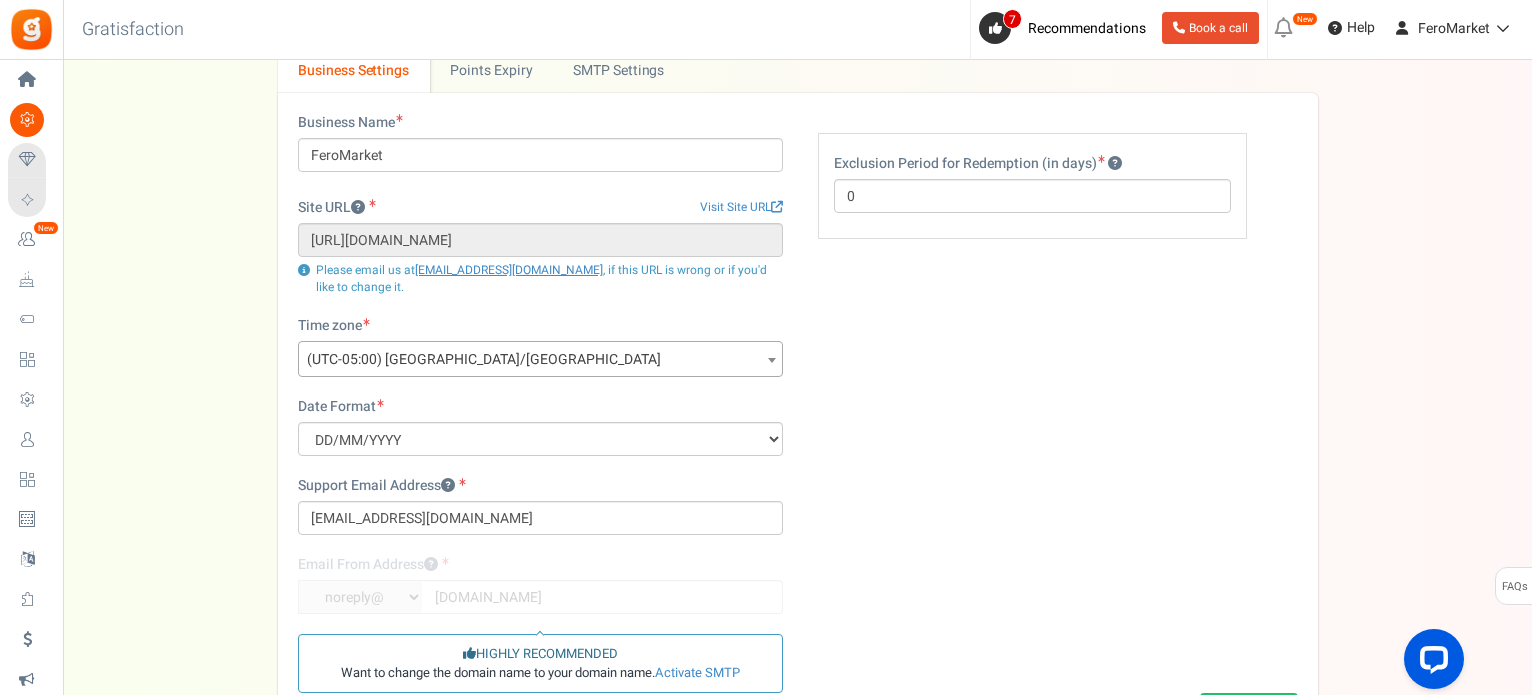 scroll, scrollTop: 0, scrollLeft: 0, axis: both 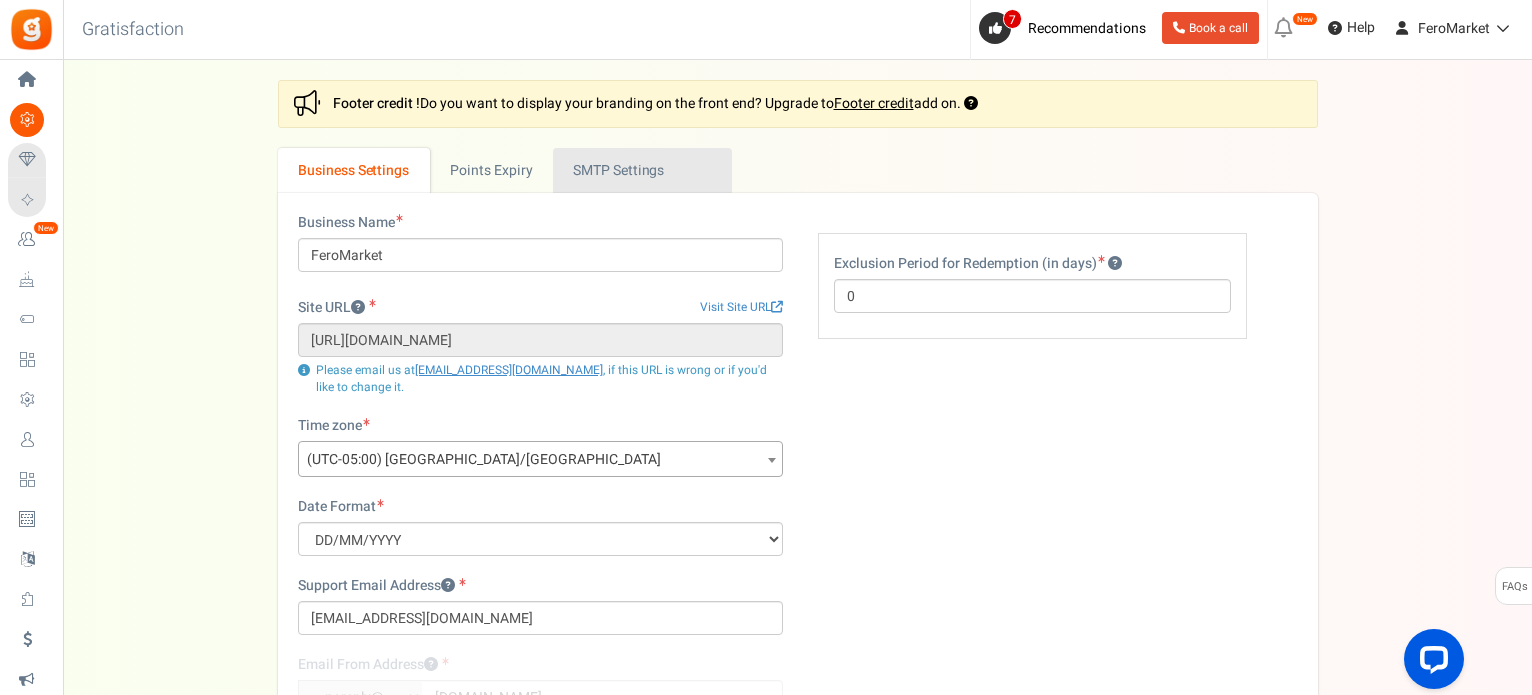 click on "Active SMTP Settings" at bounding box center (642, 170) 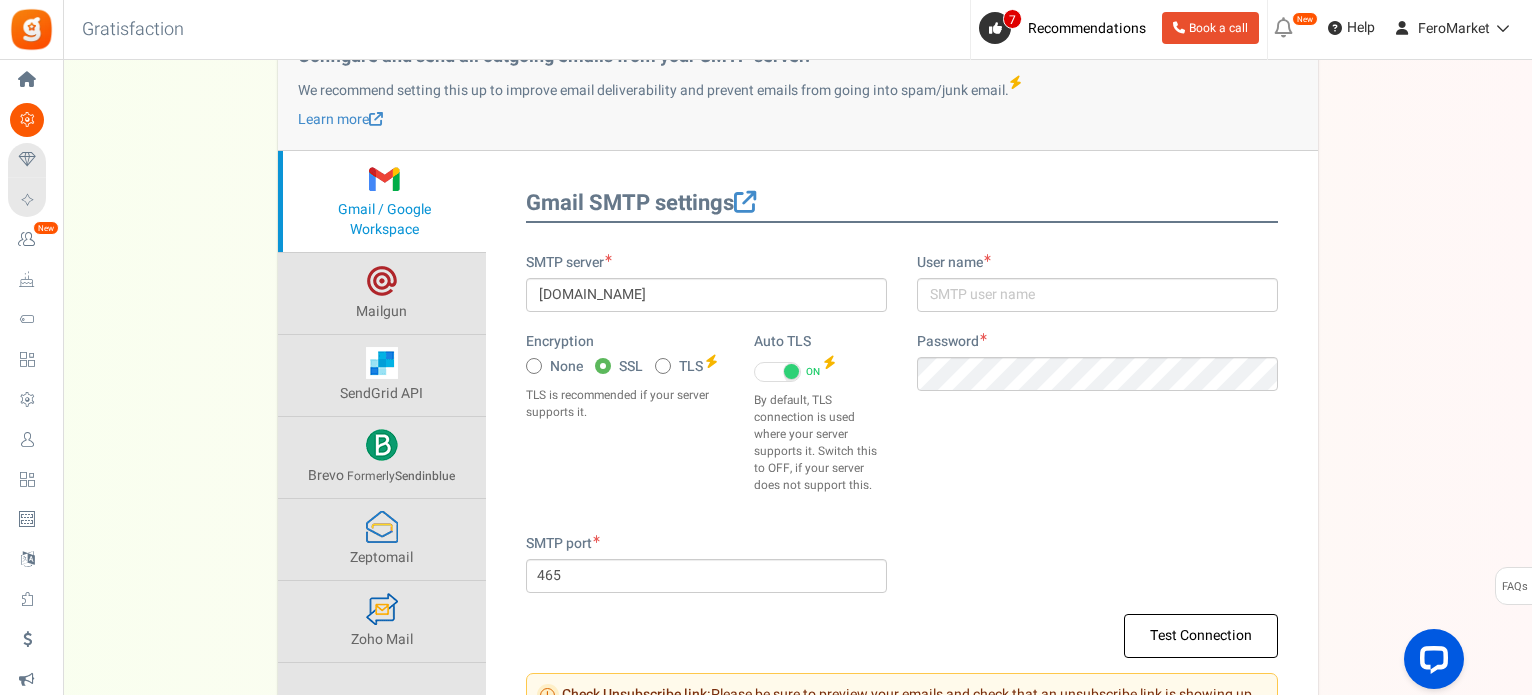 scroll, scrollTop: 0, scrollLeft: 0, axis: both 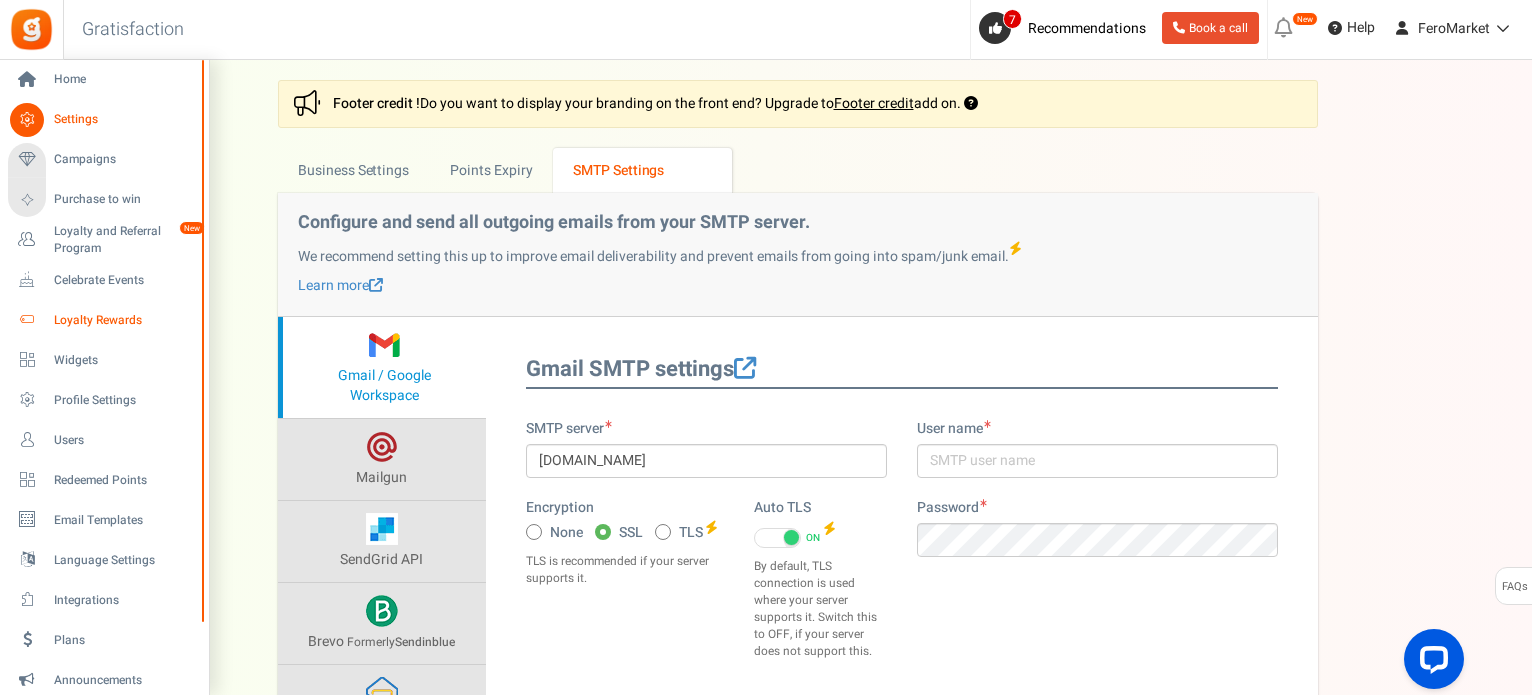 click on "Loyalty Rewards" at bounding box center (124, 320) 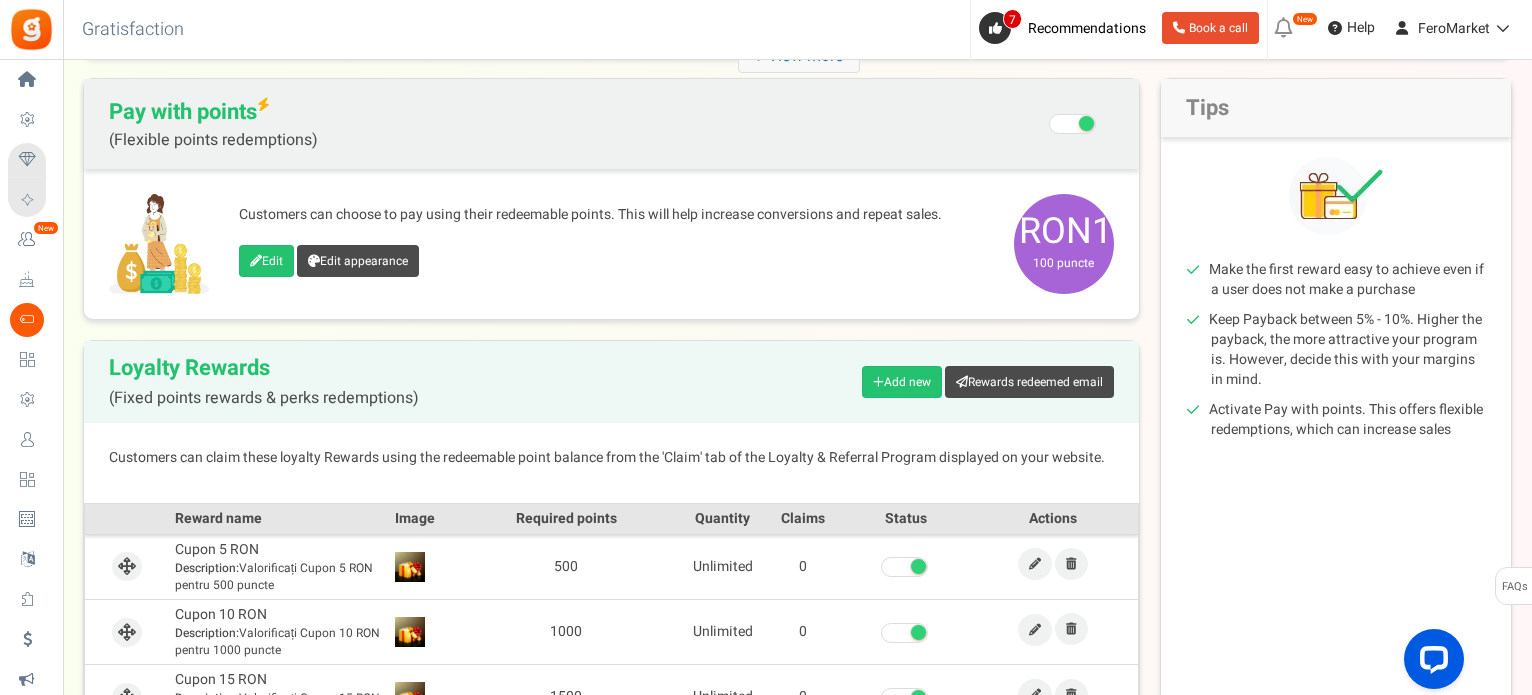 scroll, scrollTop: 0, scrollLeft: 0, axis: both 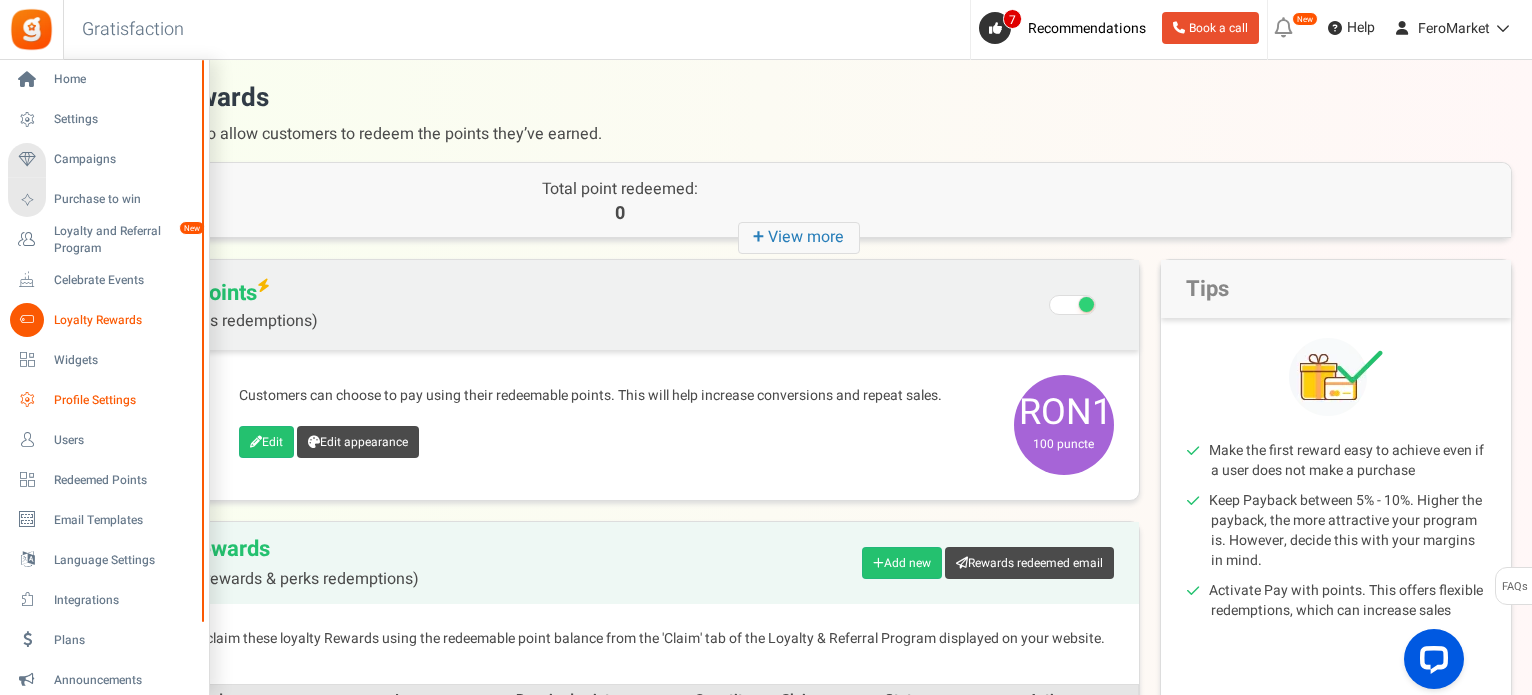 click on "Profile Settings" at bounding box center (124, 400) 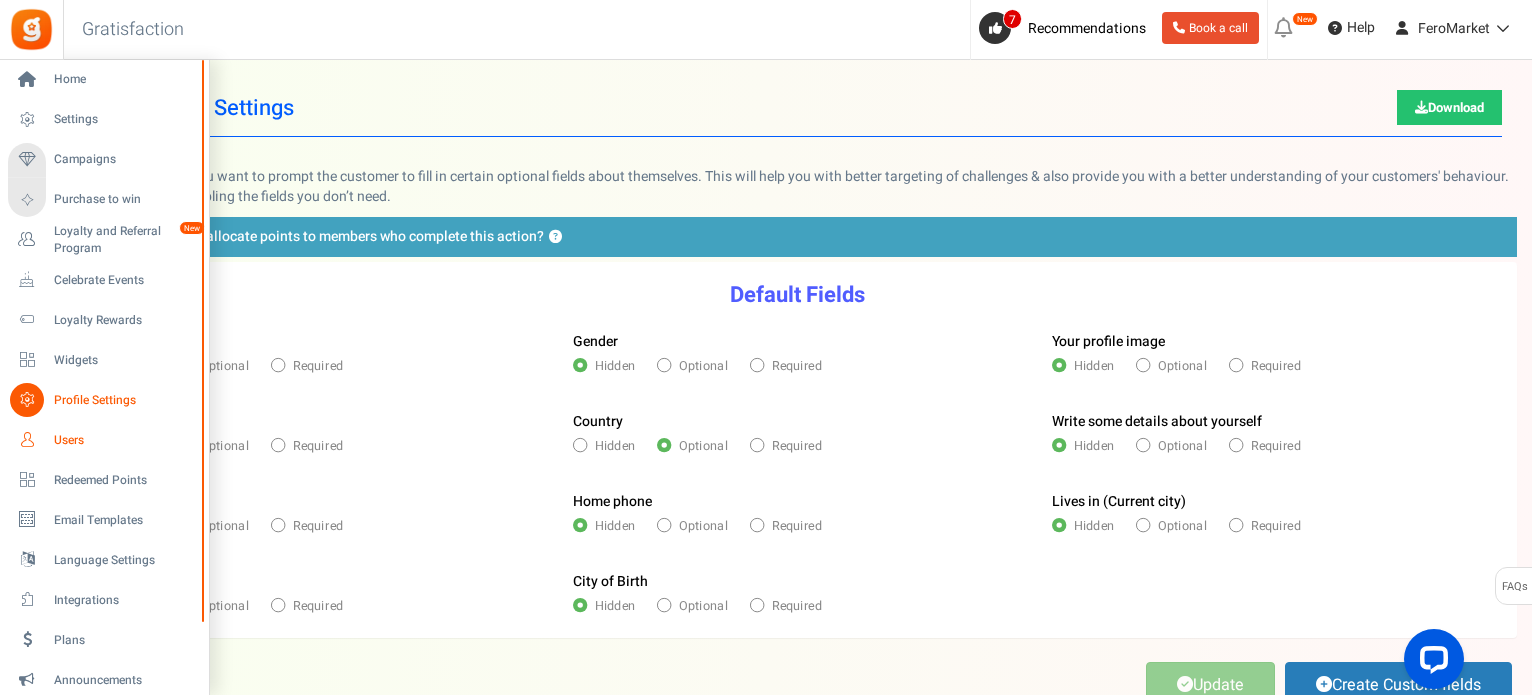 click on "Users" at bounding box center (124, 440) 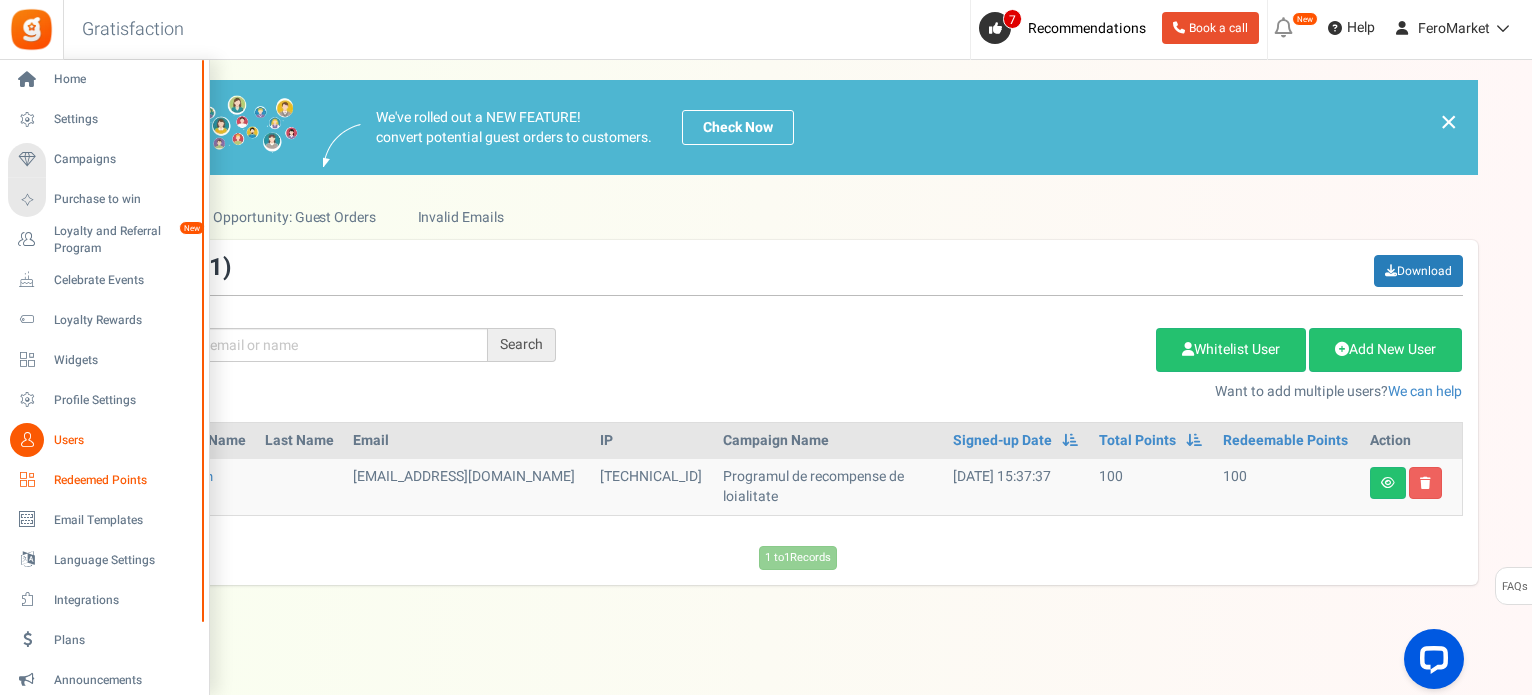 click on "Redeemed Points" at bounding box center [124, 480] 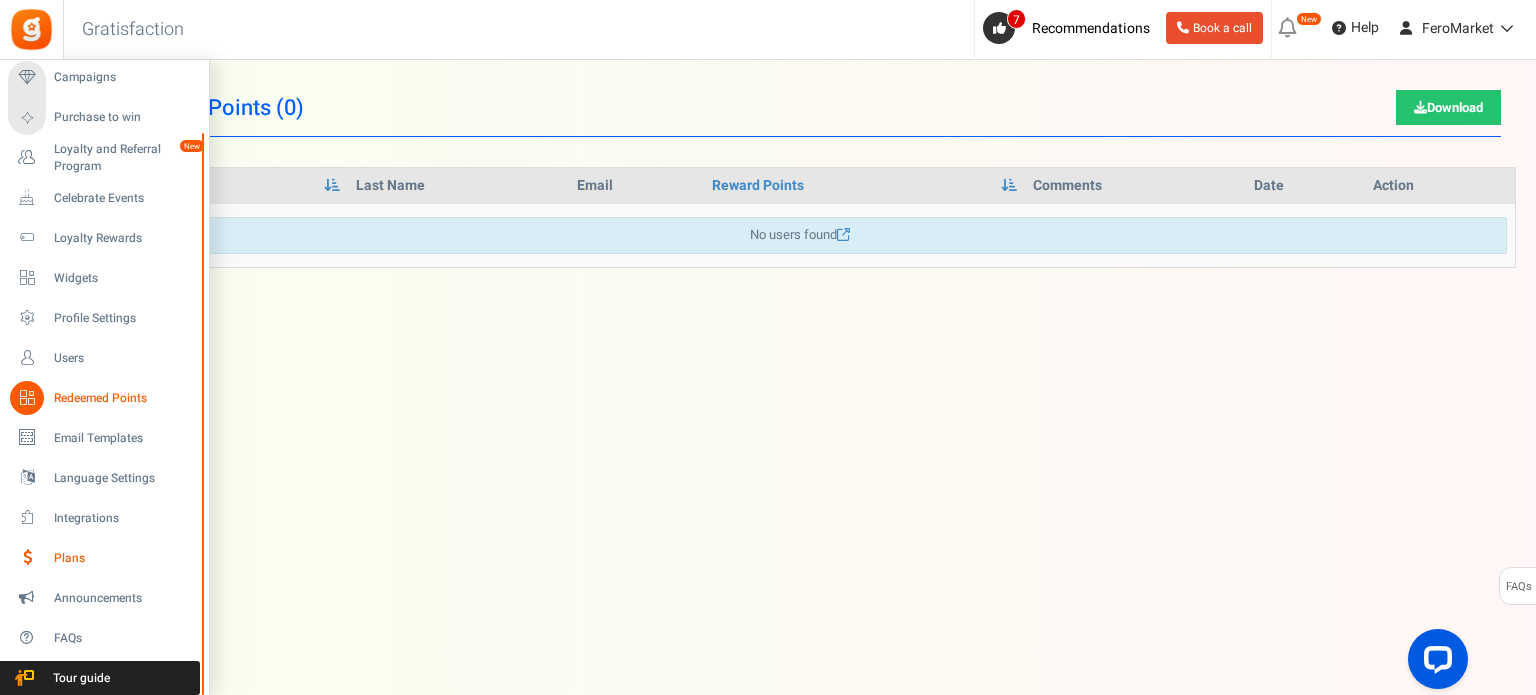 click on "Plans" at bounding box center [124, 558] 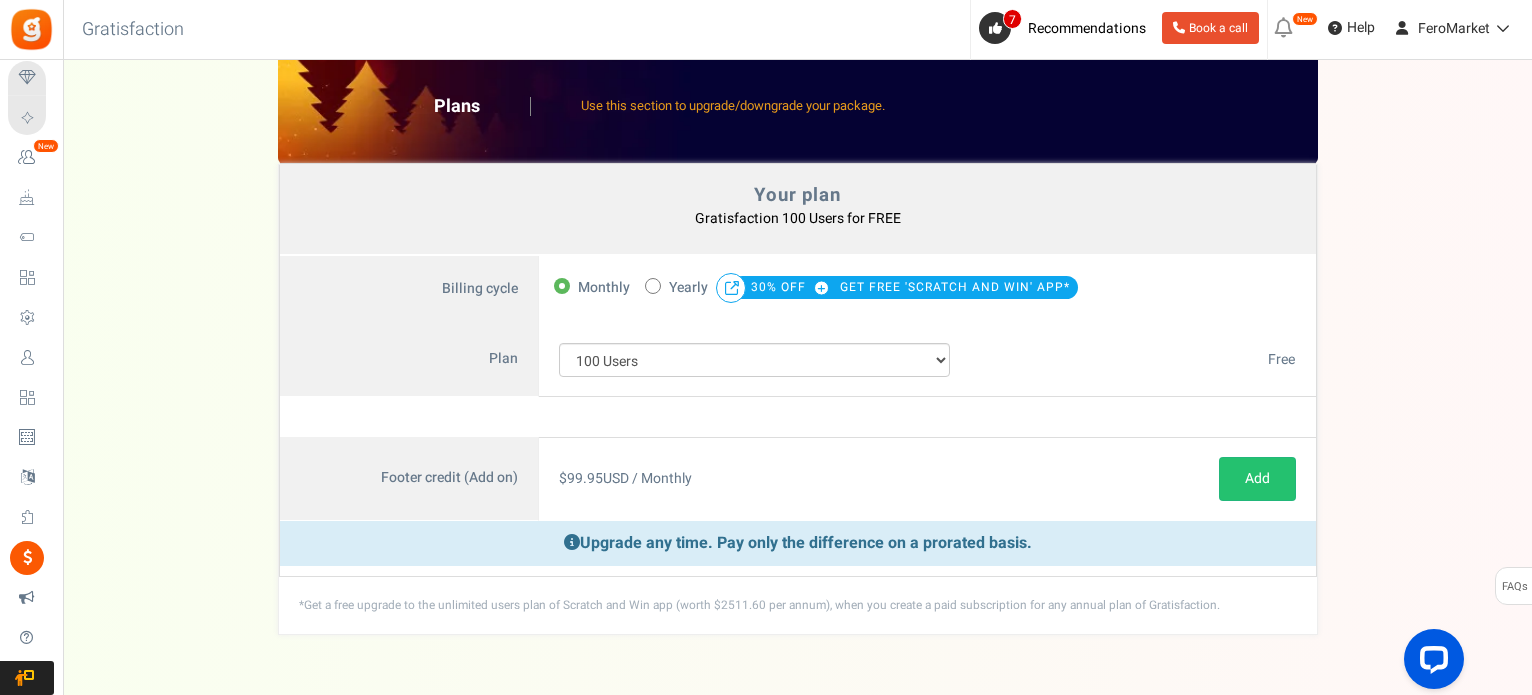 scroll, scrollTop: 0, scrollLeft: 0, axis: both 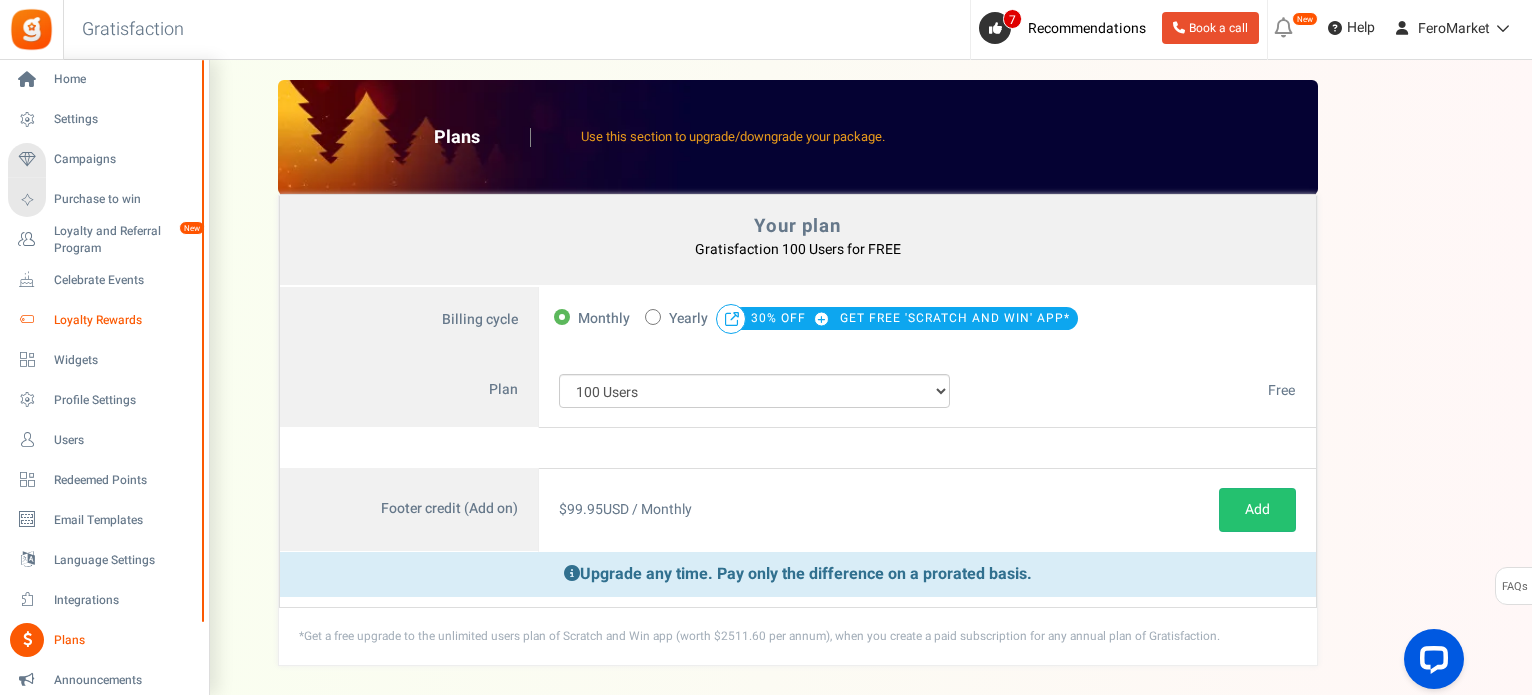 click on "Loyalty Rewards" at bounding box center [124, 320] 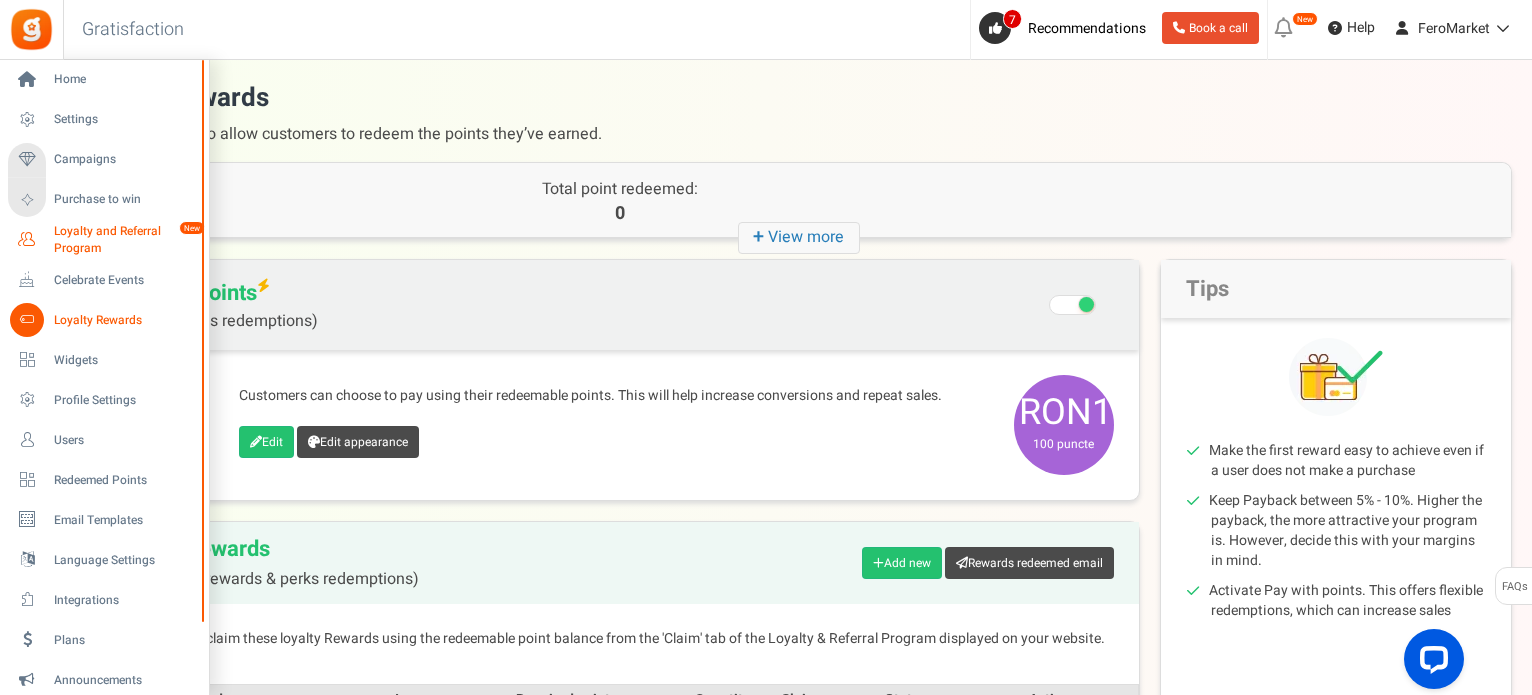 click on "Loyalty and Referral Program" at bounding box center [127, 240] 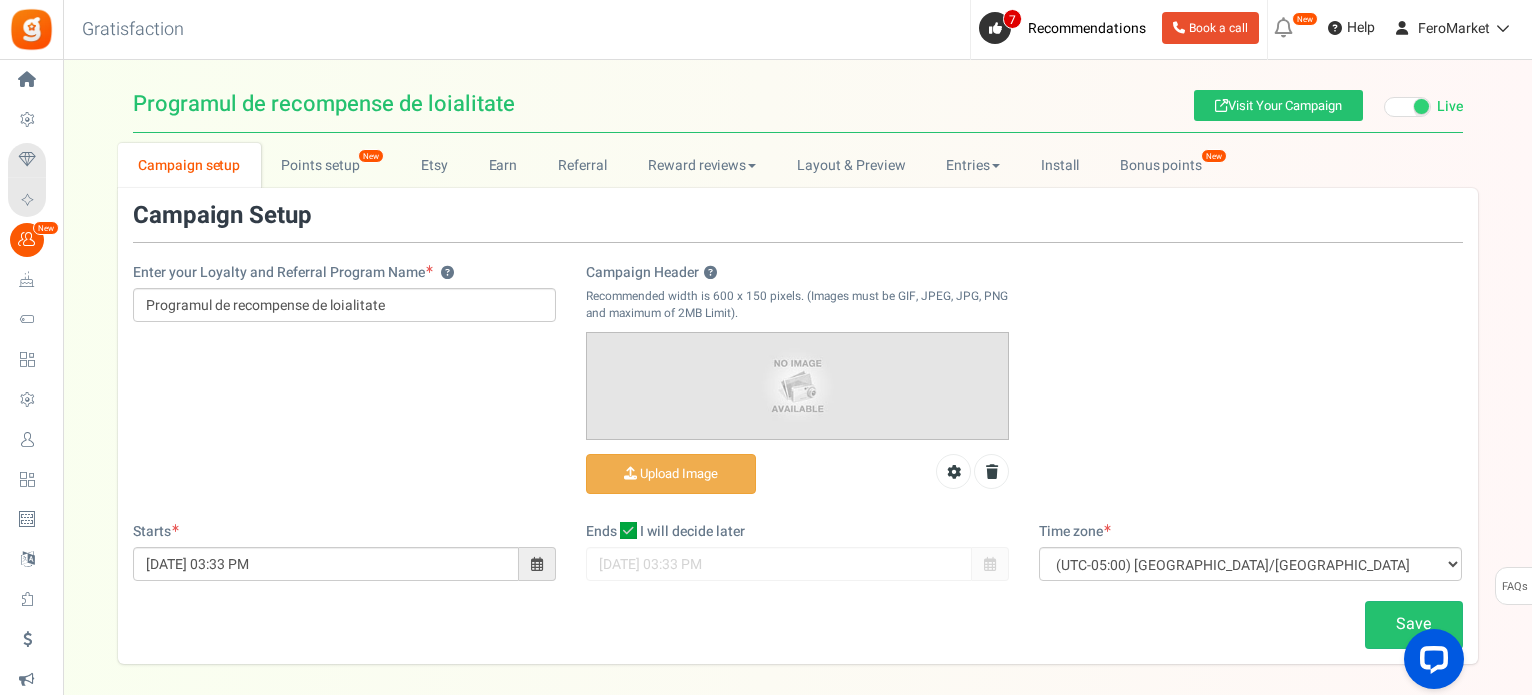 scroll, scrollTop: 0, scrollLeft: 0, axis: both 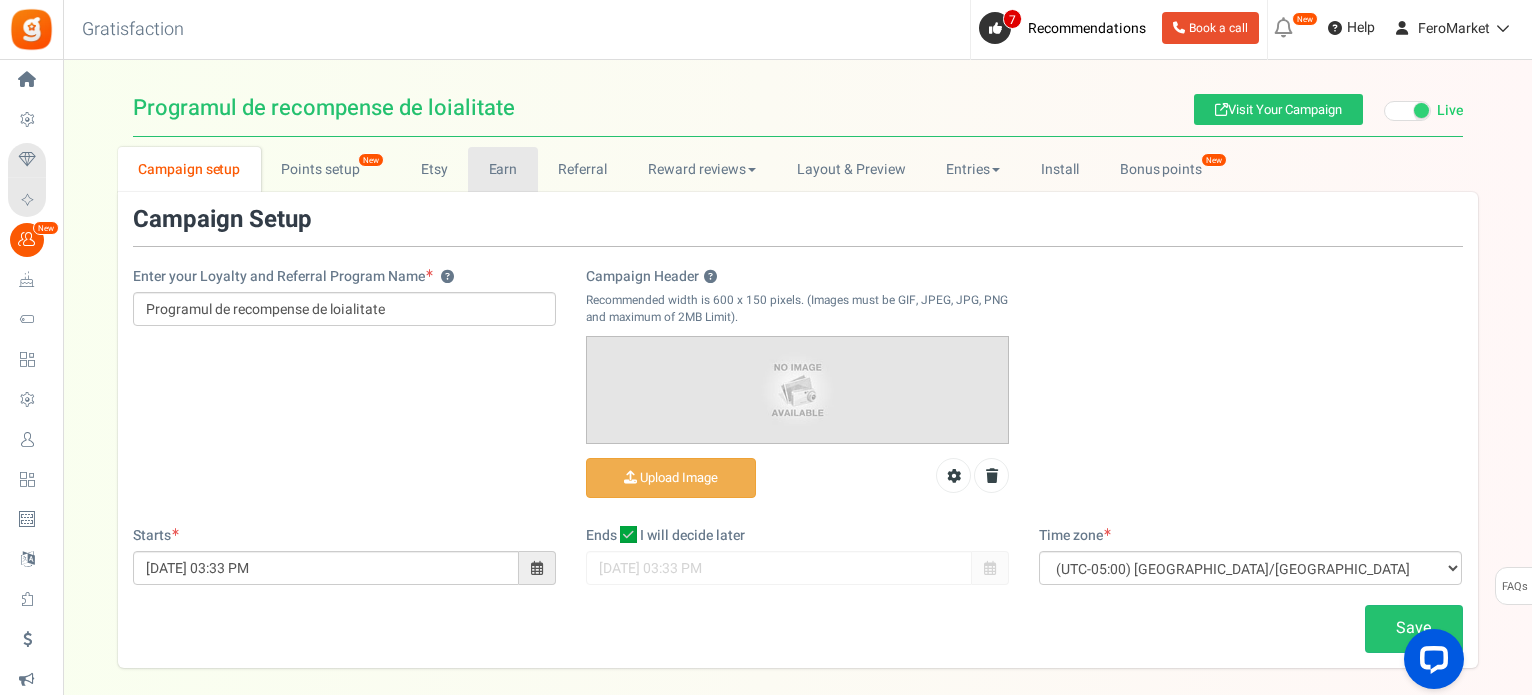 click on "Earn" at bounding box center (503, 169) 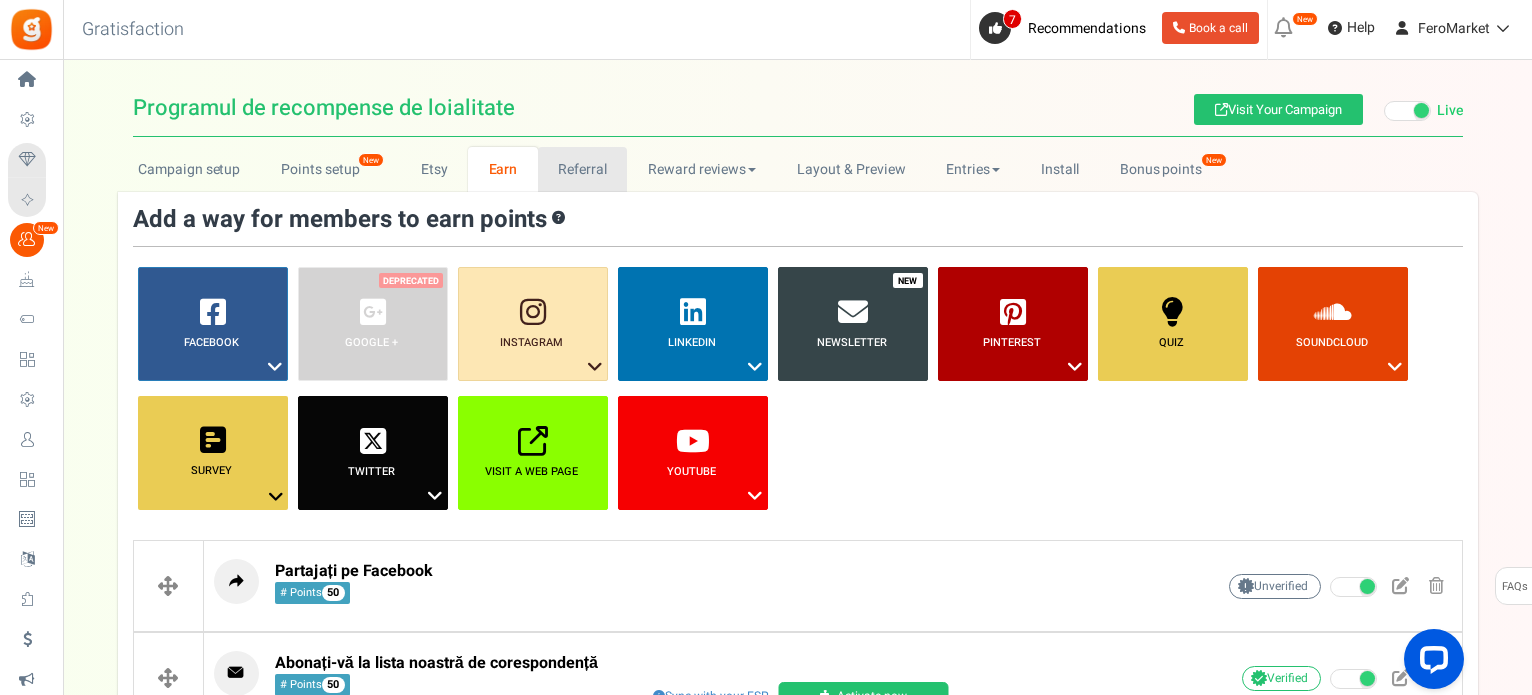 click on "Referral" at bounding box center [583, 169] 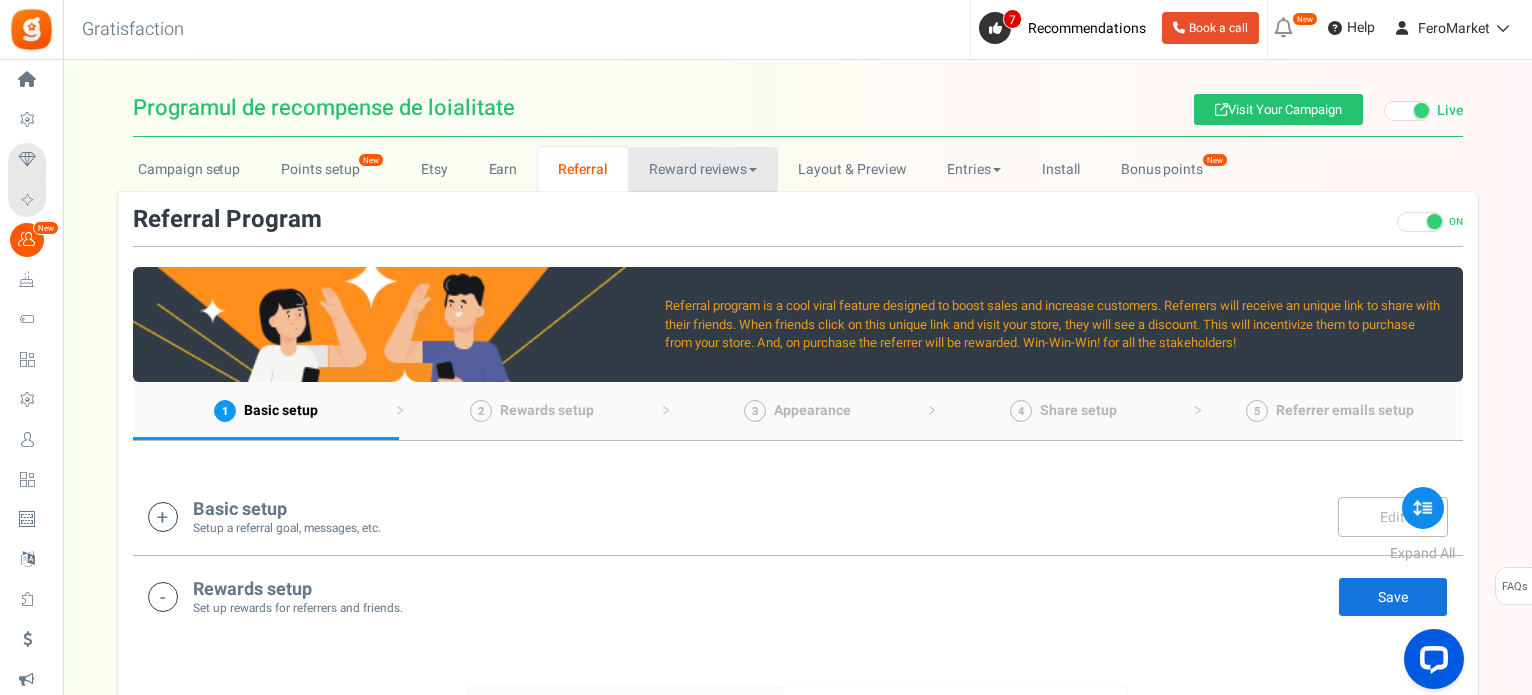 click on "Reward reviews" at bounding box center [702, 169] 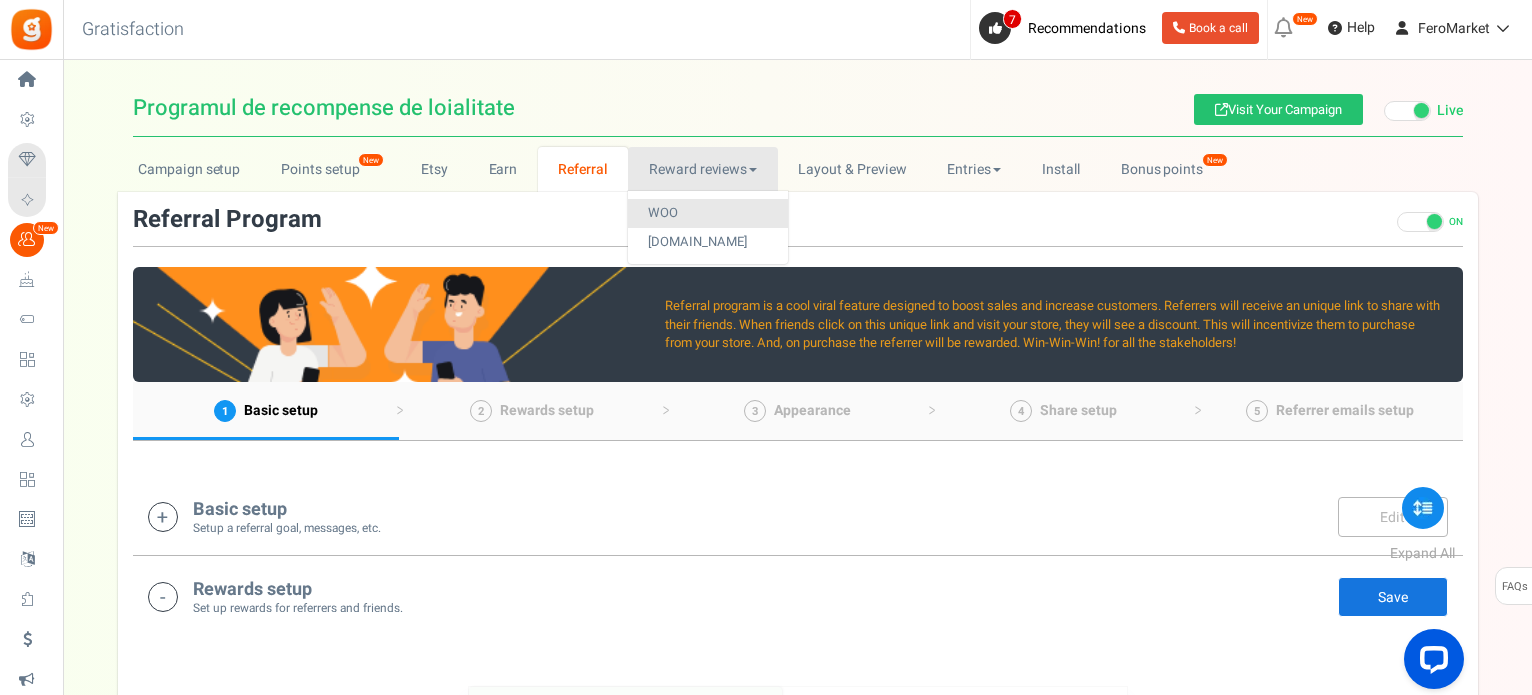 click on "WOO" at bounding box center [708, 213] 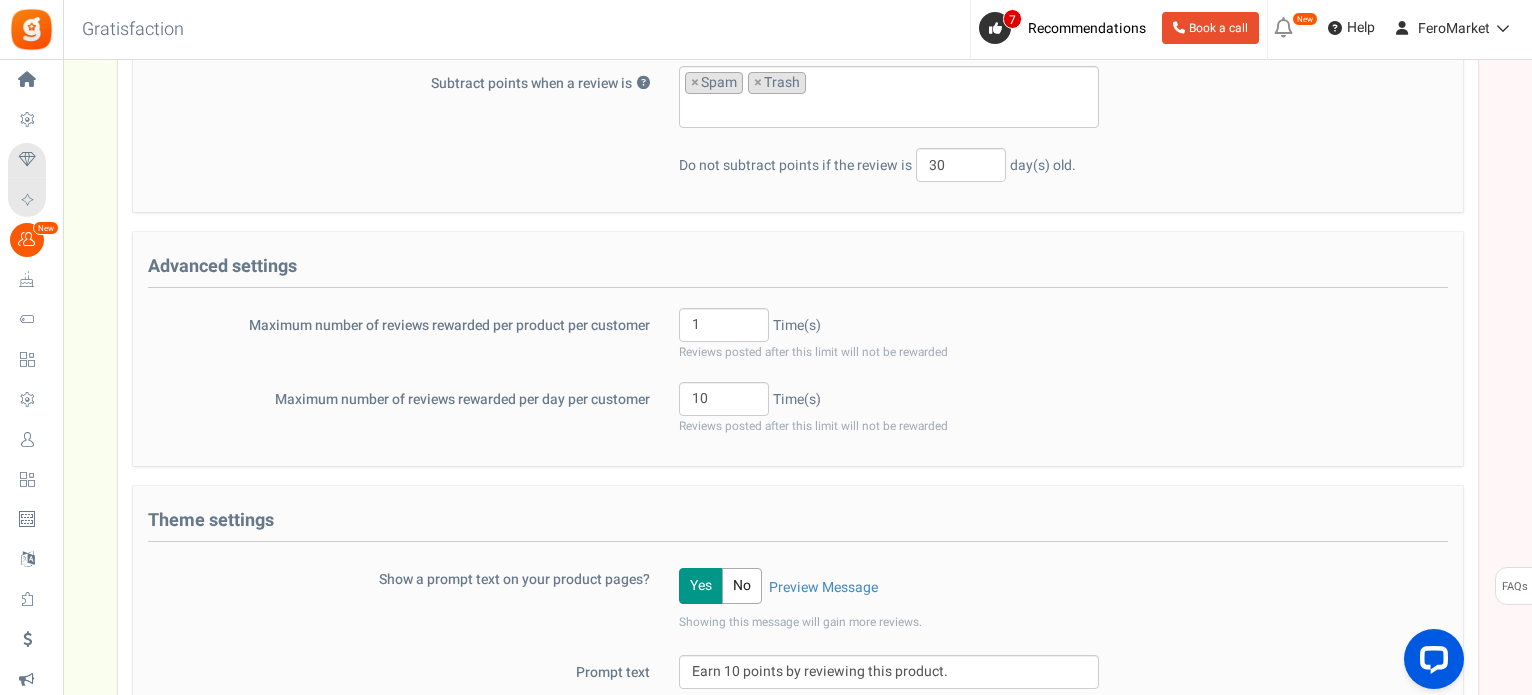 scroll, scrollTop: 721, scrollLeft: 0, axis: vertical 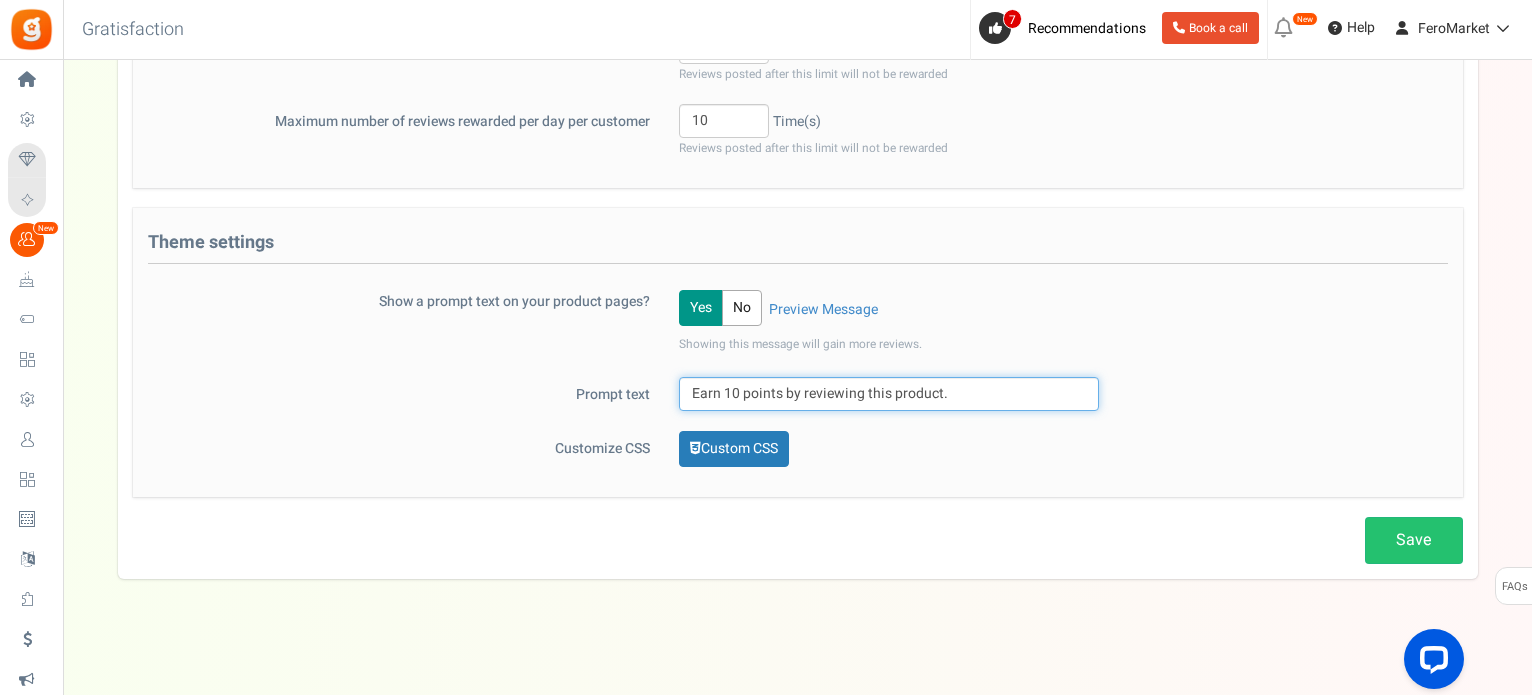 click on "Earn 10 points by reviewing this product." at bounding box center (889, 394) 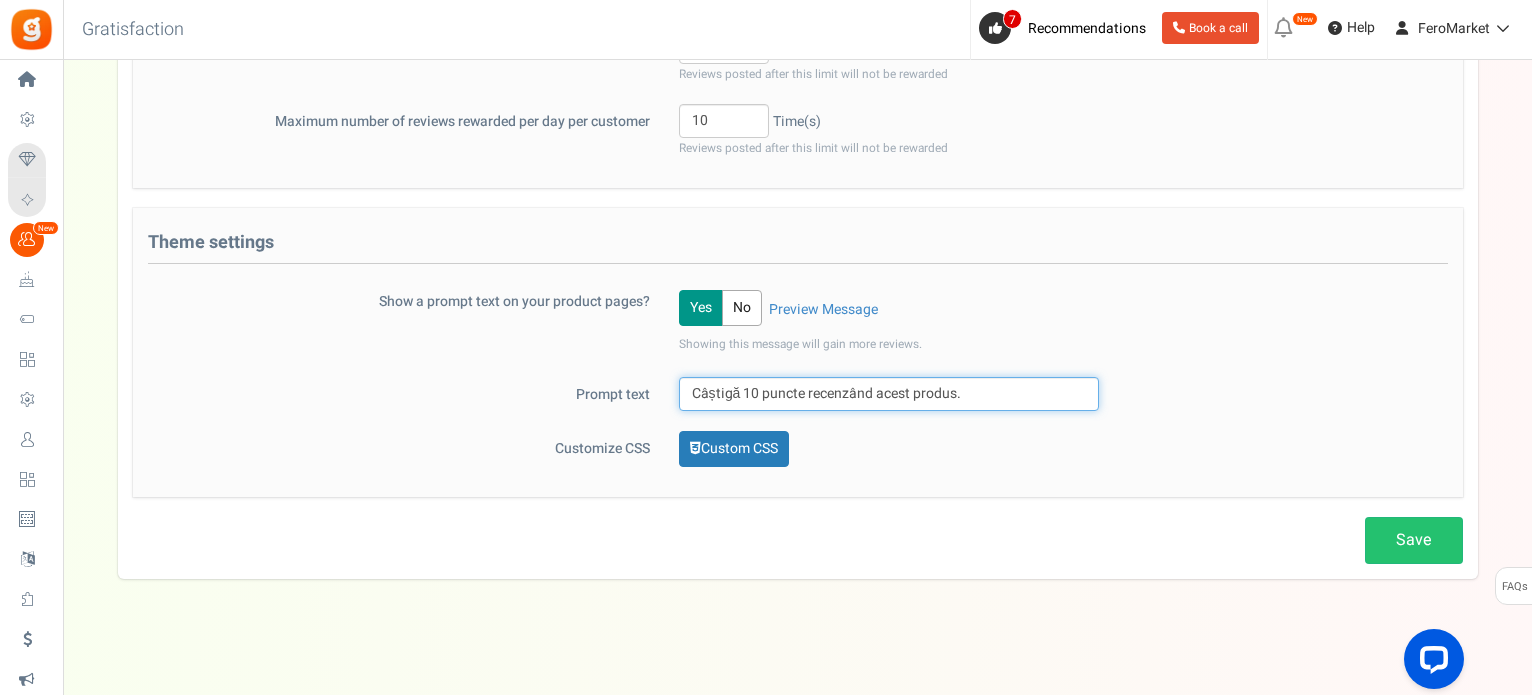 type on "Câștigă 10 puncte recenzând acest produs." 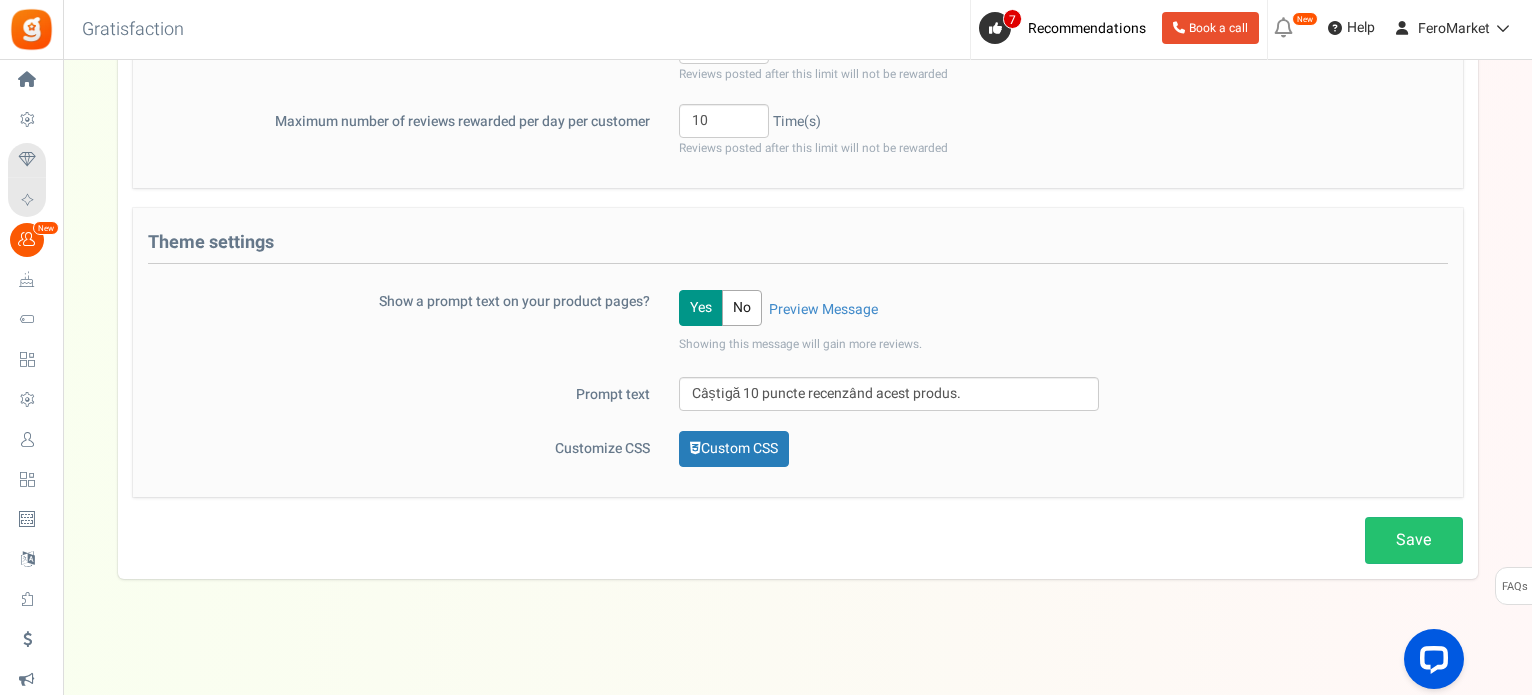 click on "Save" at bounding box center (798, 70) 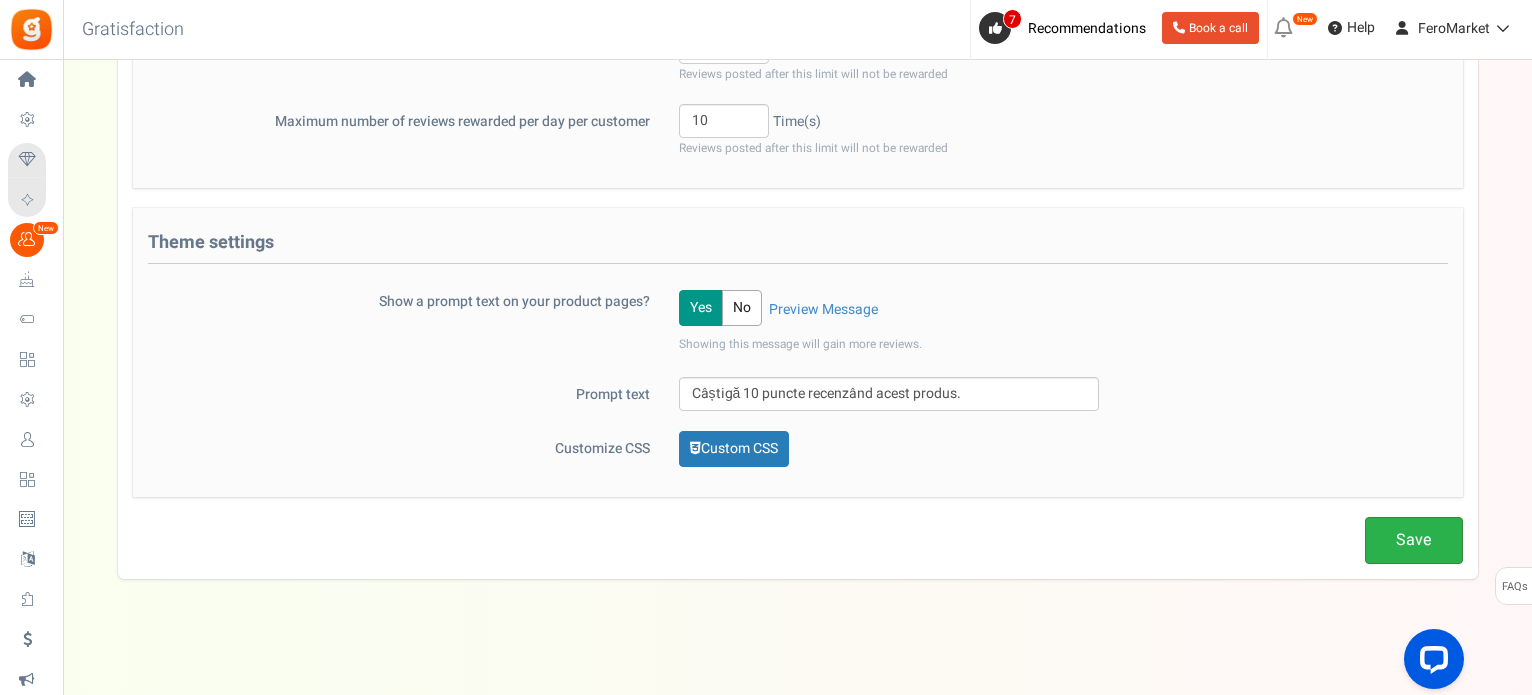 click on "Save" at bounding box center (1414, 540) 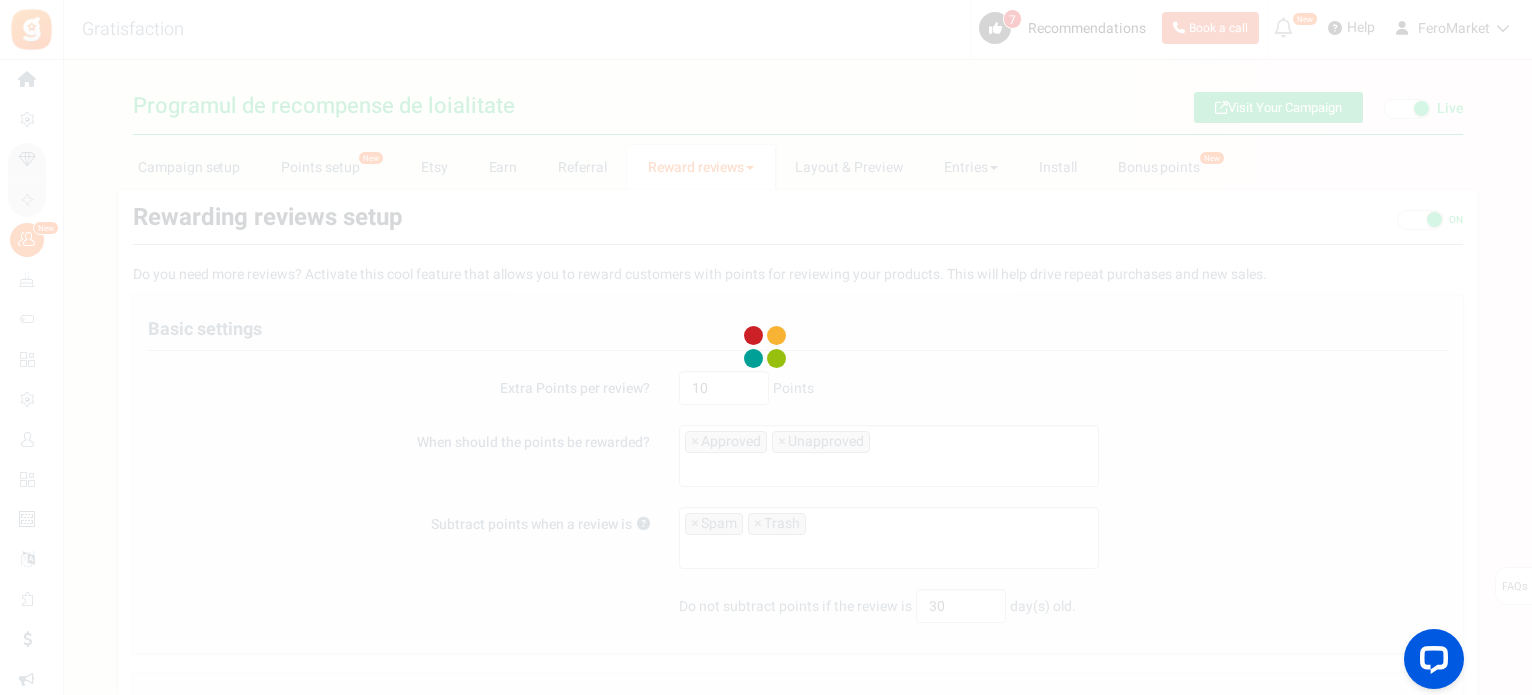 scroll, scrollTop: 0, scrollLeft: 0, axis: both 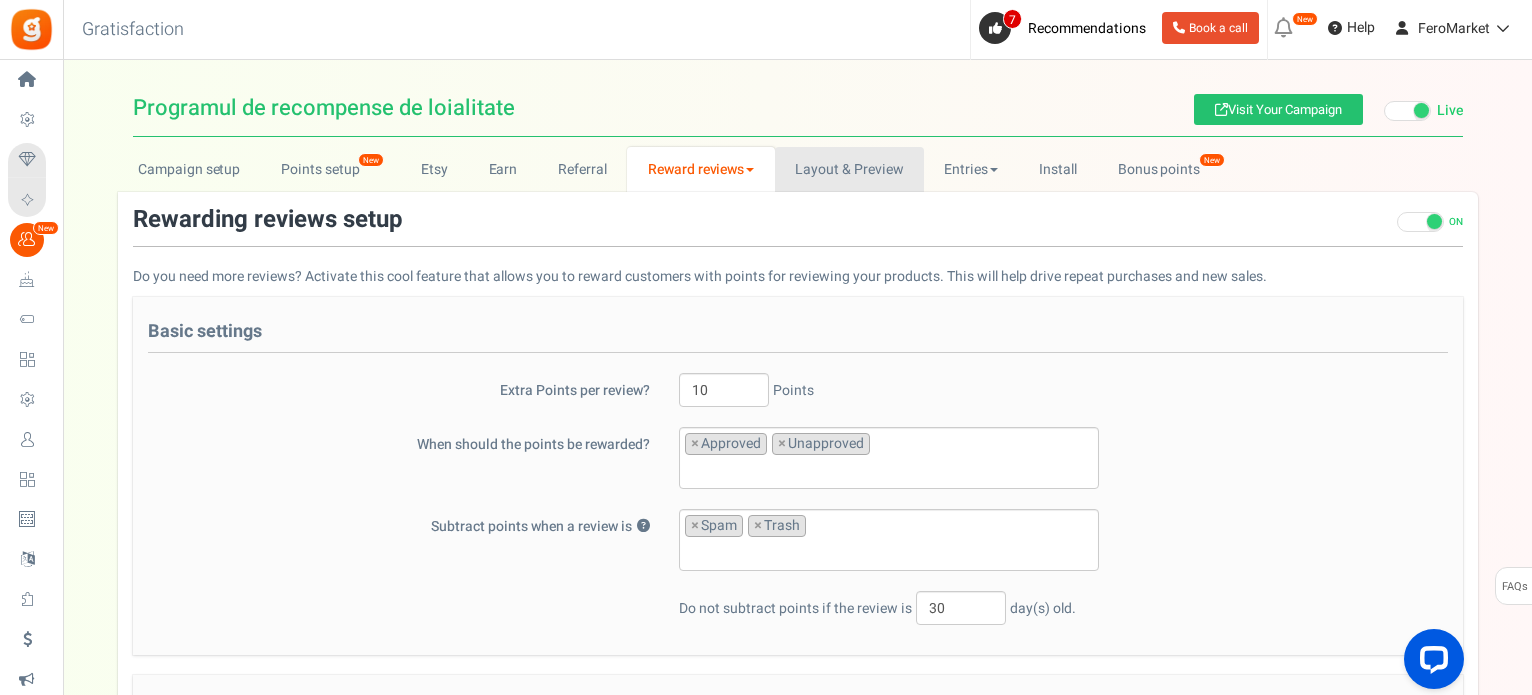 click on "Layout & Preview" at bounding box center (849, 169) 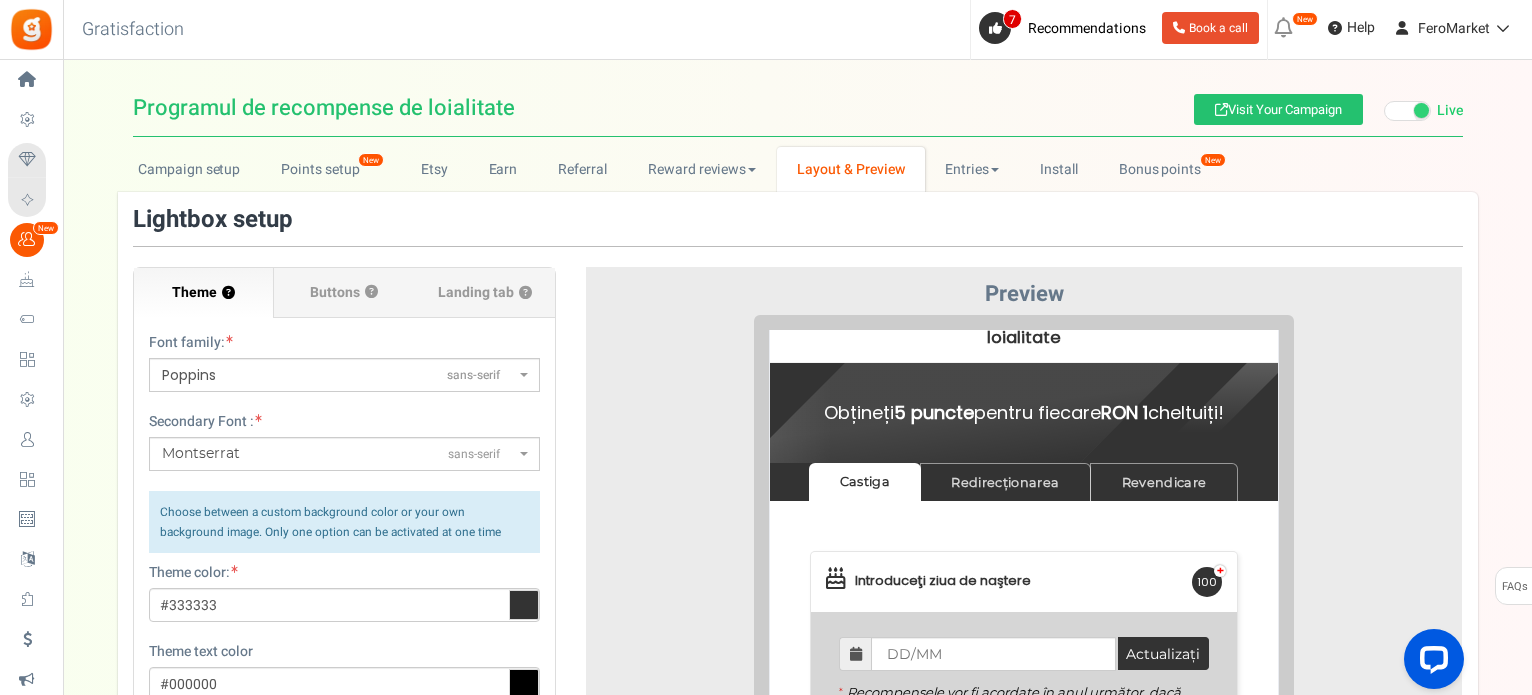 scroll, scrollTop: 70, scrollLeft: 0, axis: vertical 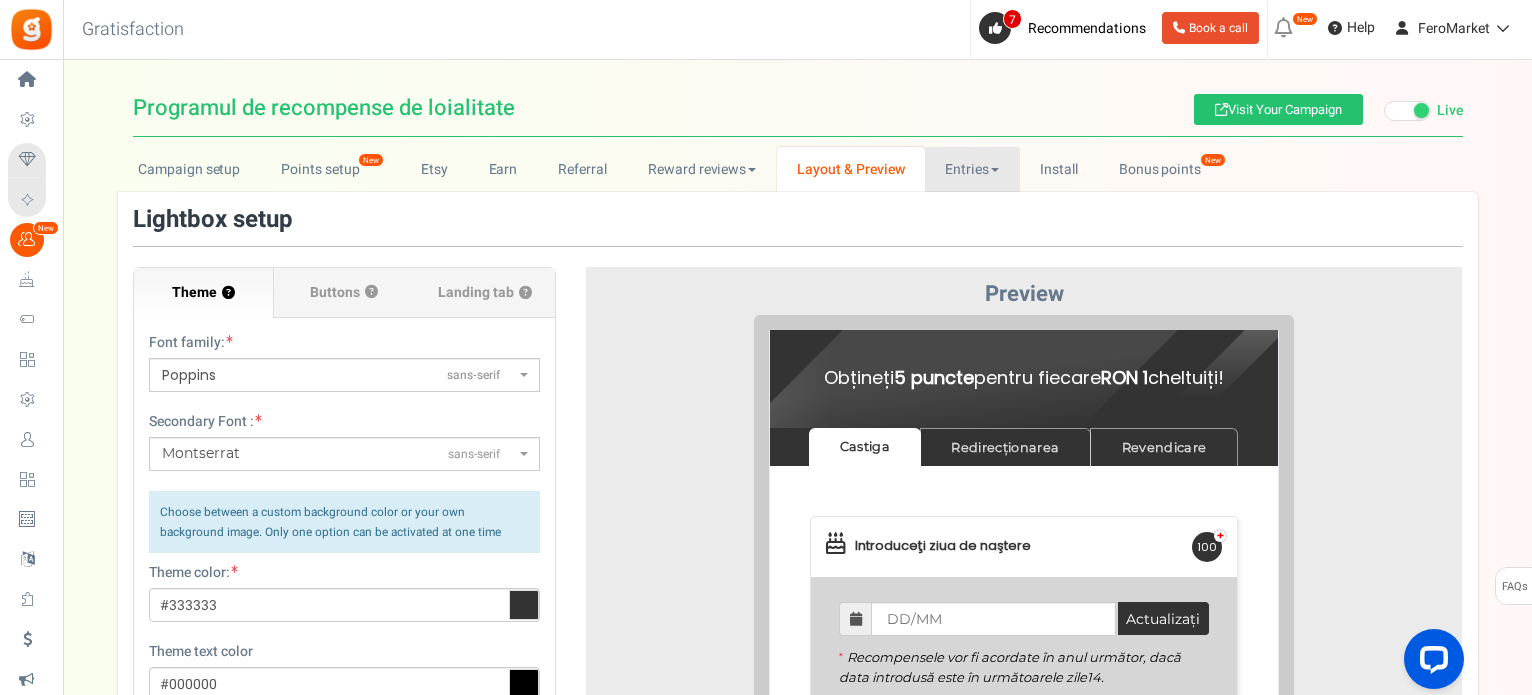 click on "Entries" at bounding box center [972, 169] 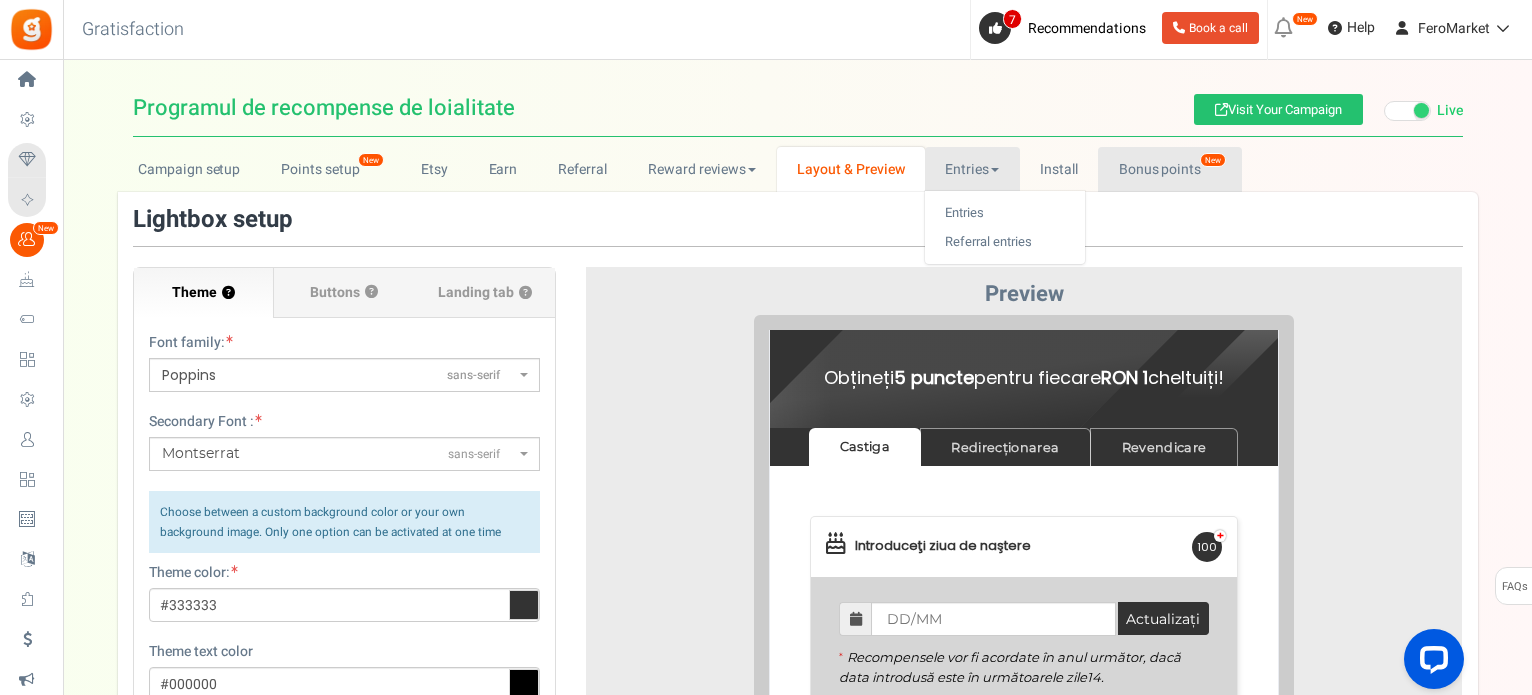 click on "Bonus points
New" at bounding box center (1169, 169) 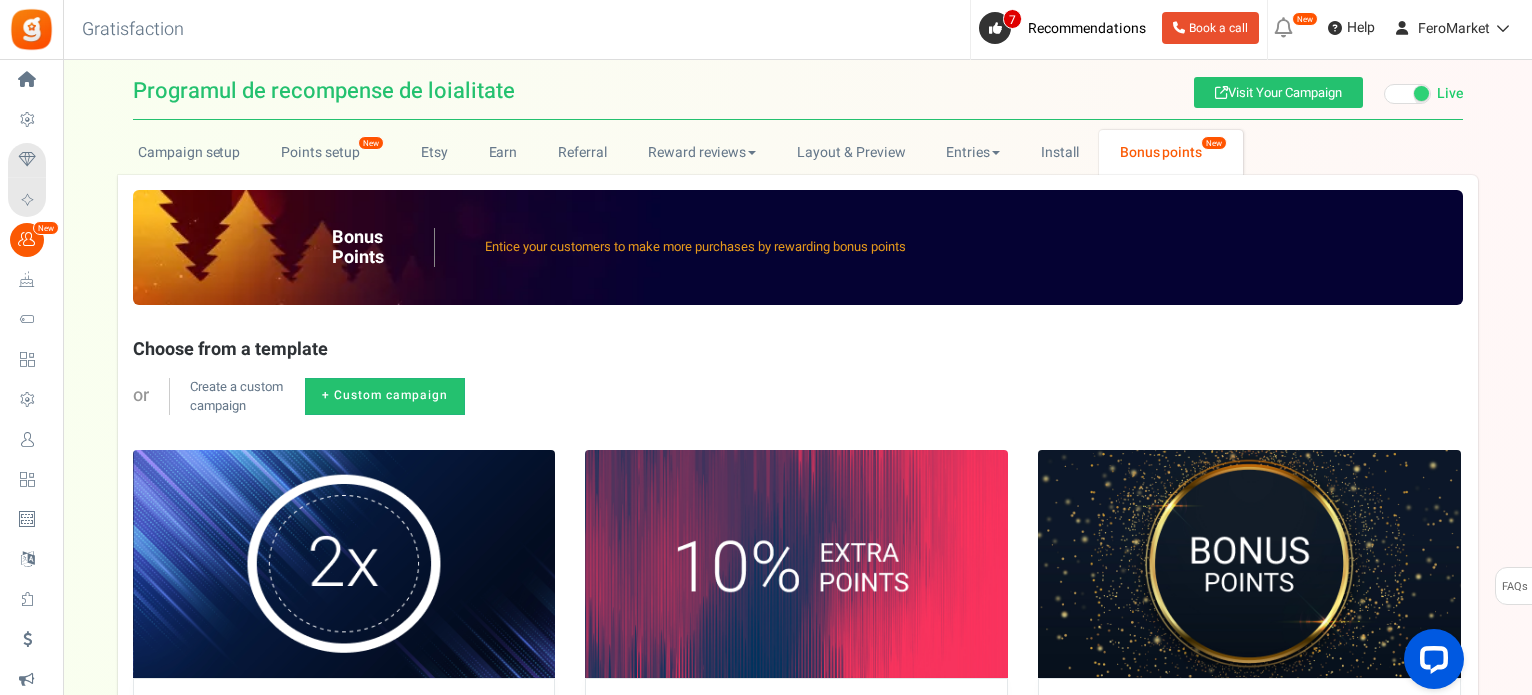 scroll, scrollTop: 0, scrollLeft: 0, axis: both 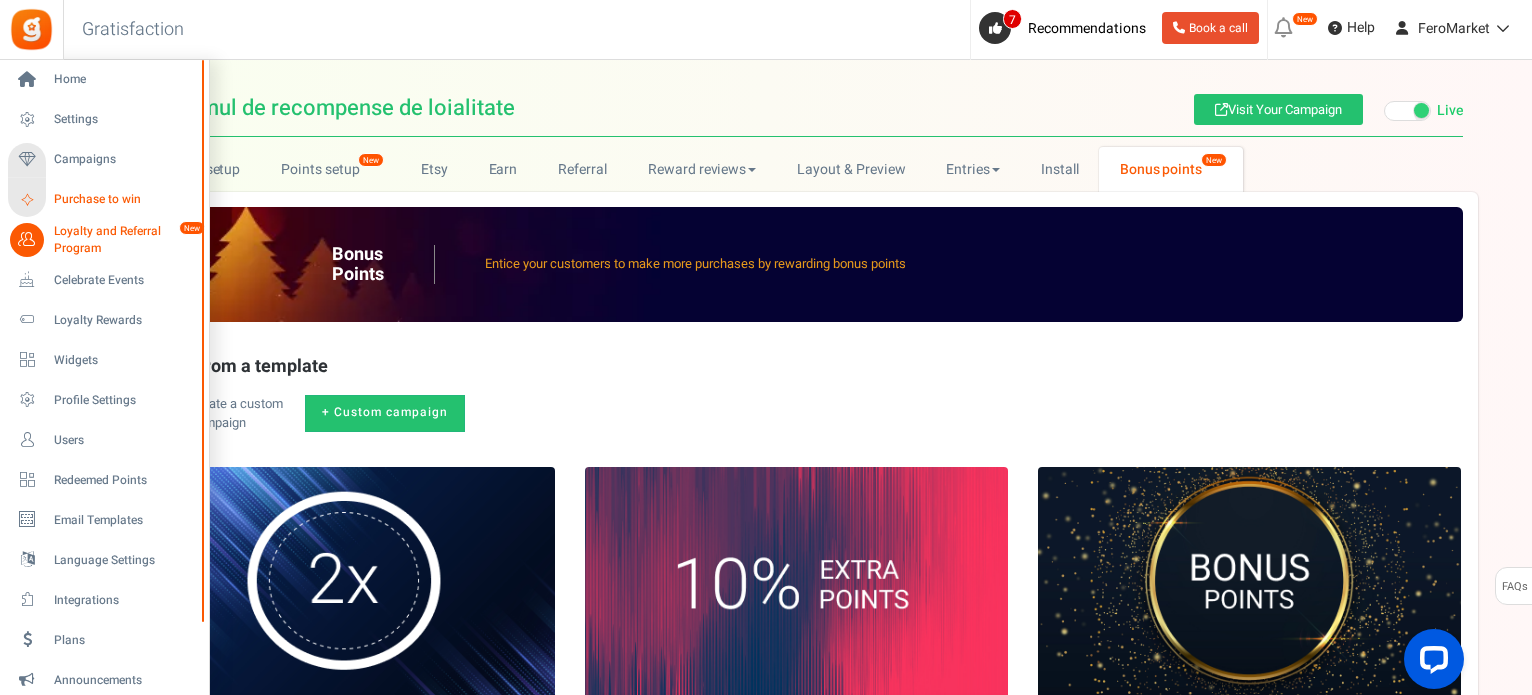 click on "Purchase to win" at bounding box center [124, 199] 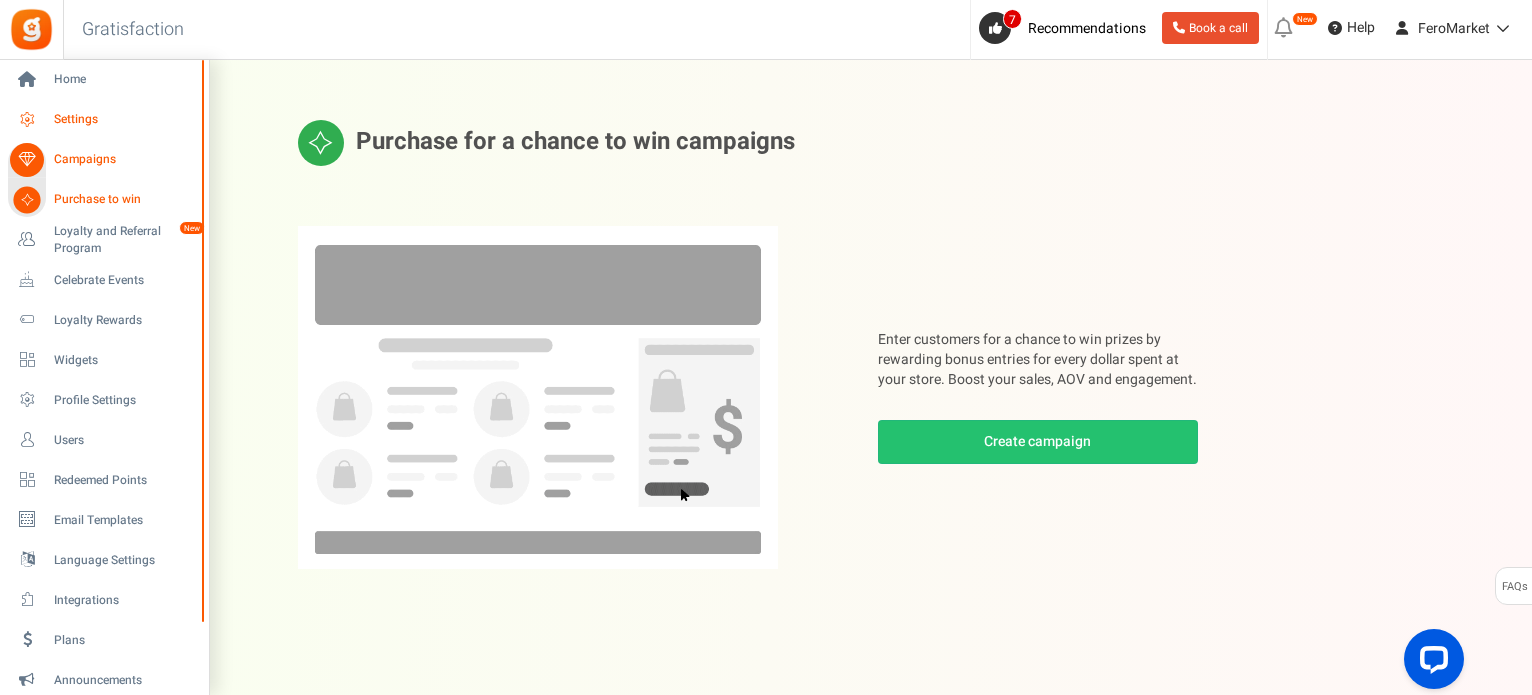 click on "Settings" at bounding box center [124, 119] 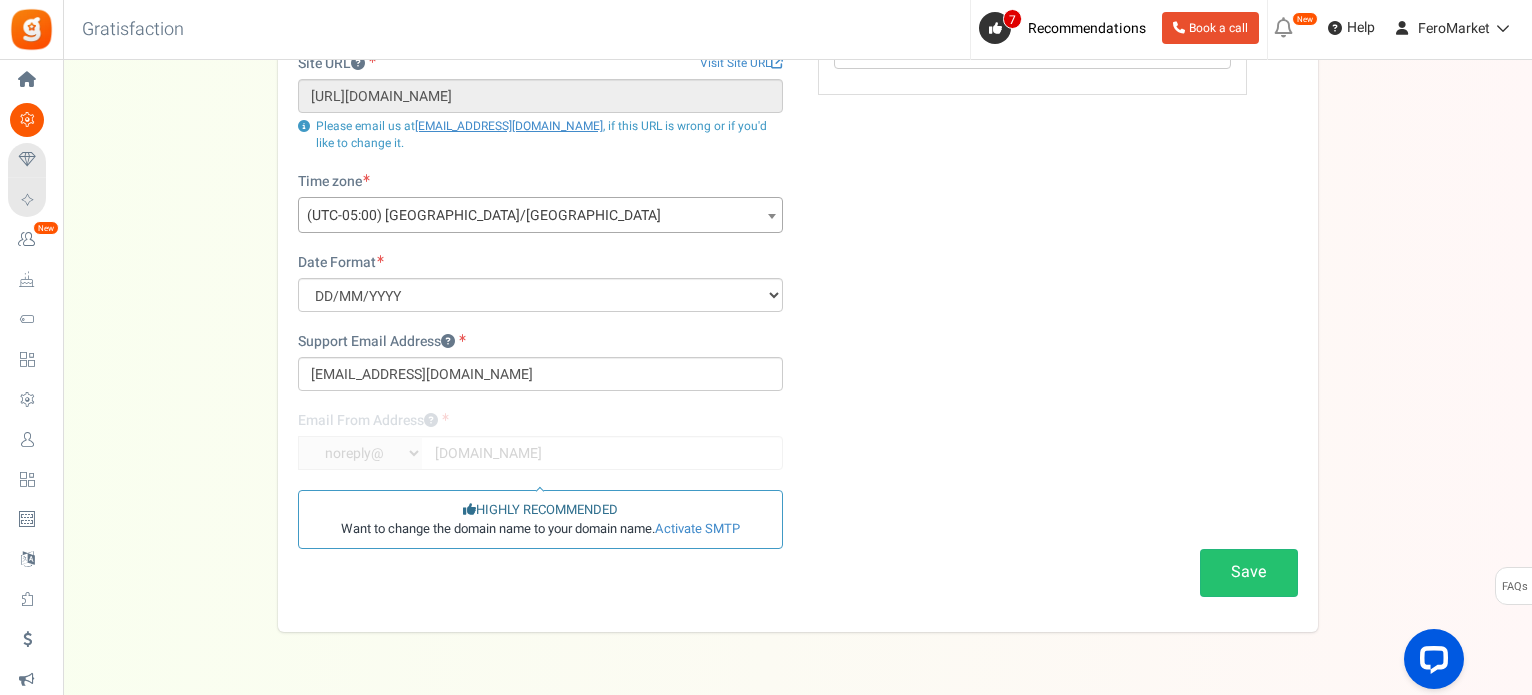 scroll, scrollTop: 300, scrollLeft: 0, axis: vertical 